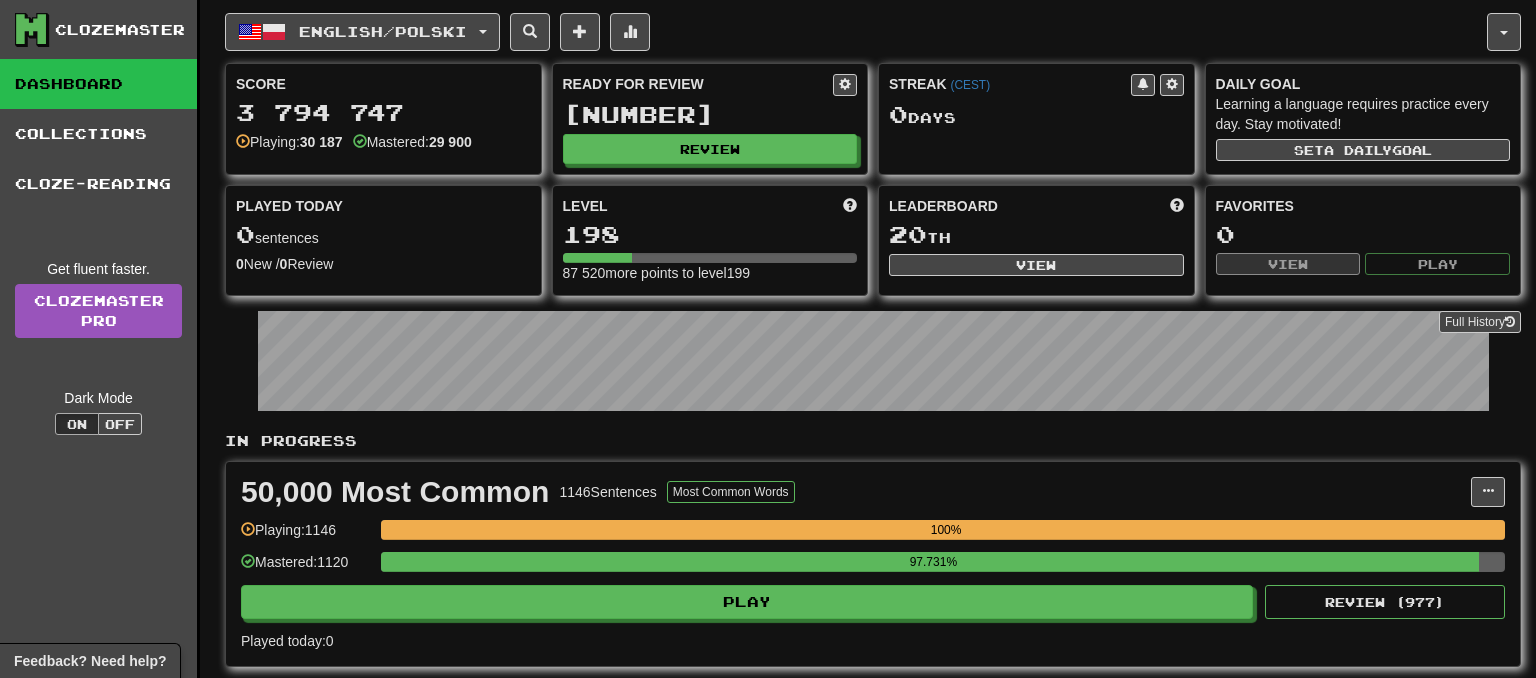 scroll, scrollTop: 0, scrollLeft: 0, axis: both 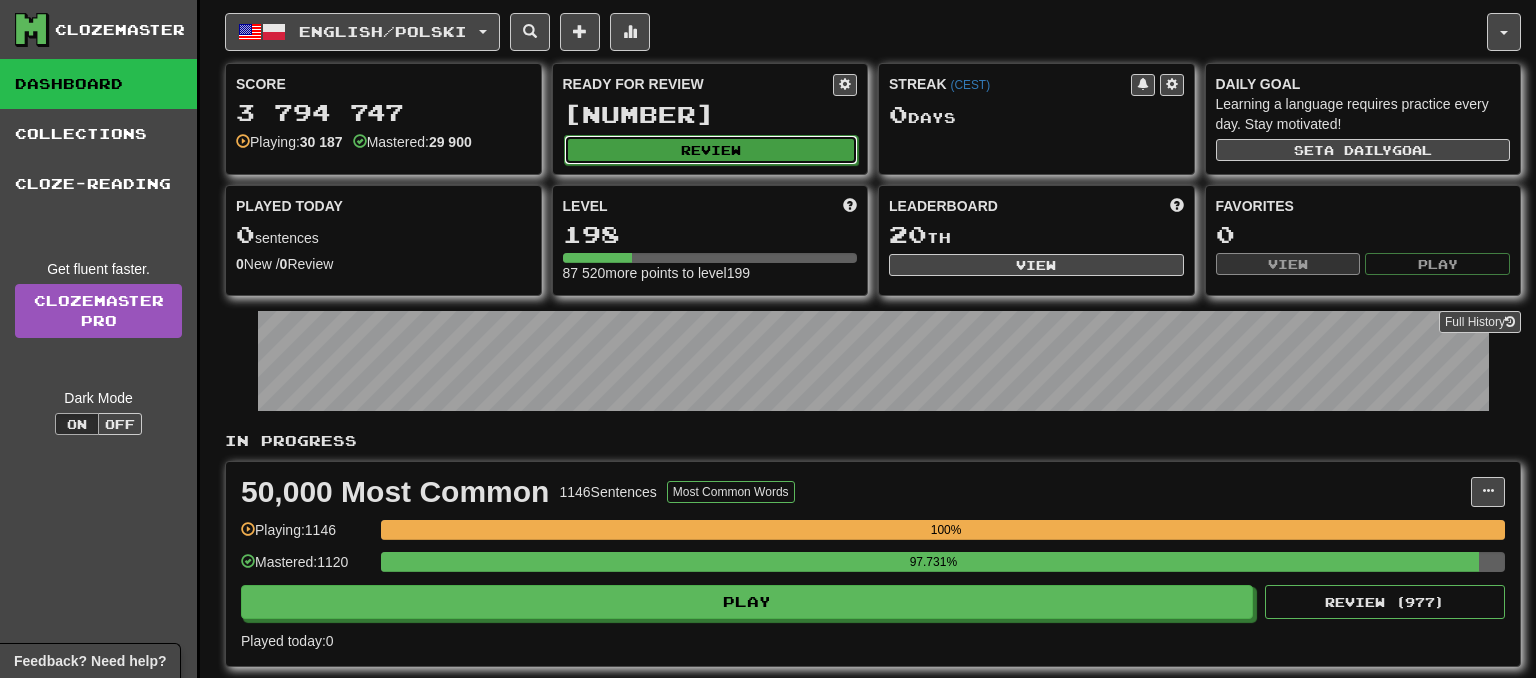 click on "Review" at bounding box center (711, 150) 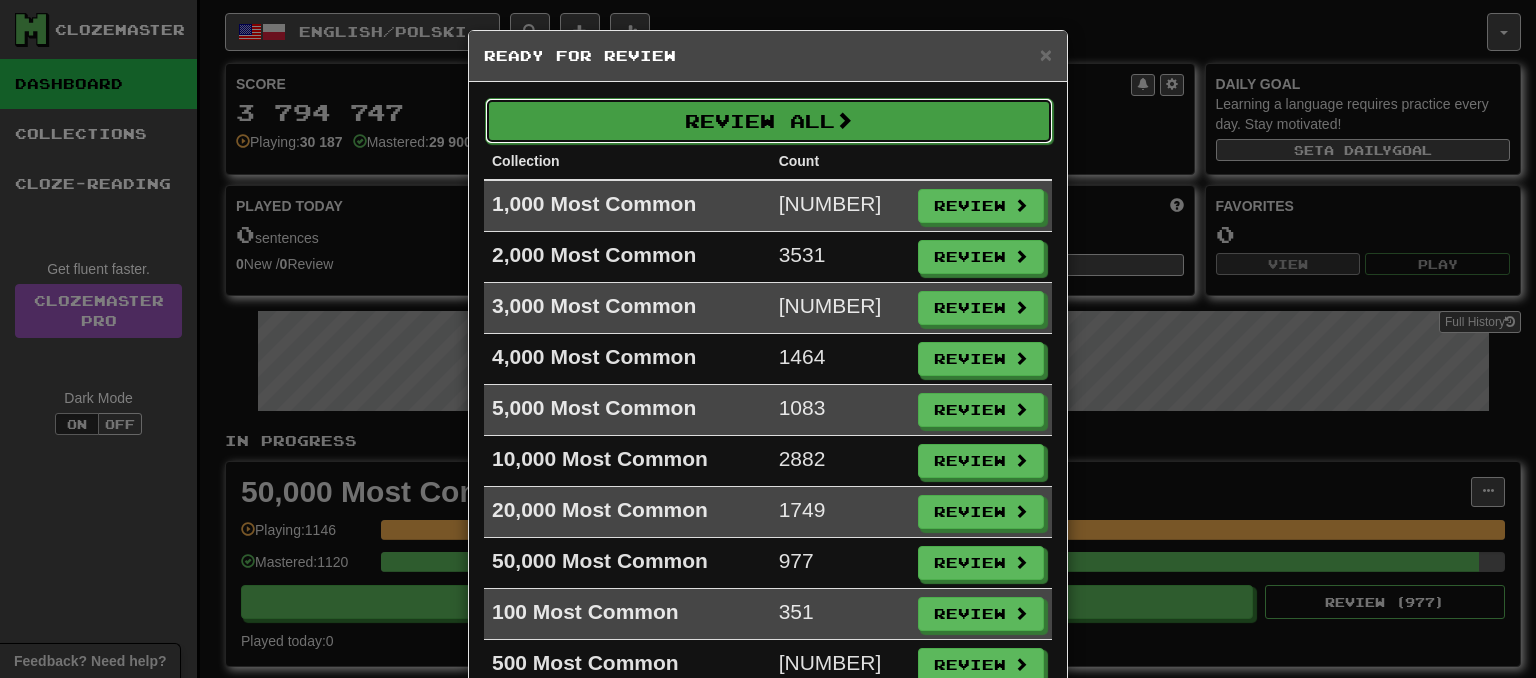 click on "Review All" at bounding box center (769, 121) 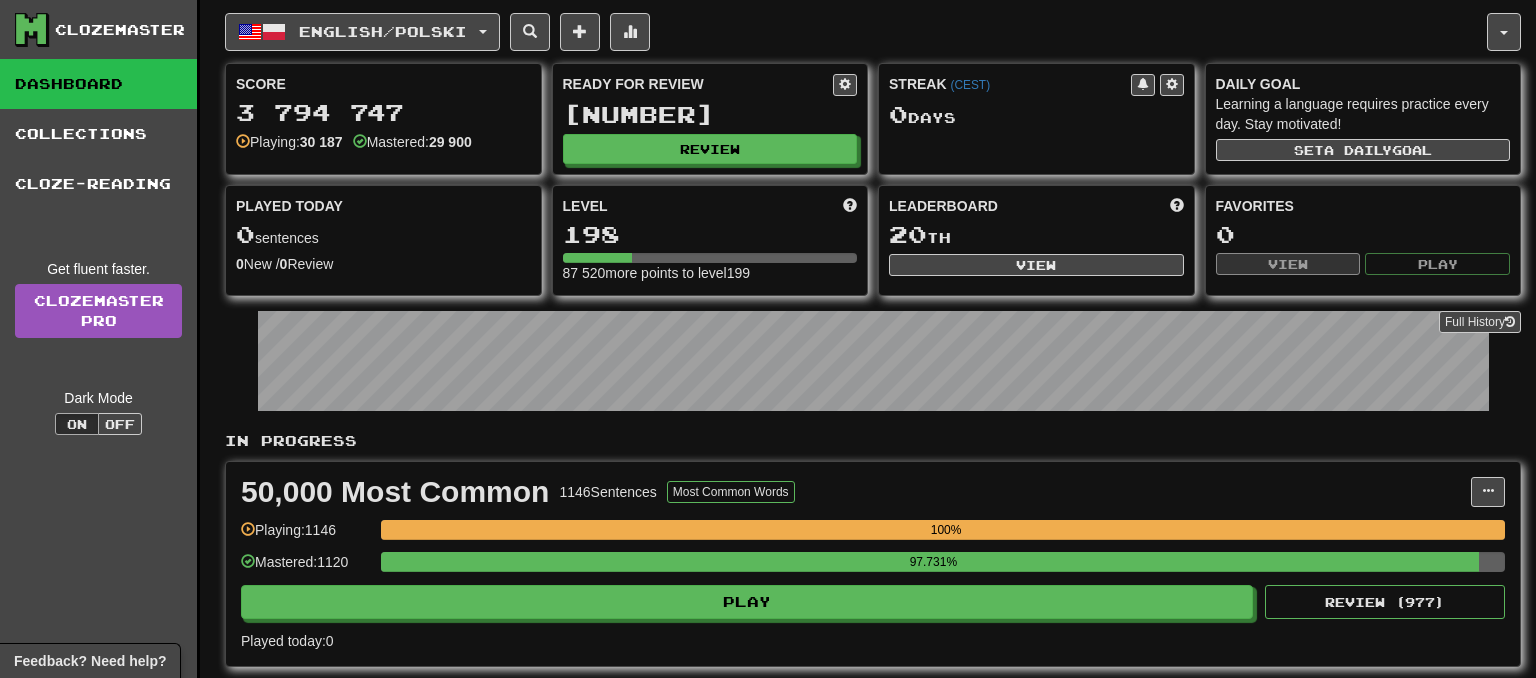 select on "**" 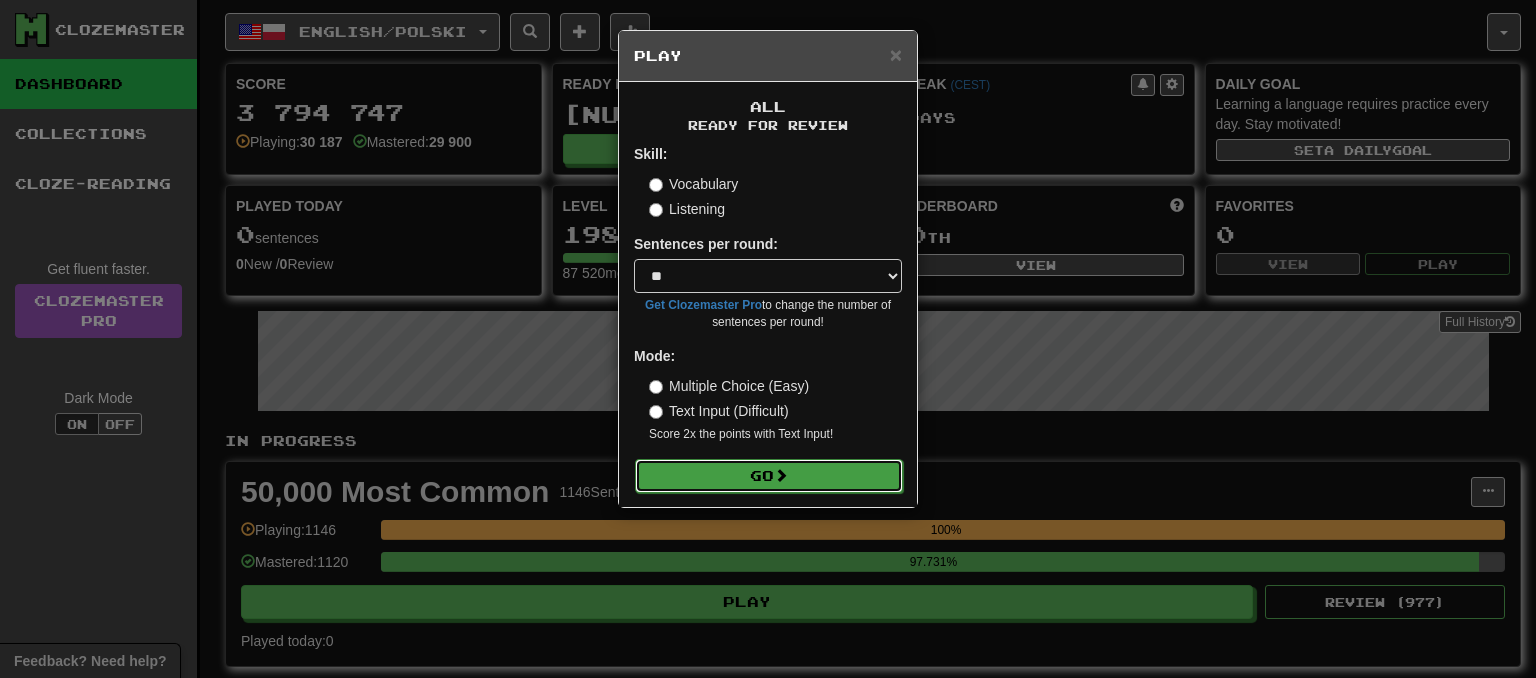 click on "Go" at bounding box center (769, 476) 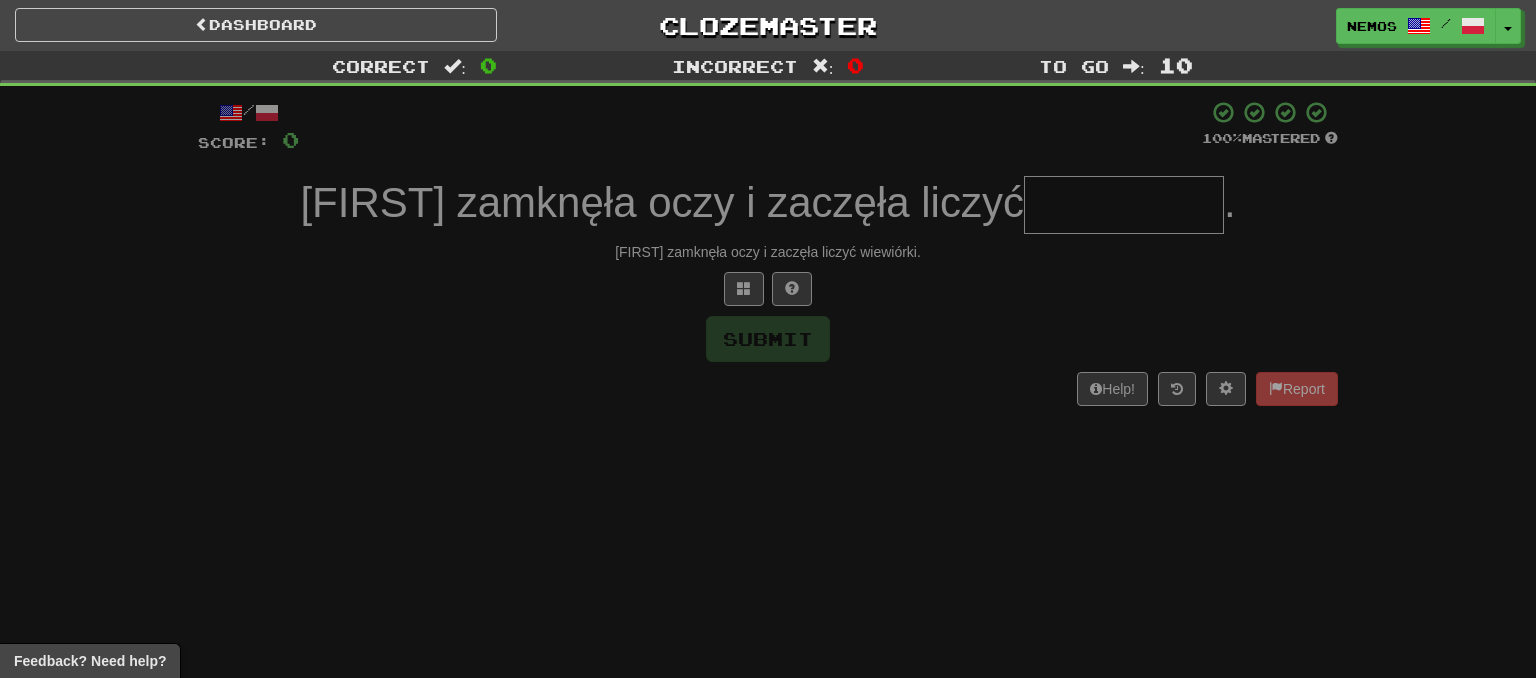 scroll, scrollTop: 0, scrollLeft: 0, axis: both 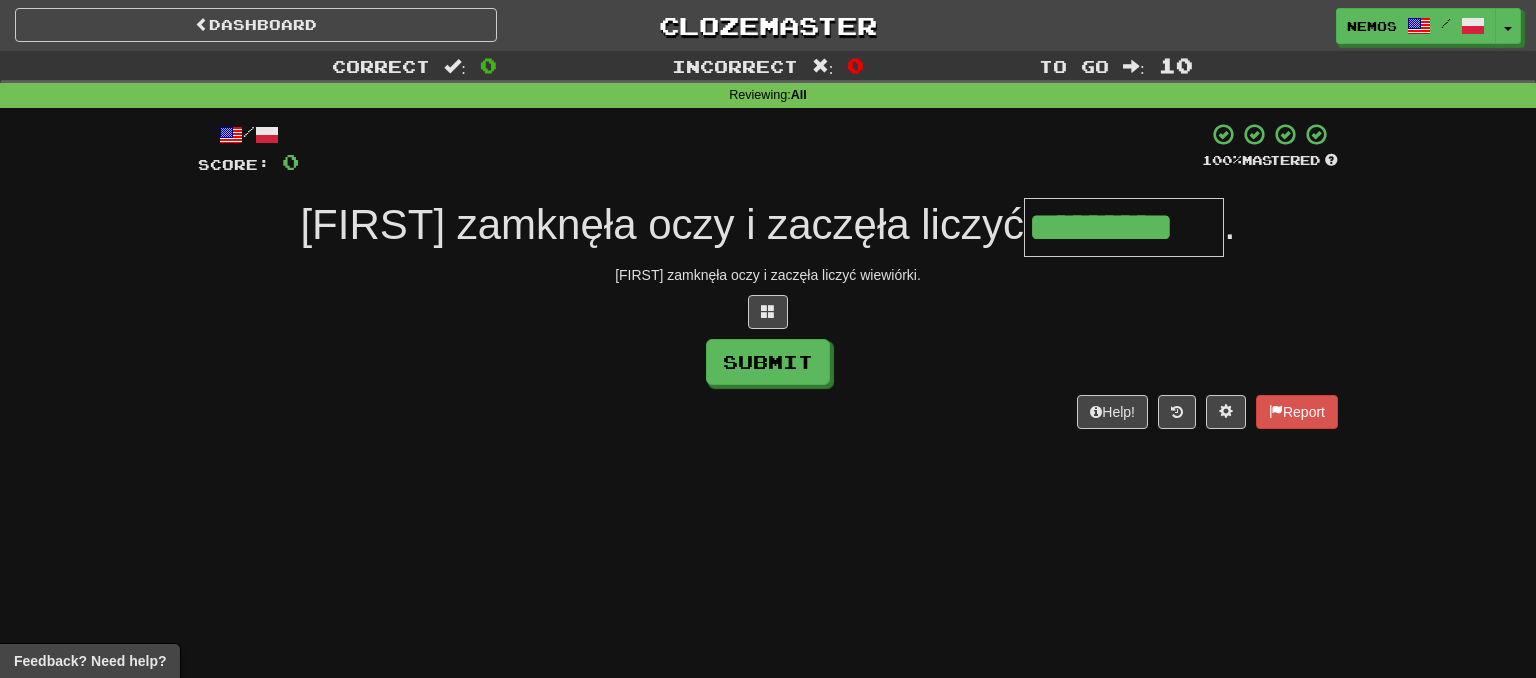 type on "*********" 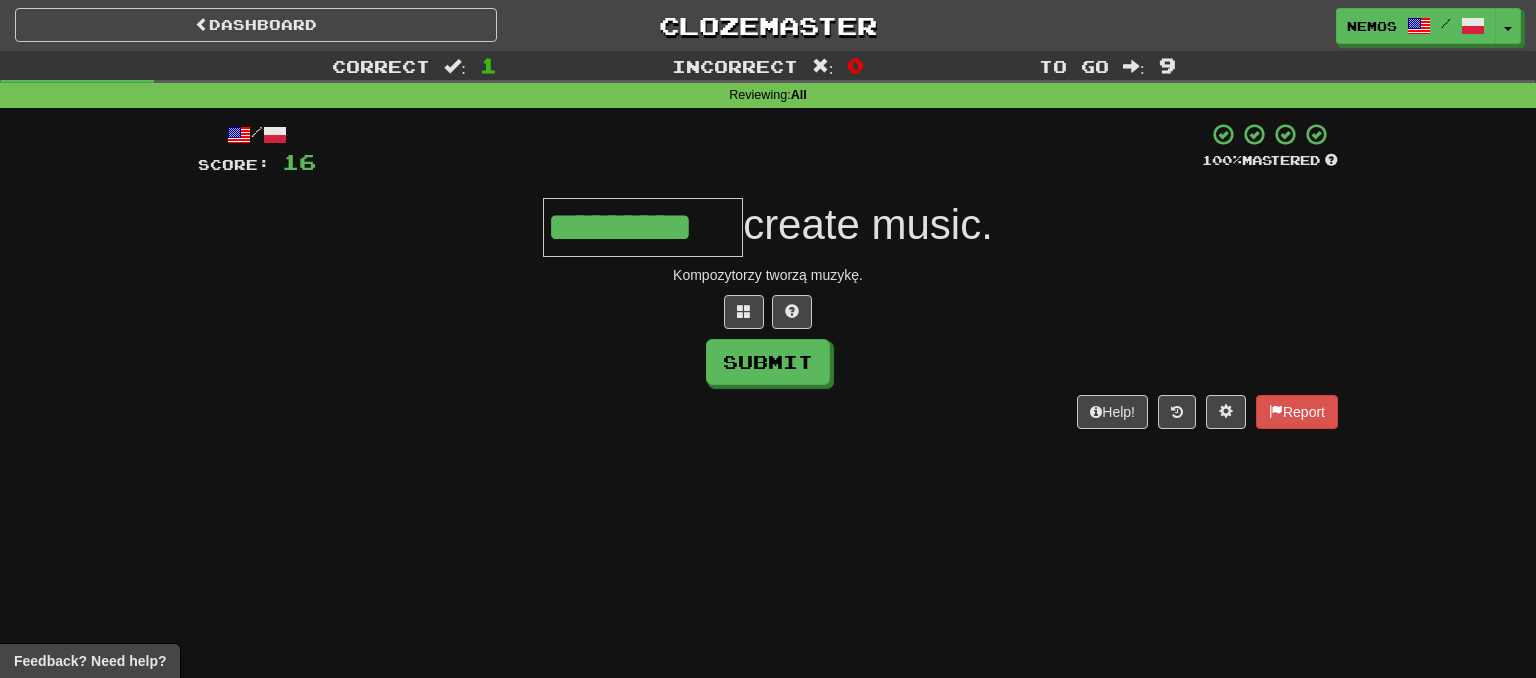 scroll, scrollTop: 0, scrollLeft: 12, axis: horizontal 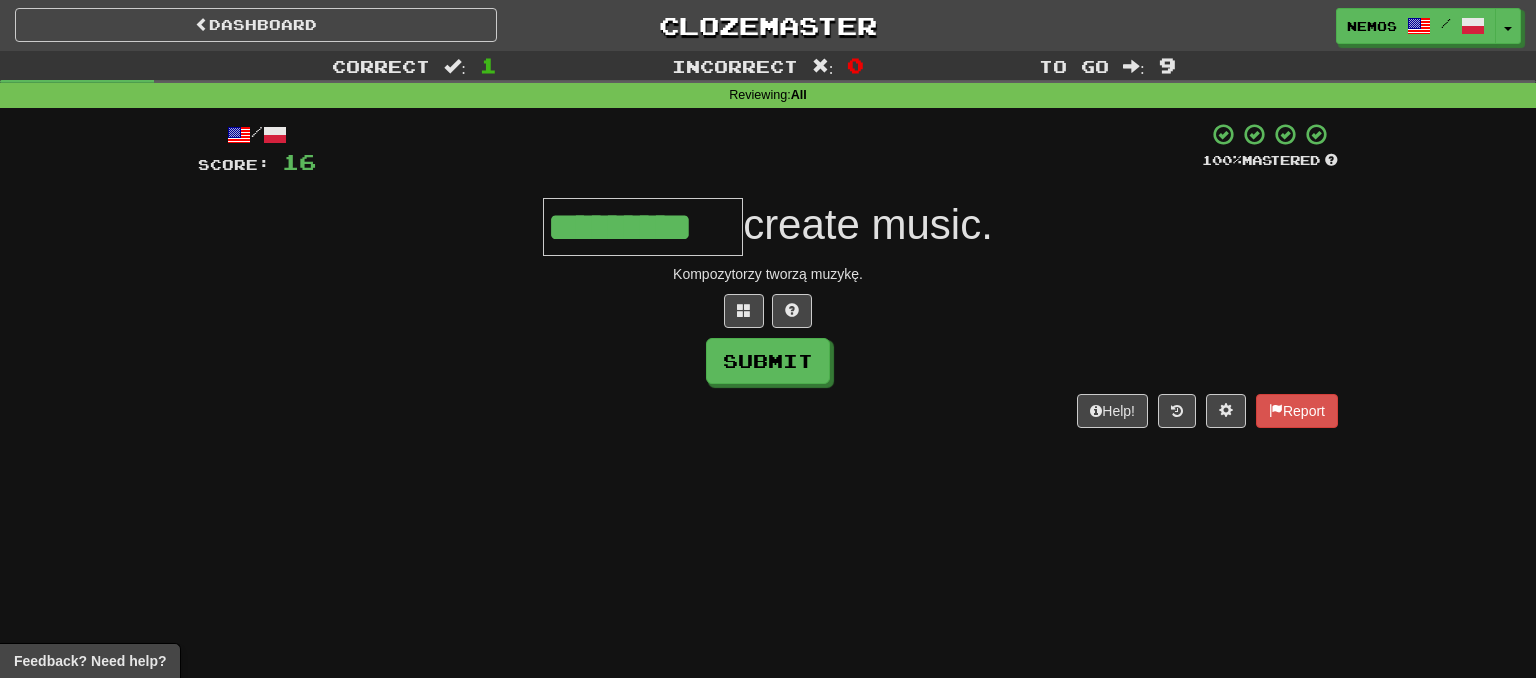 type on "*********" 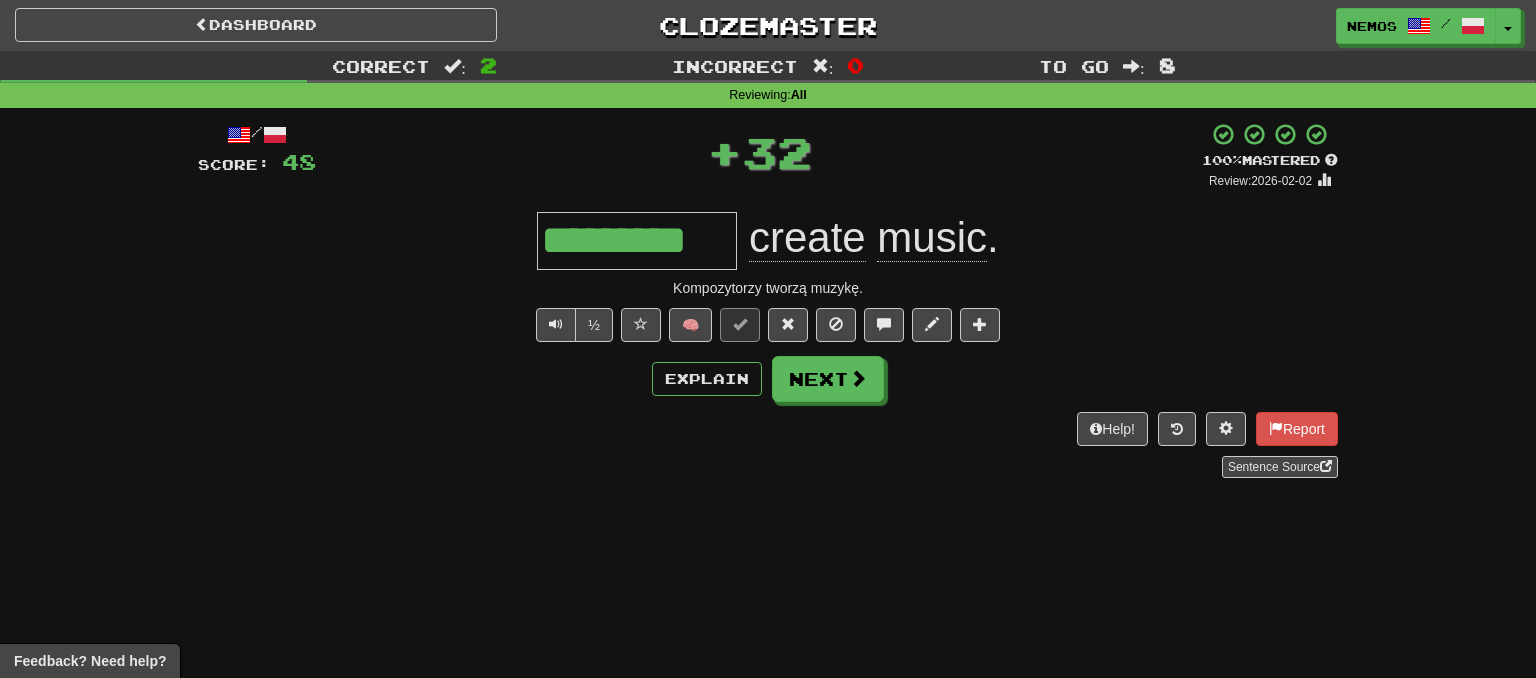 scroll, scrollTop: 0, scrollLeft: 0, axis: both 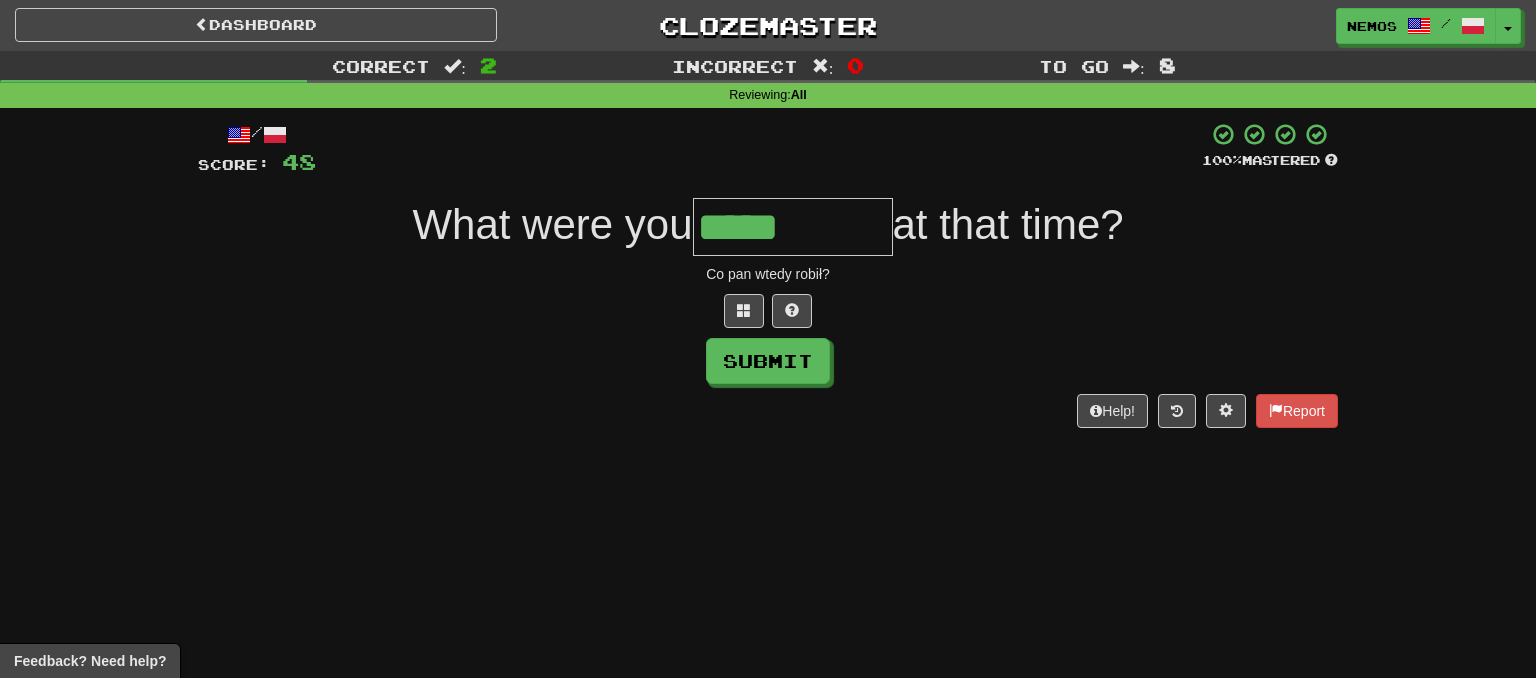 type on "*****" 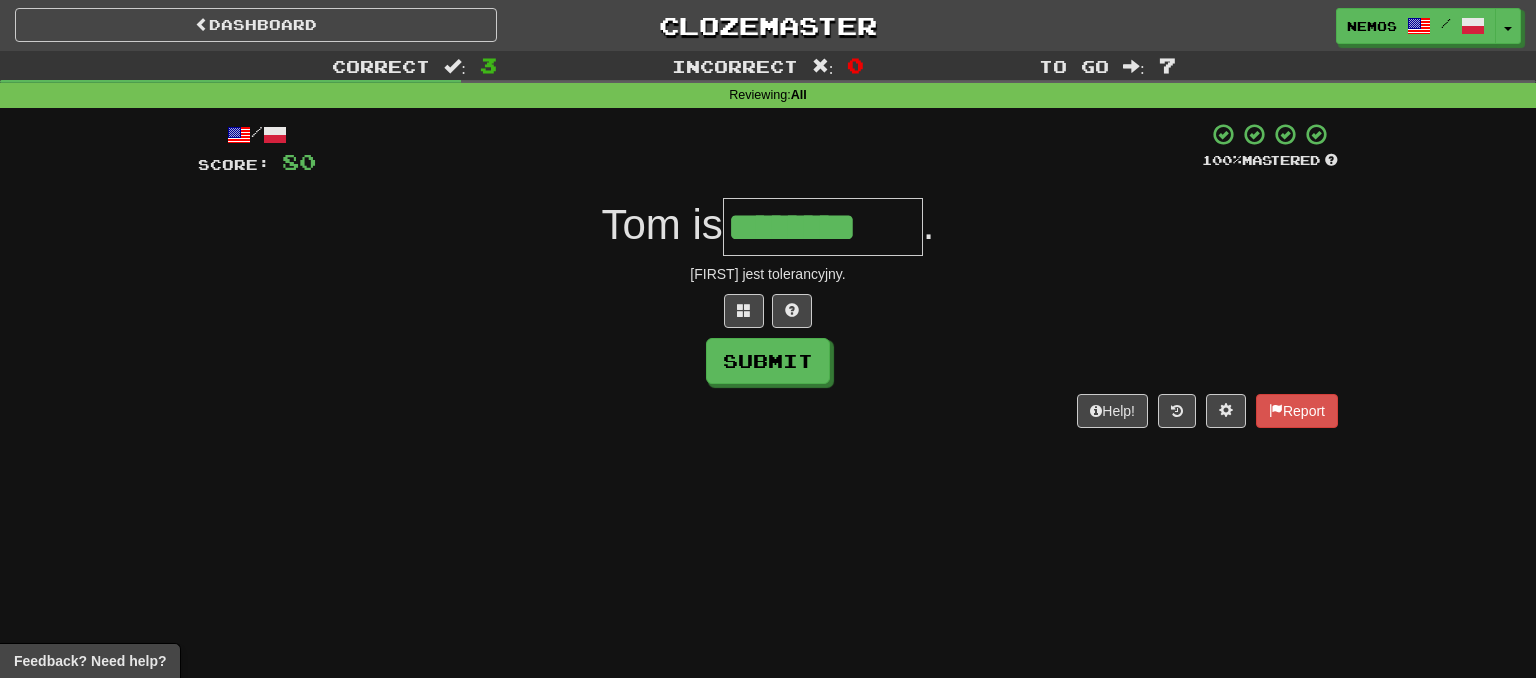 type on "********" 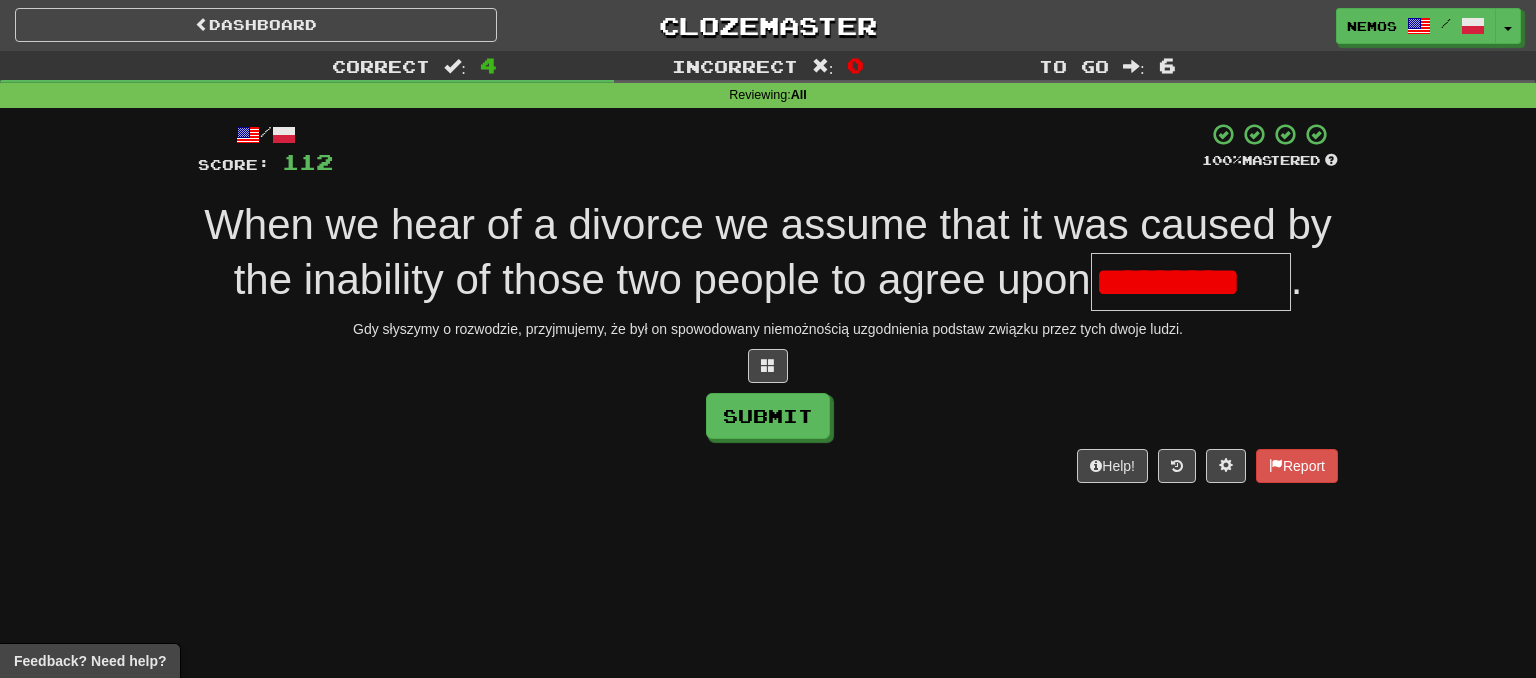 scroll, scrollTop: 0, scrollLeft: 5, axis: horizontal 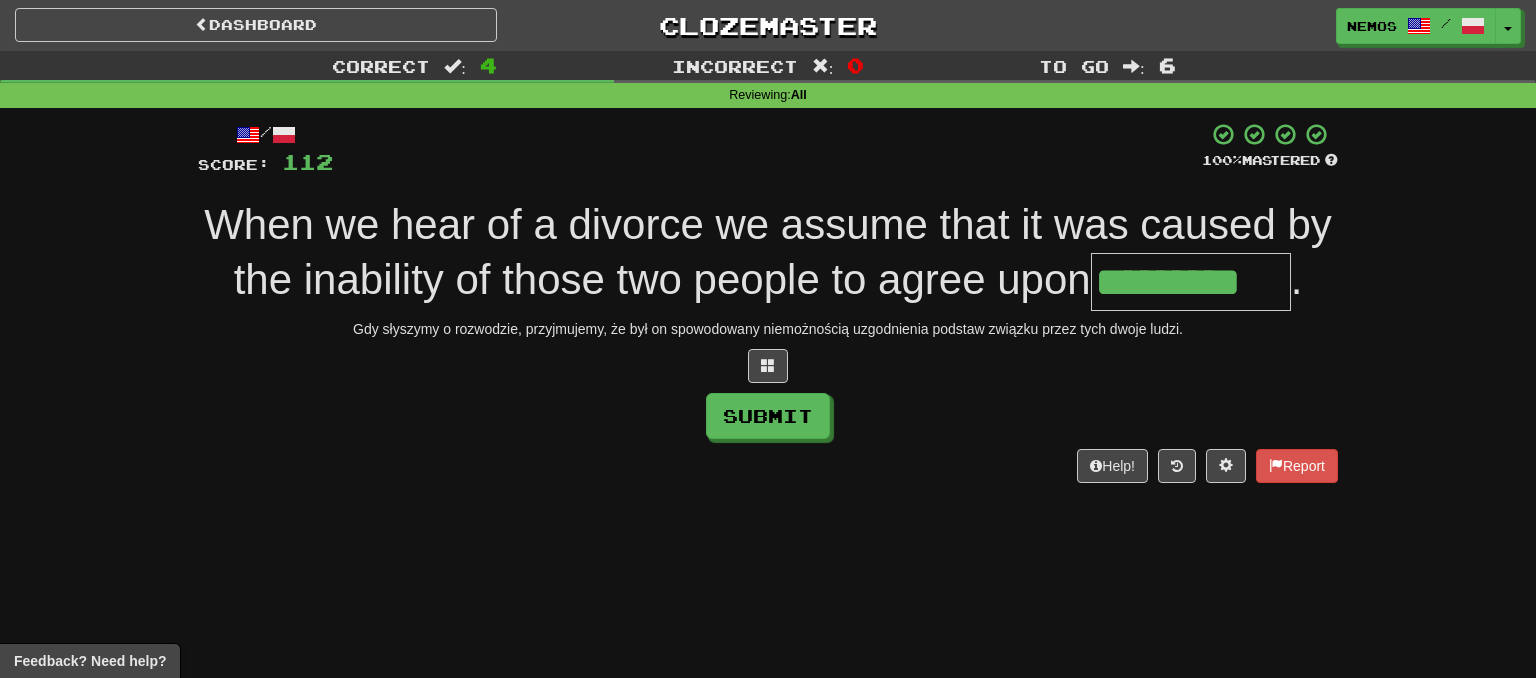 type on "**********" 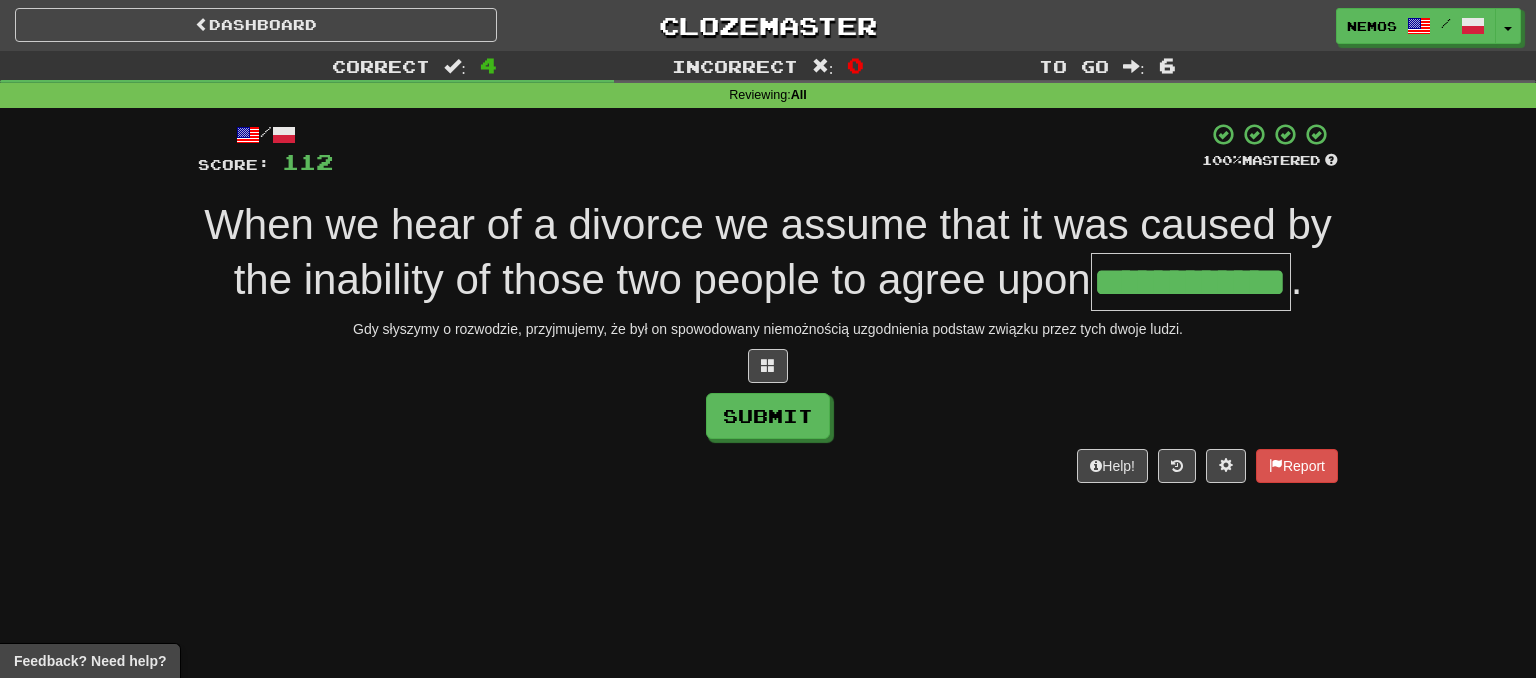 scroll, scrollTop: 0, scrollLeft: 0, axis: both 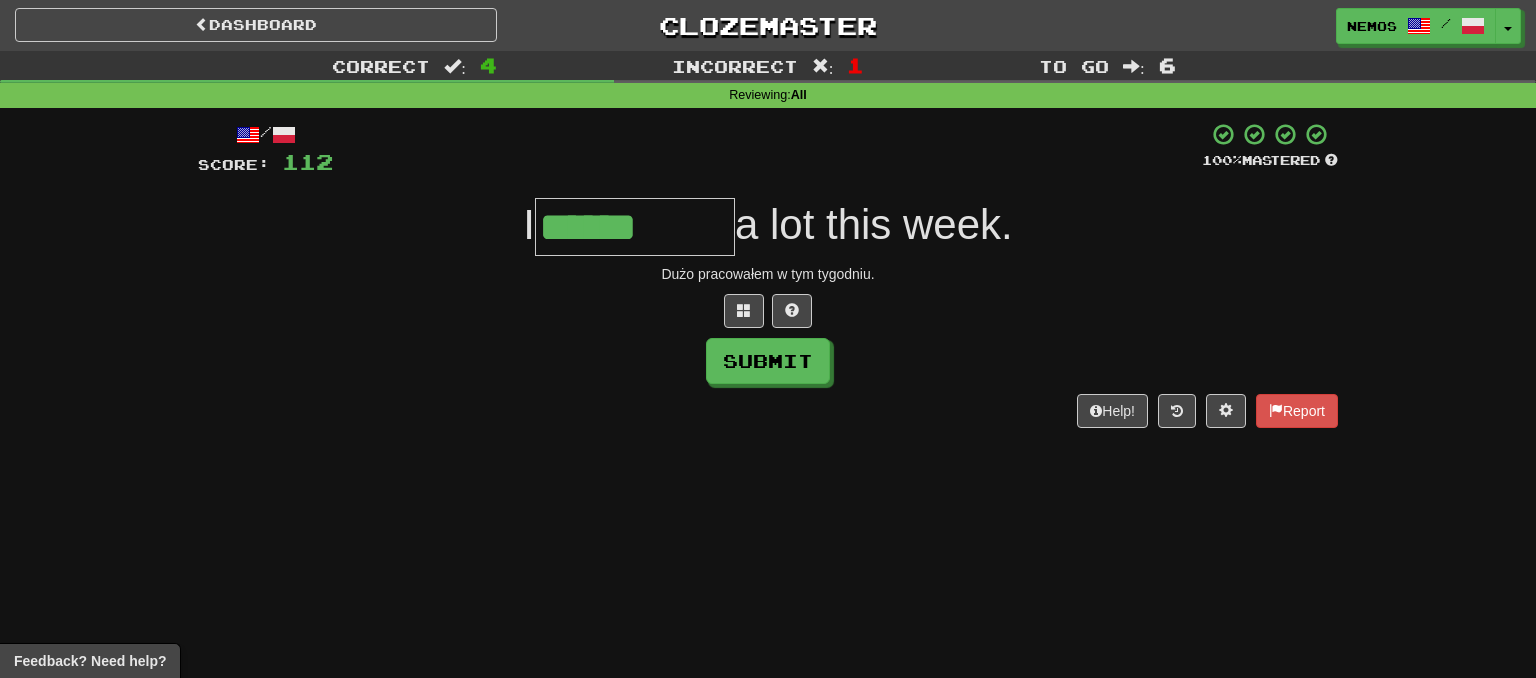 type on "******" 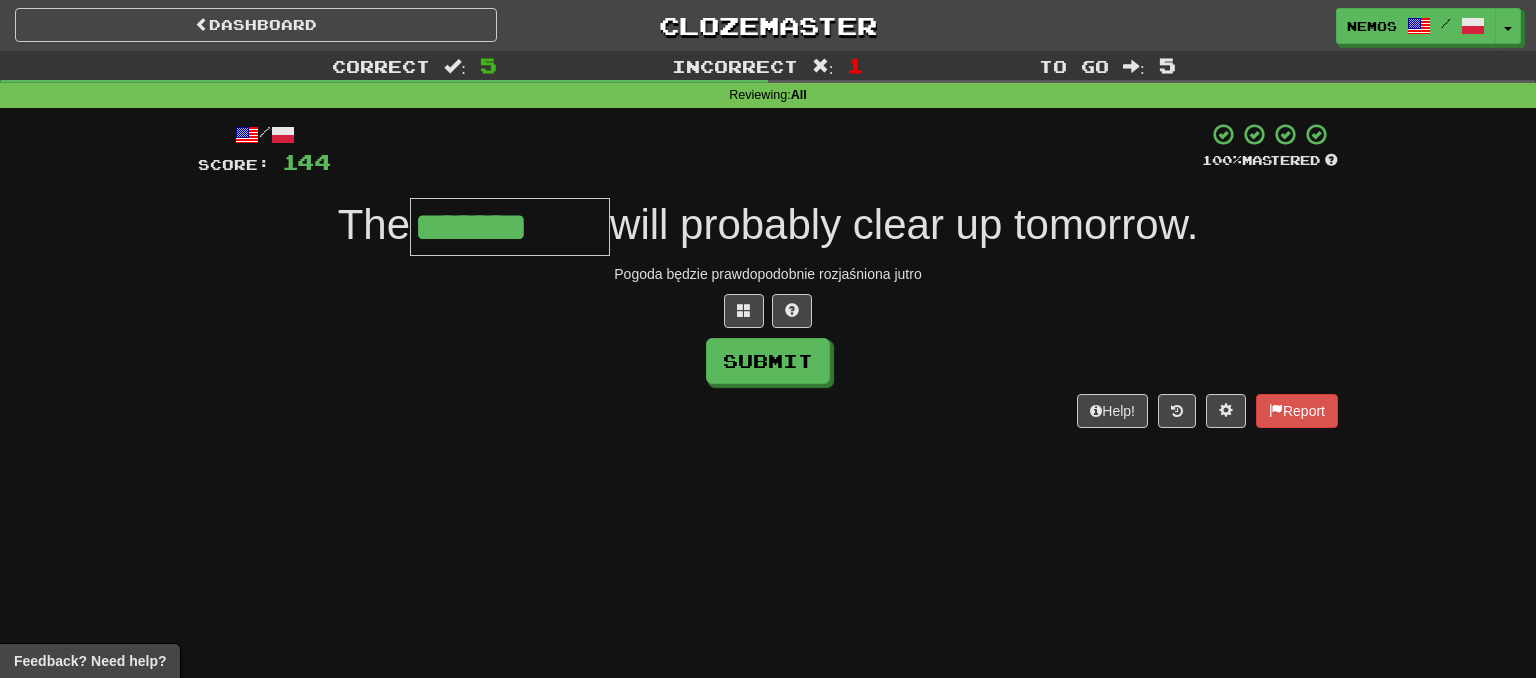 type on "*******" 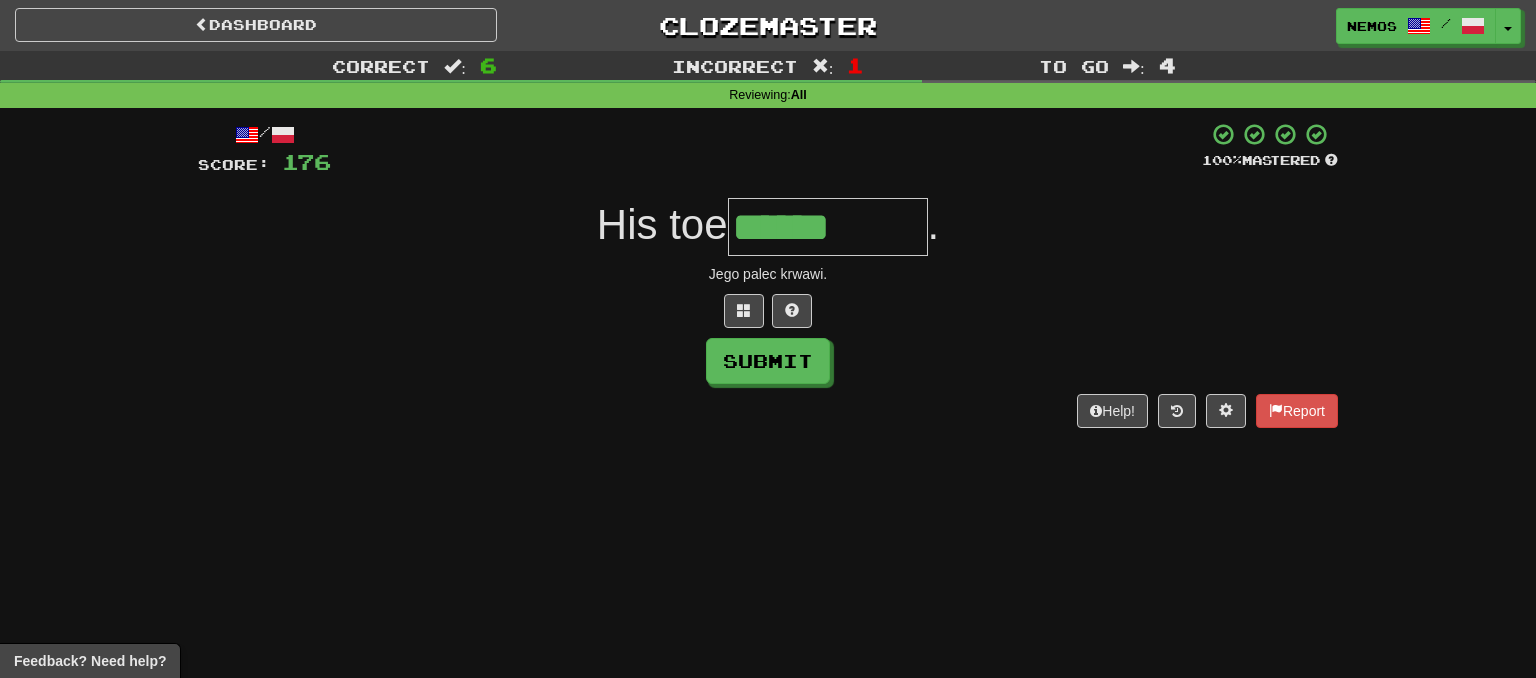 type on "******" 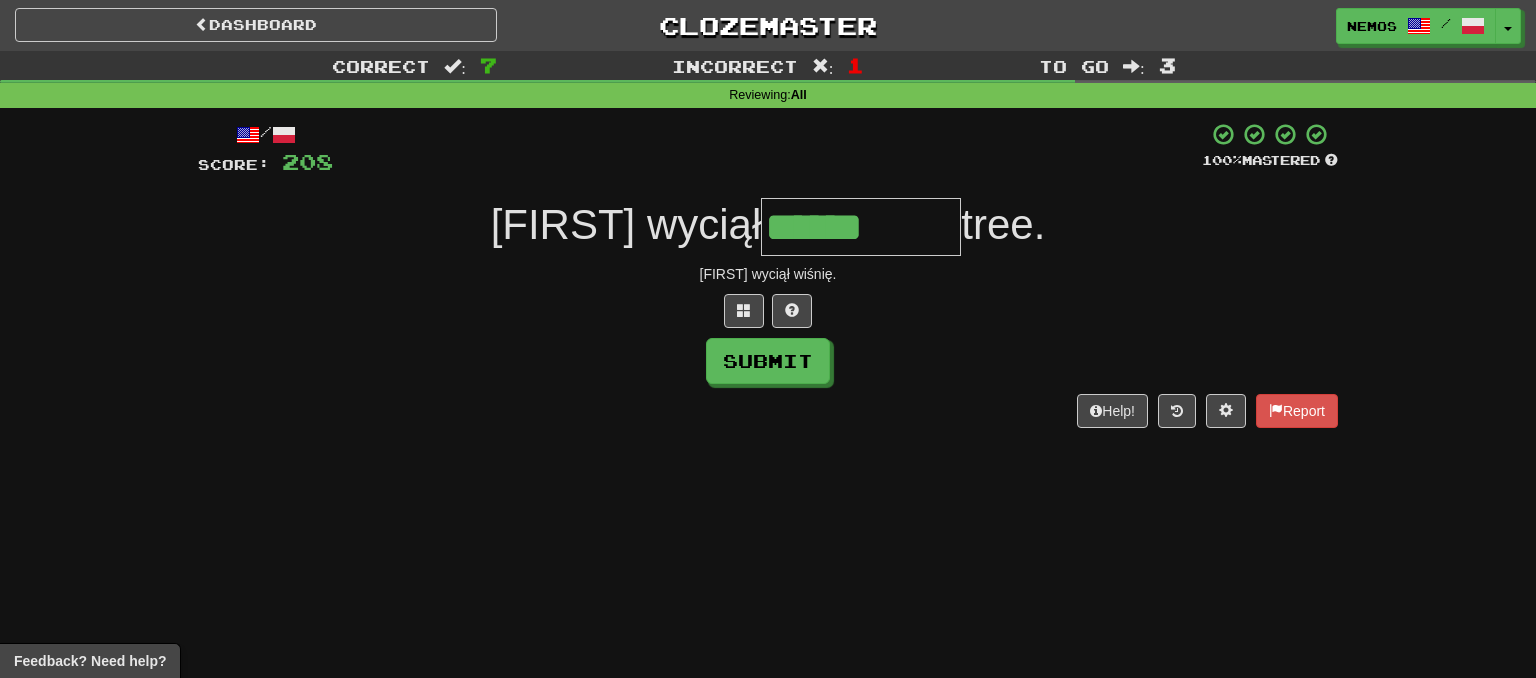 type on "******" 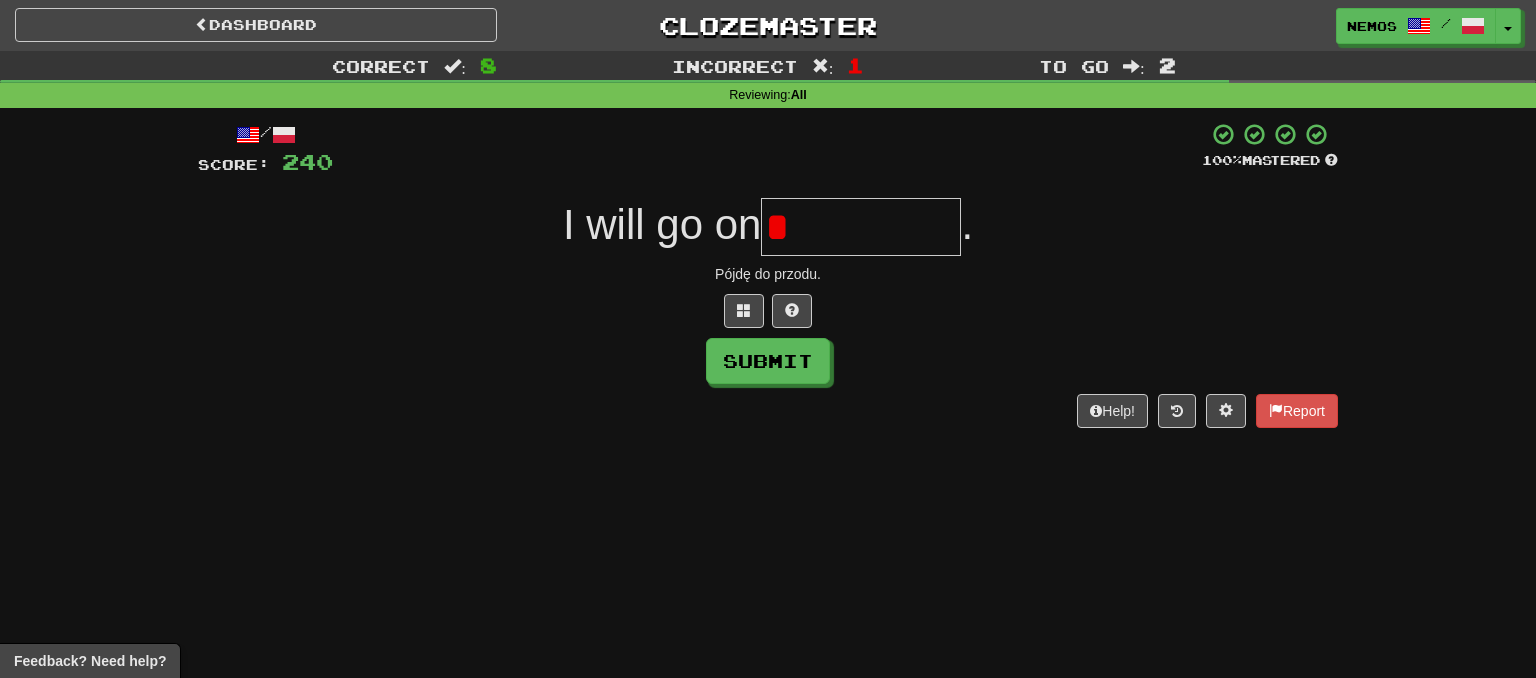 type on "*****" 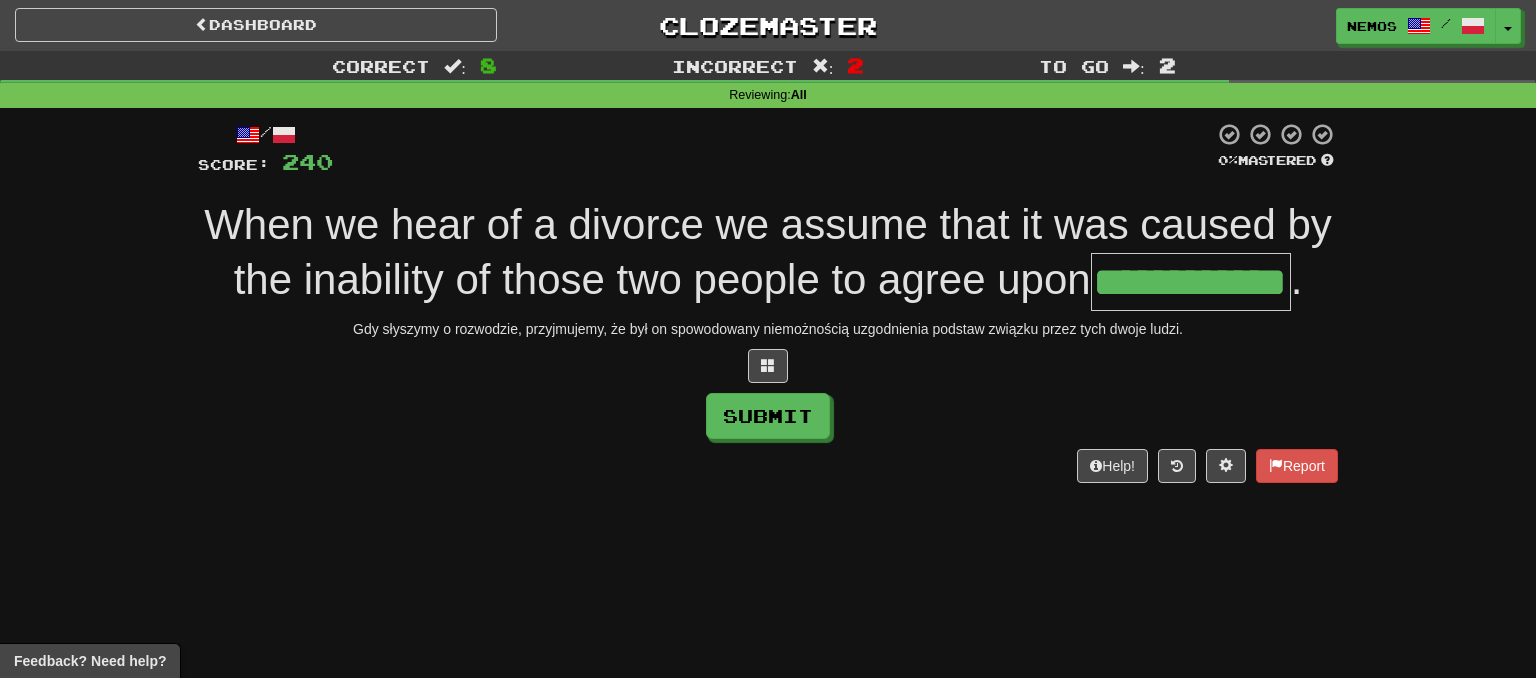 scroll, scrollTop: 0, scrollLeft: 59, axis: horizontal 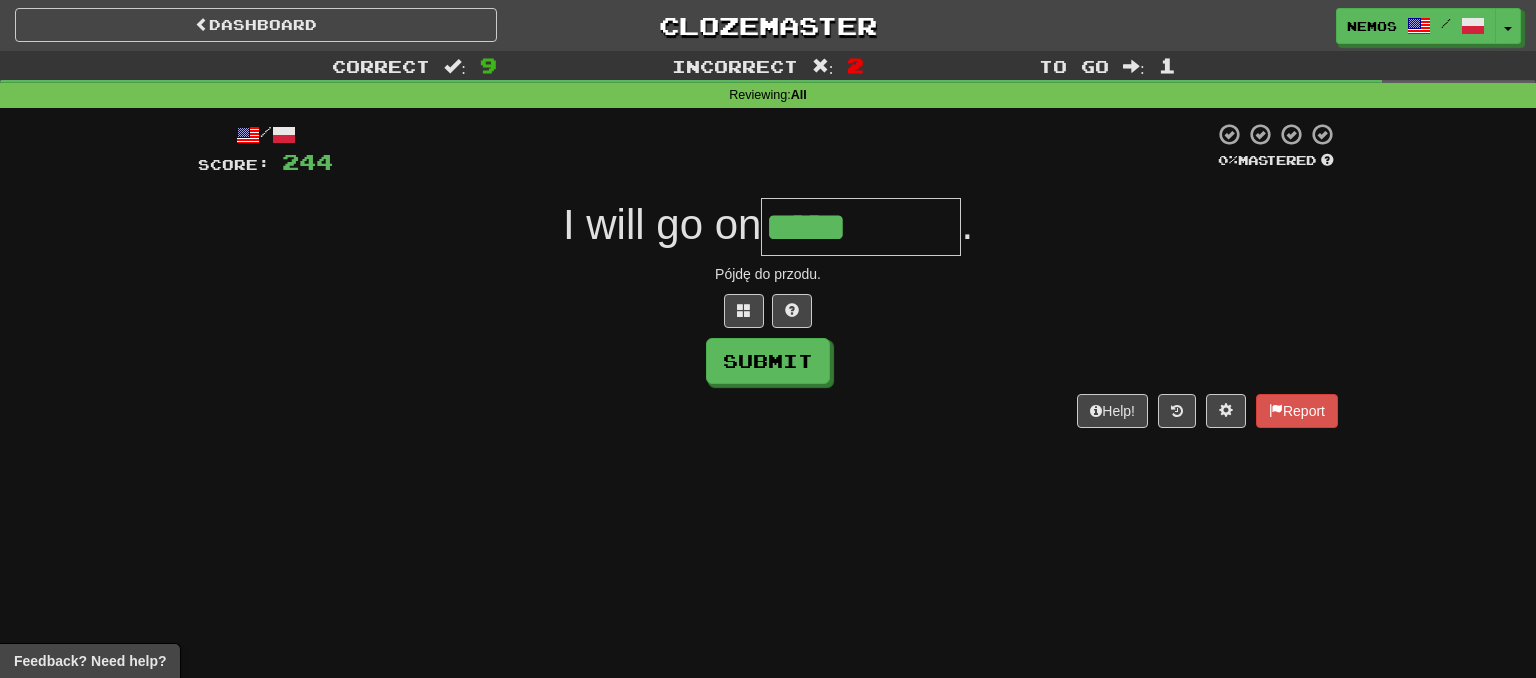 type on "*****" 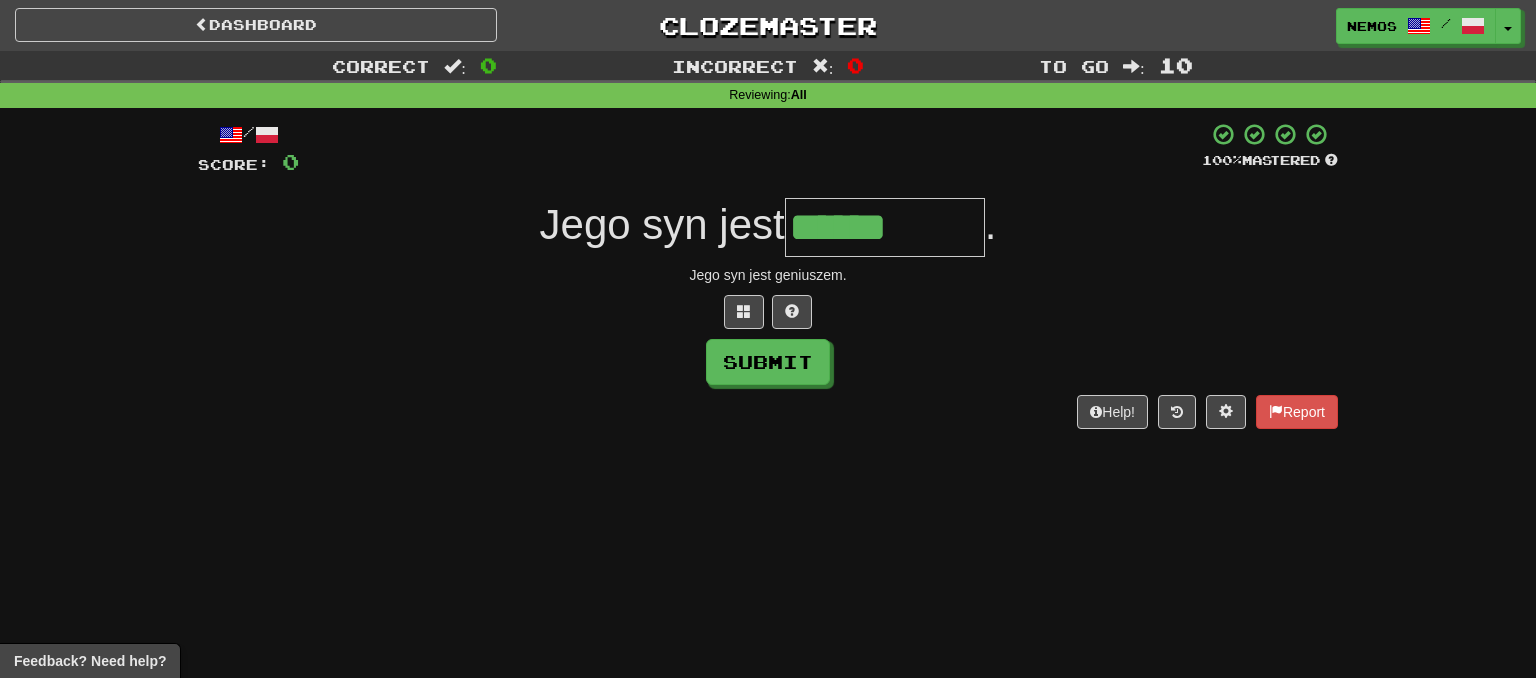 type on "******" 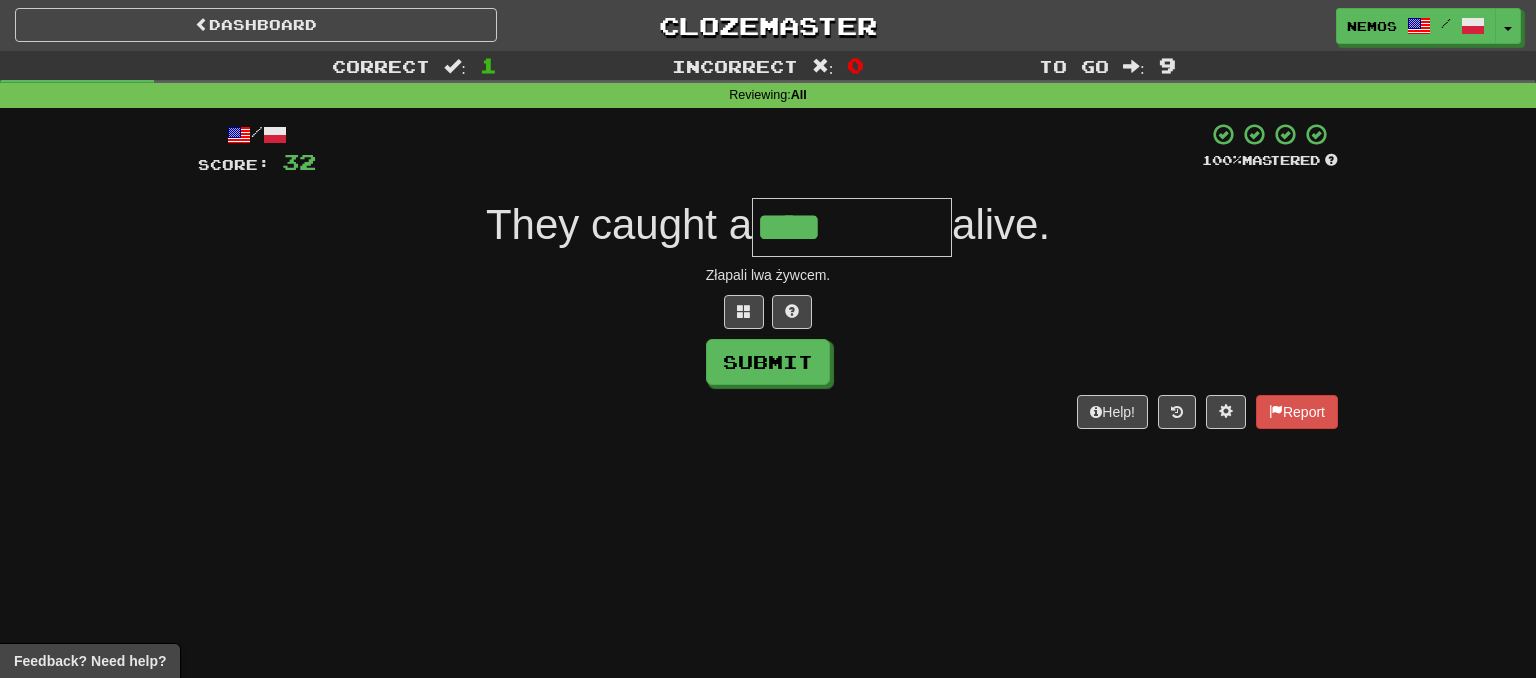 type on "****" 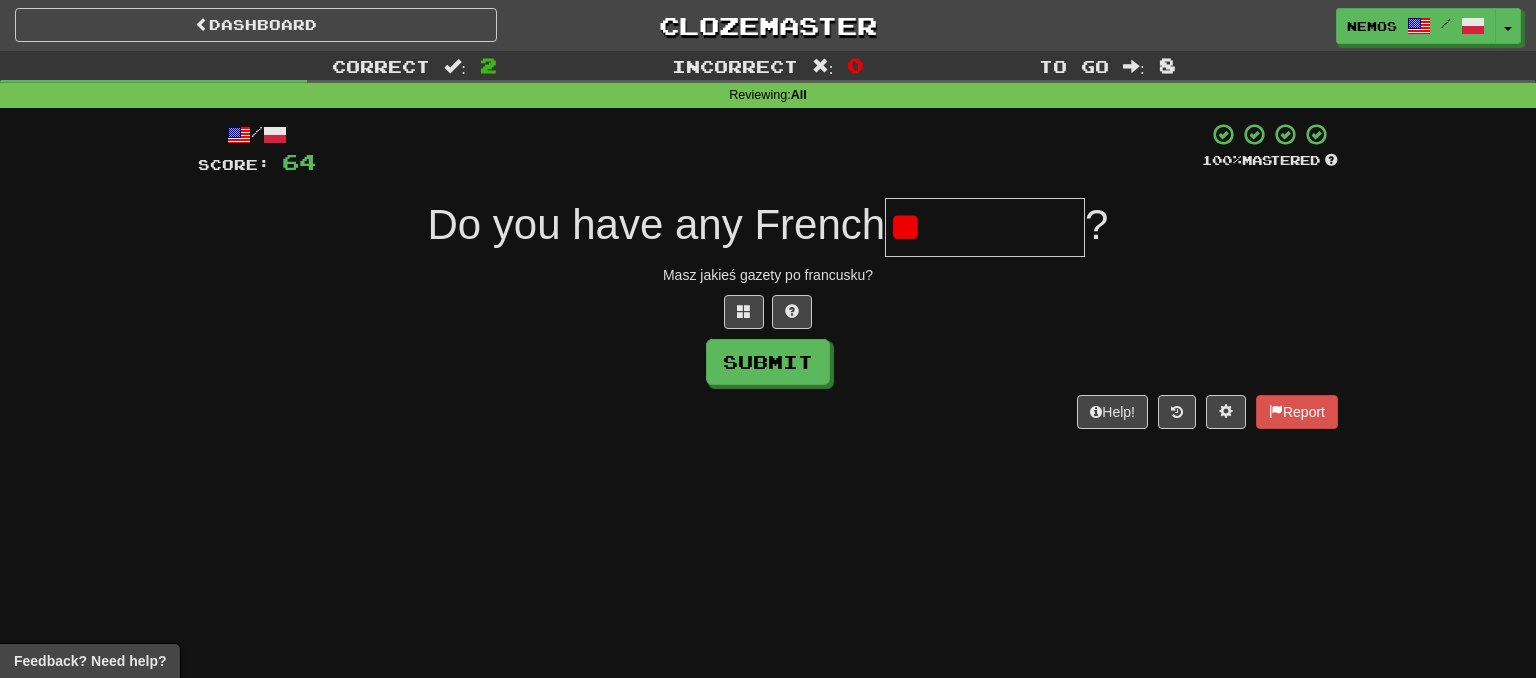 type on "*" 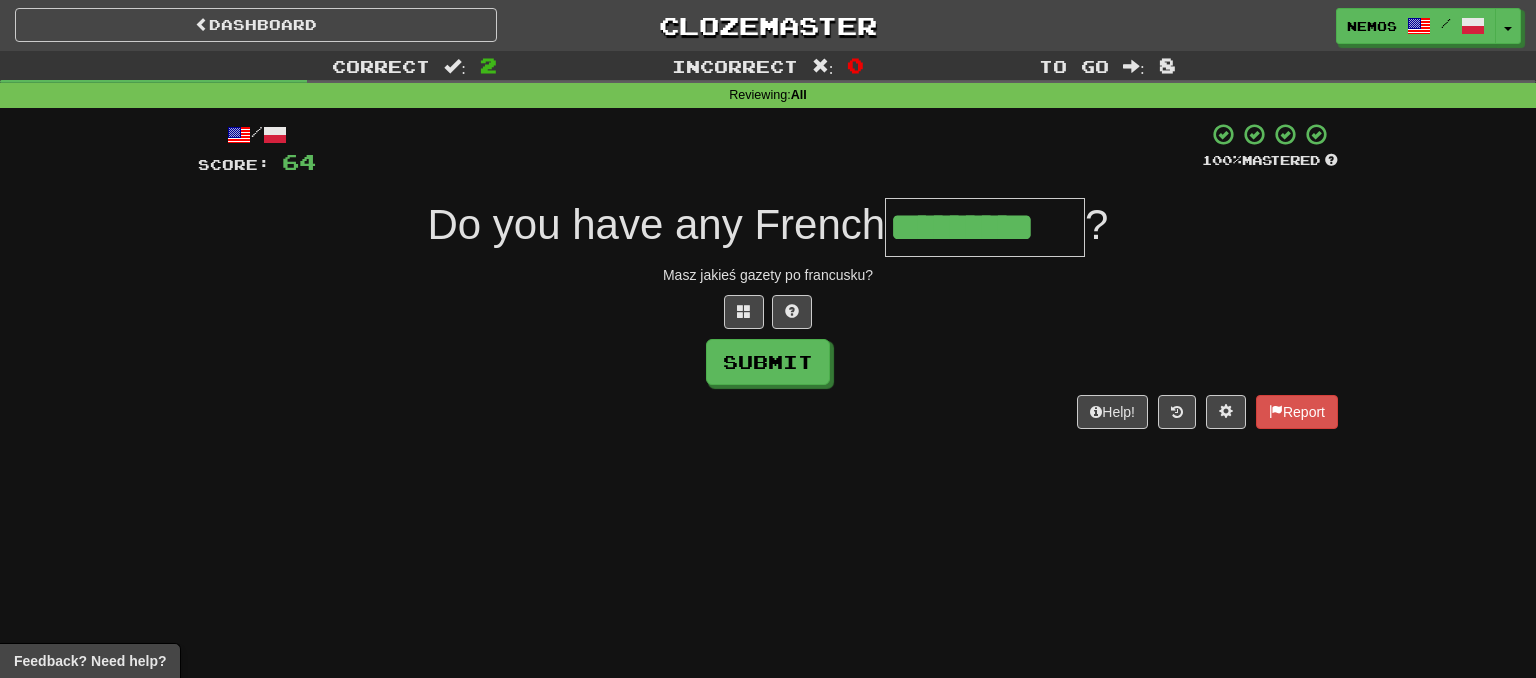 scroll, scrollTop: 0, scrollLeft: 10, axis: horizontal 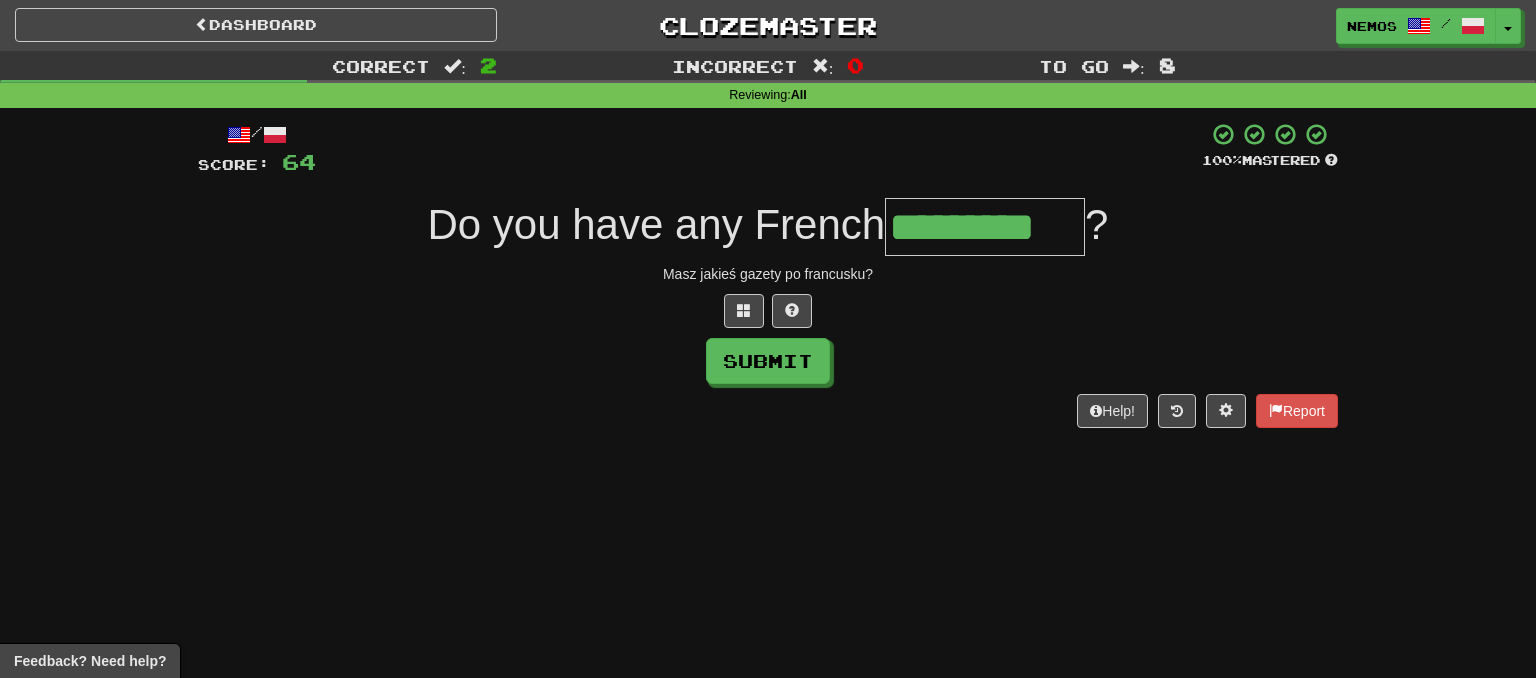 type on "*********" 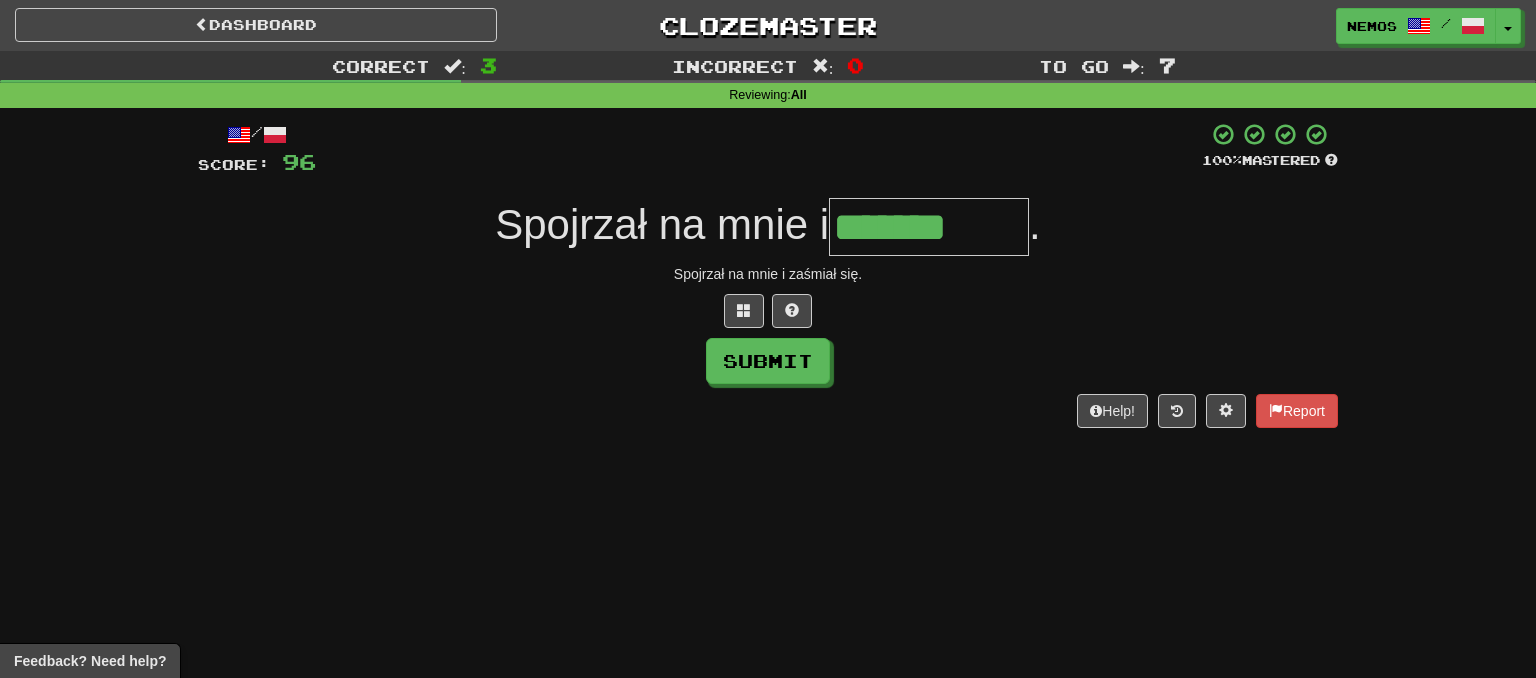 type on "*******" 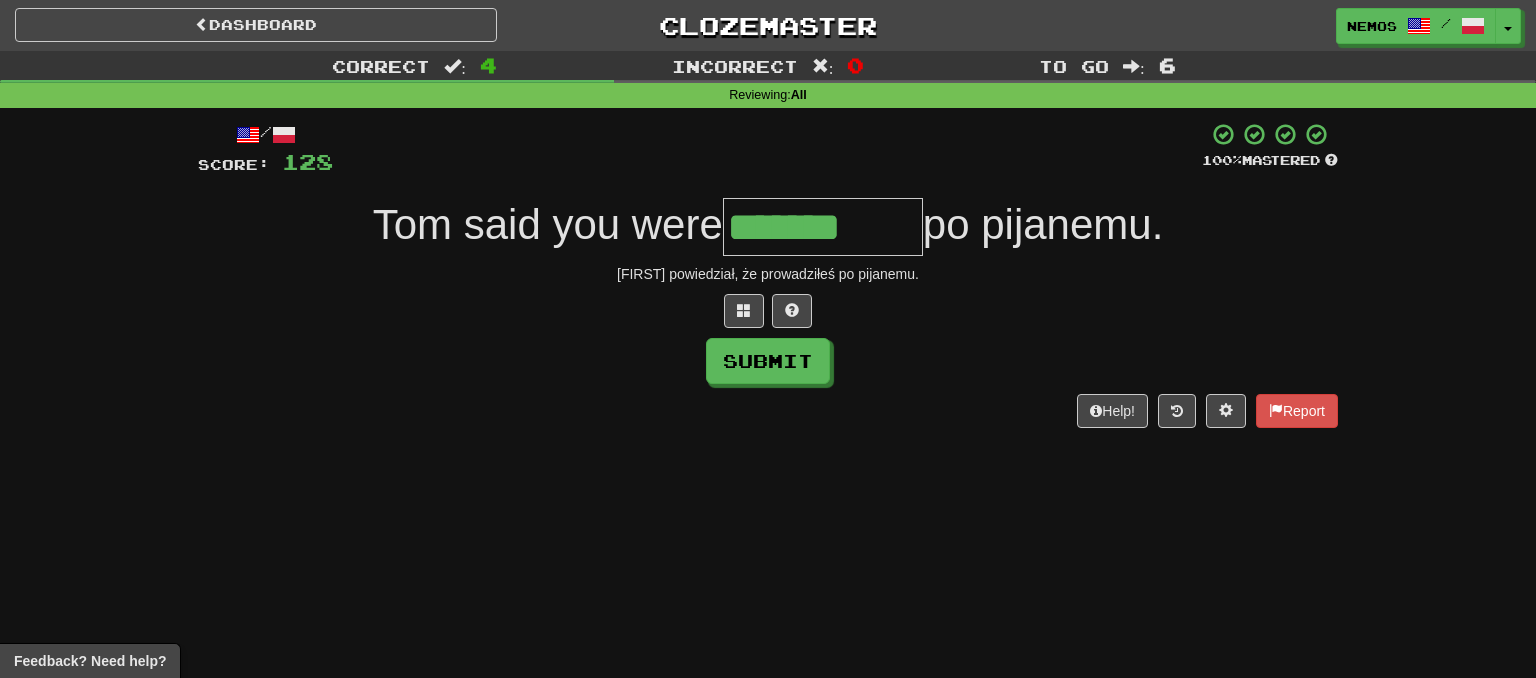 type on "*******" 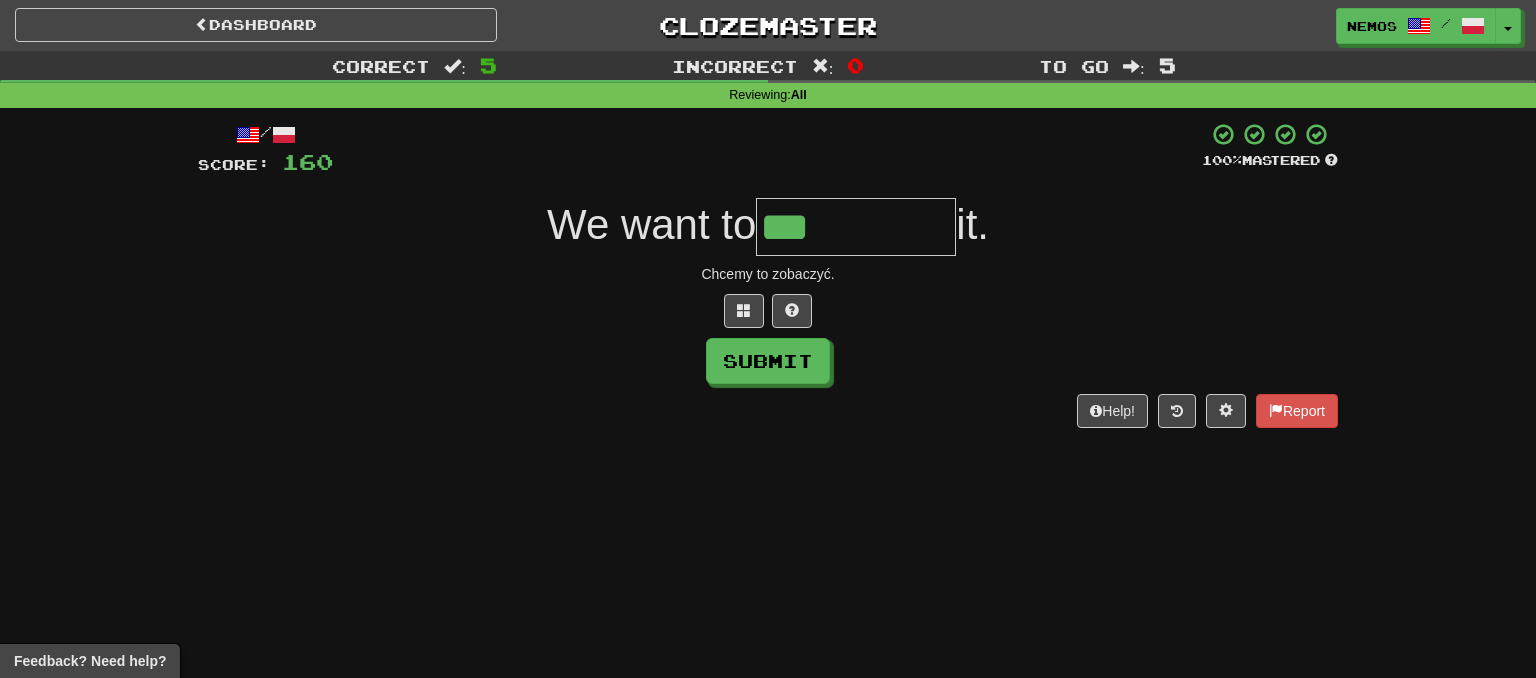 type on "***" 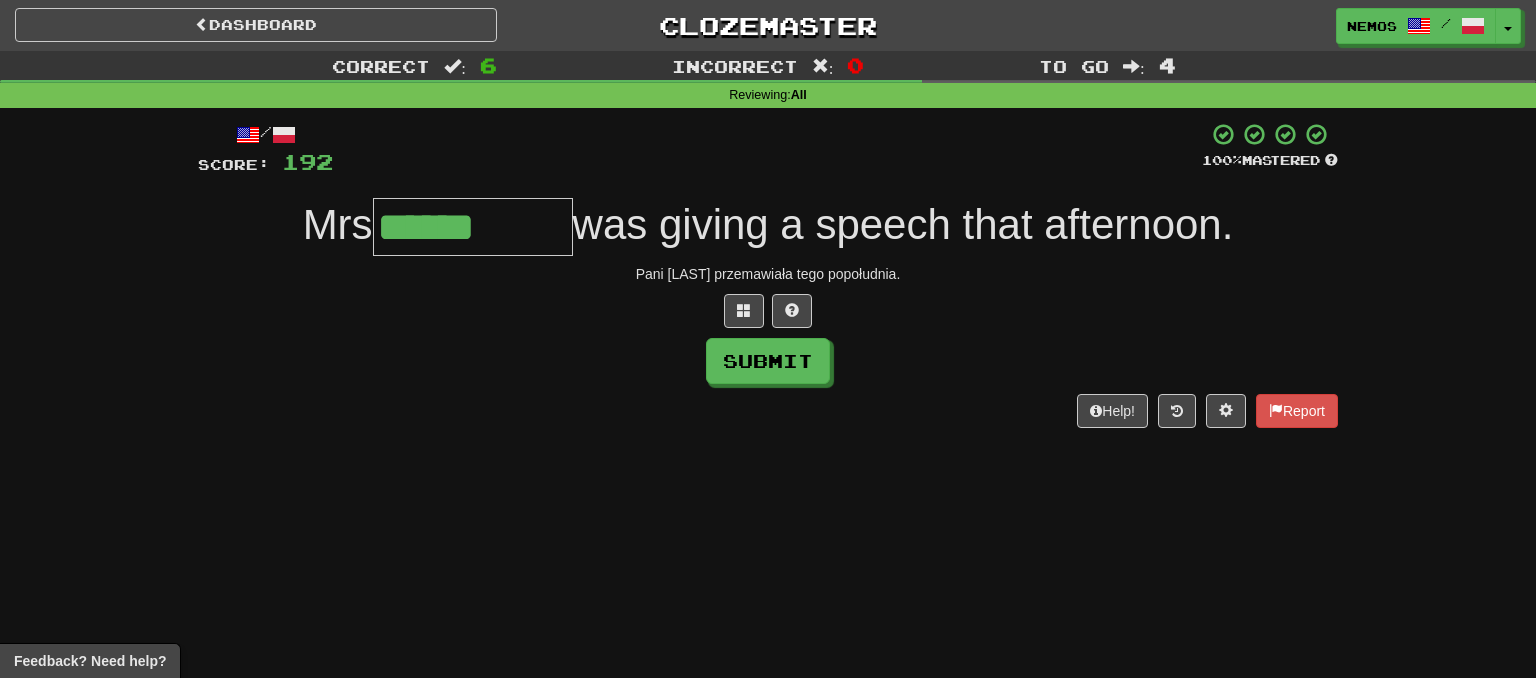 type on "******" 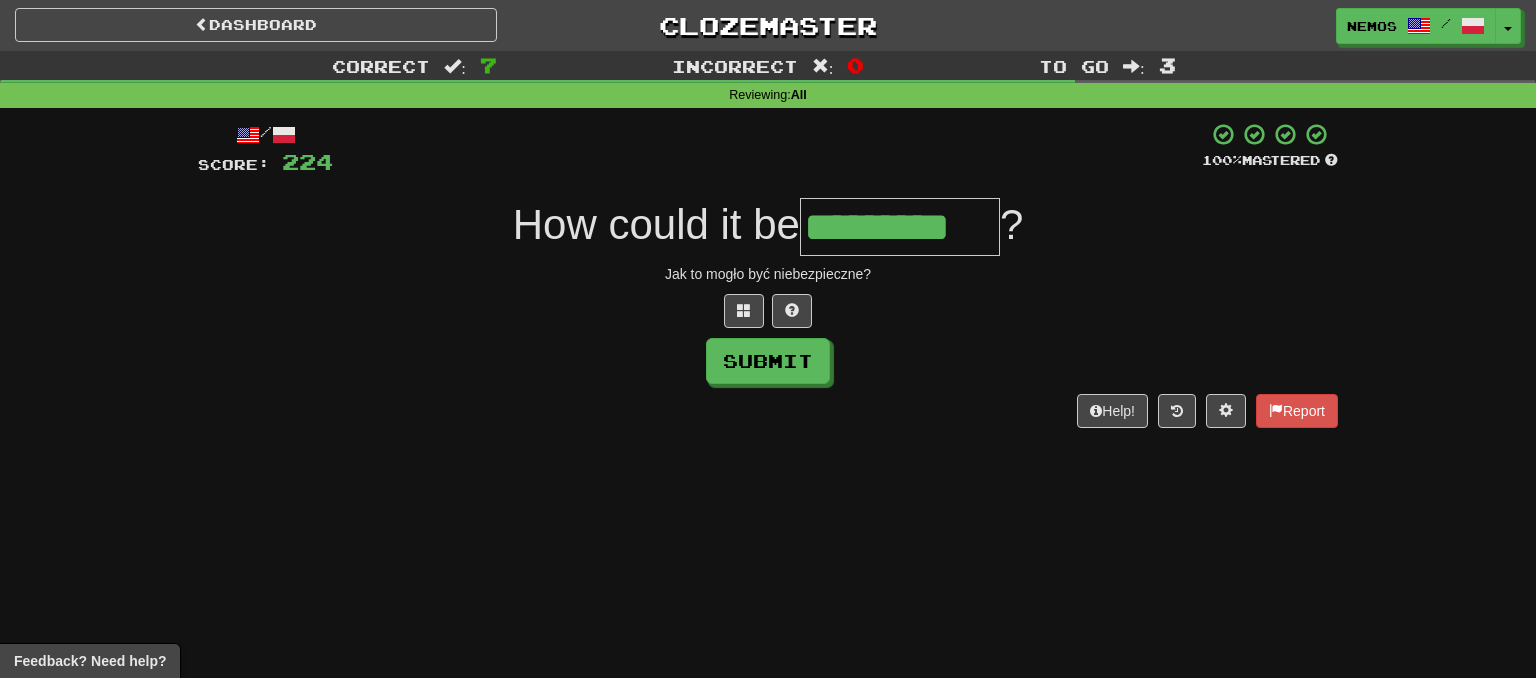 scroll, scrollTop: 0, scrollLeft: 6, axis: horizontal 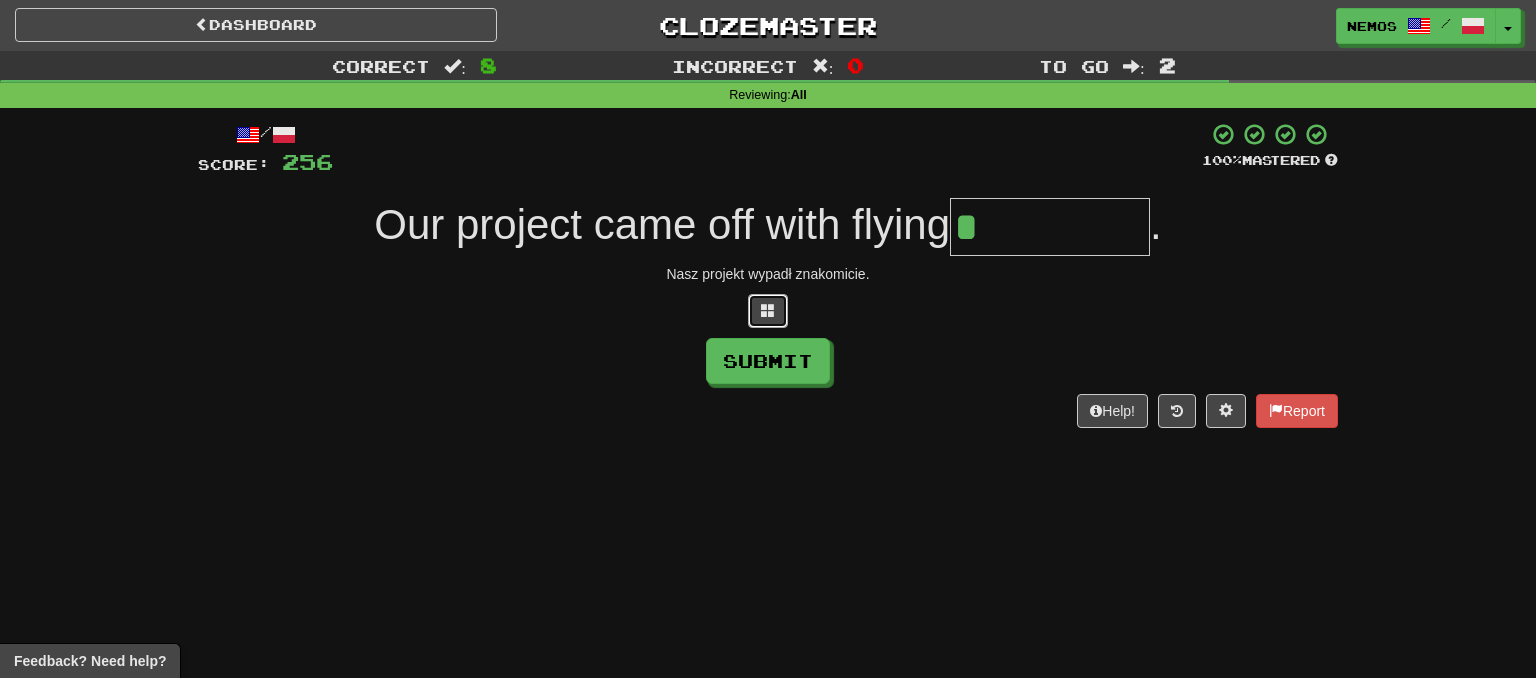 click at bounding box center [768, 310] 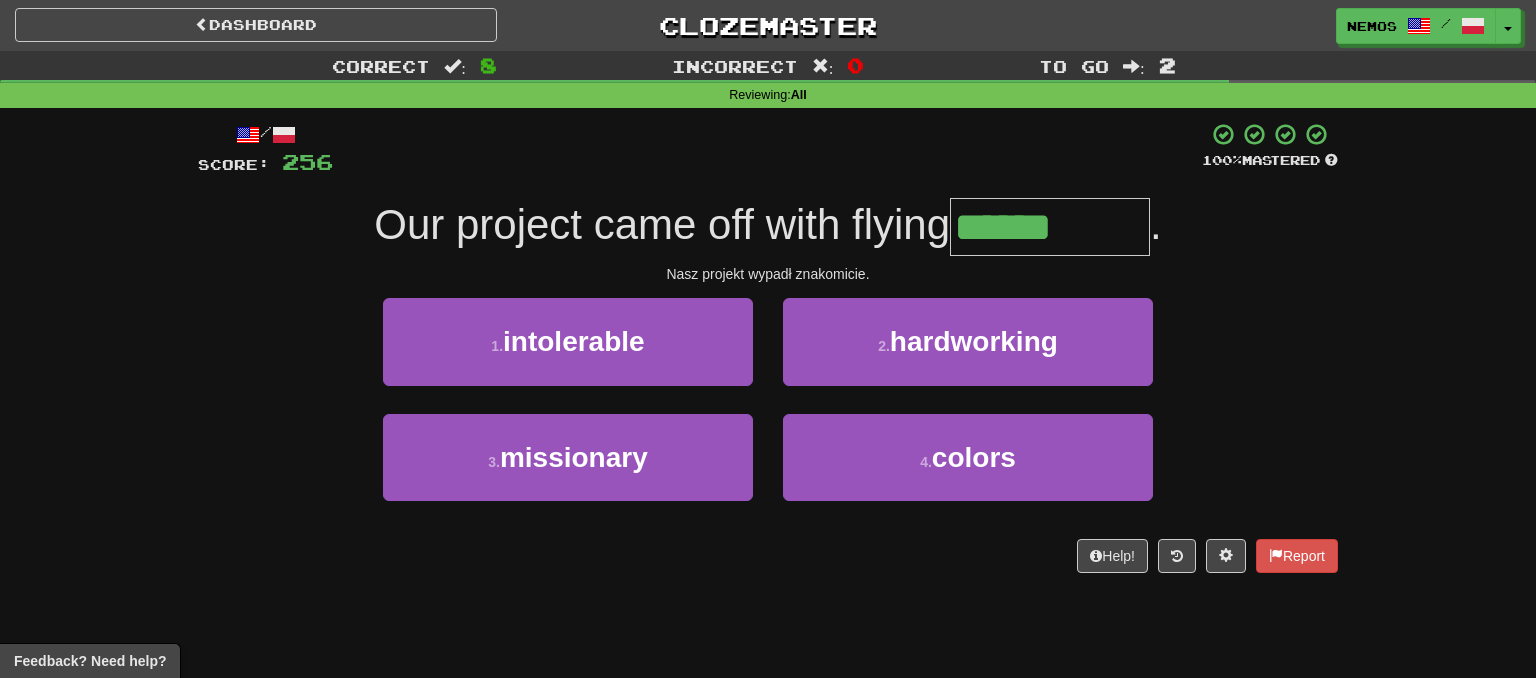 type on "******" 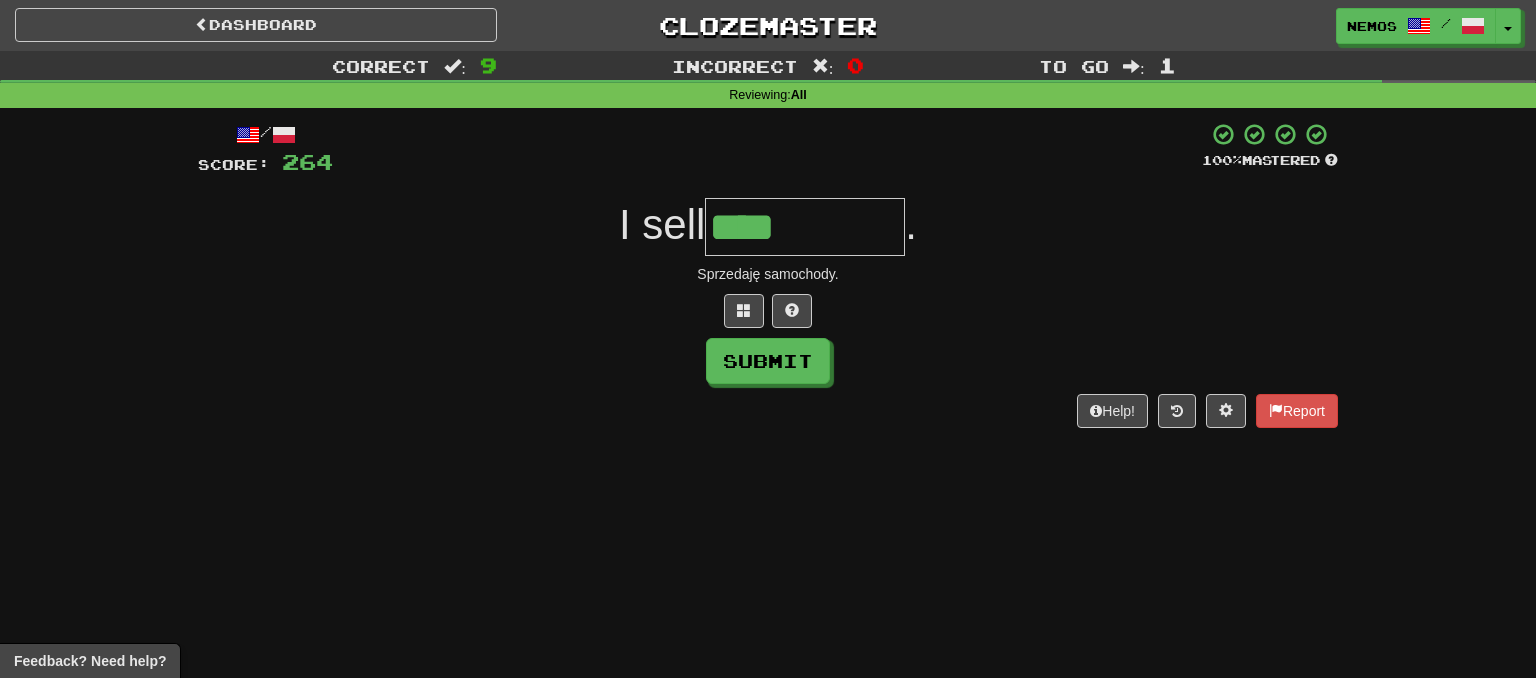 type on "****" 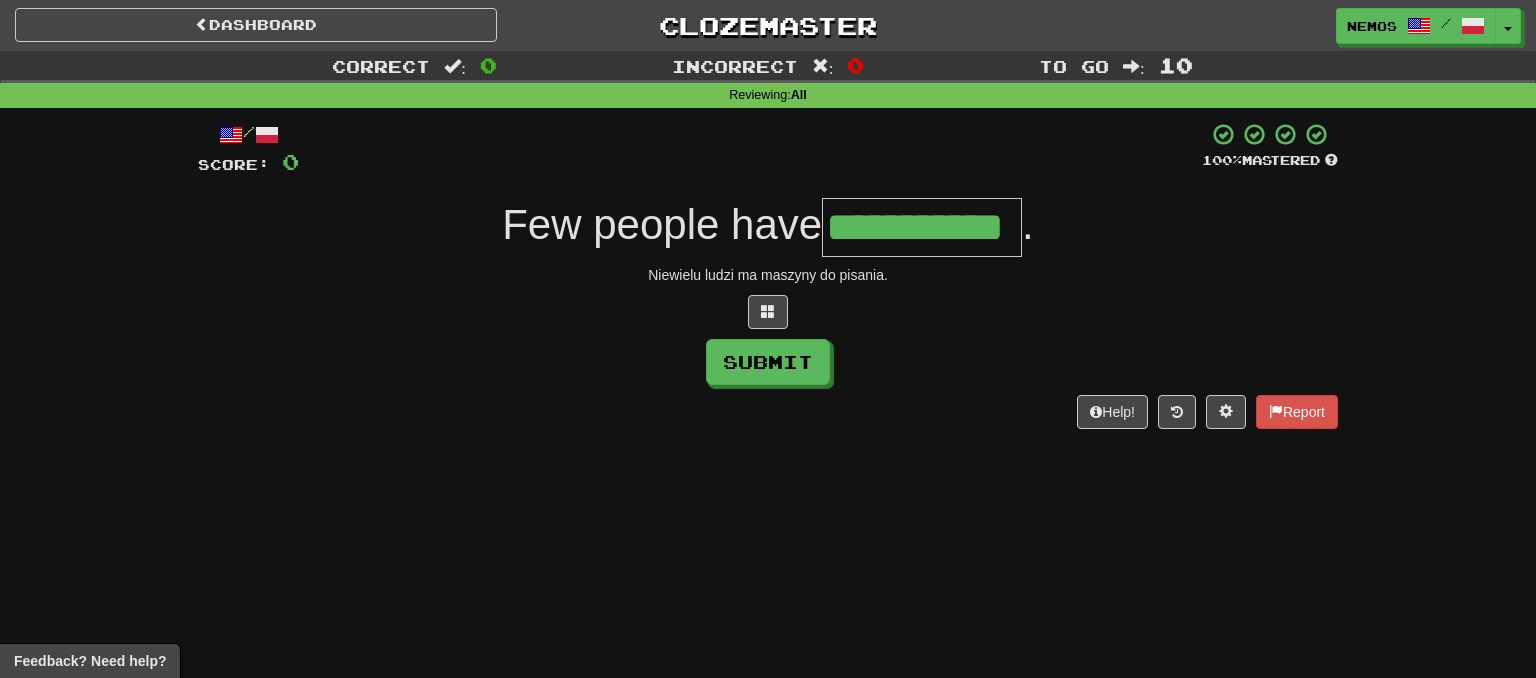 scroll, scrollTop: 0, scrollLeft: 10, axis: horizontal 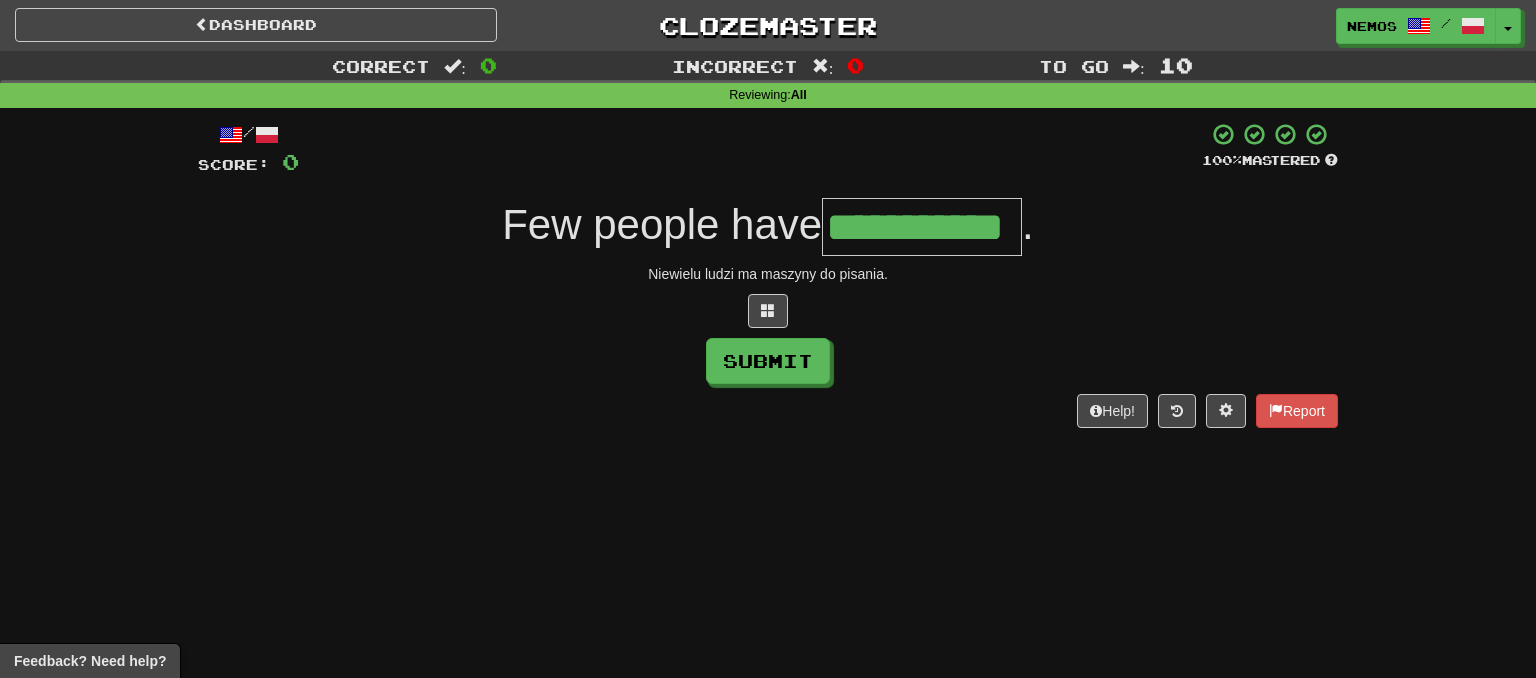 type on "**********" 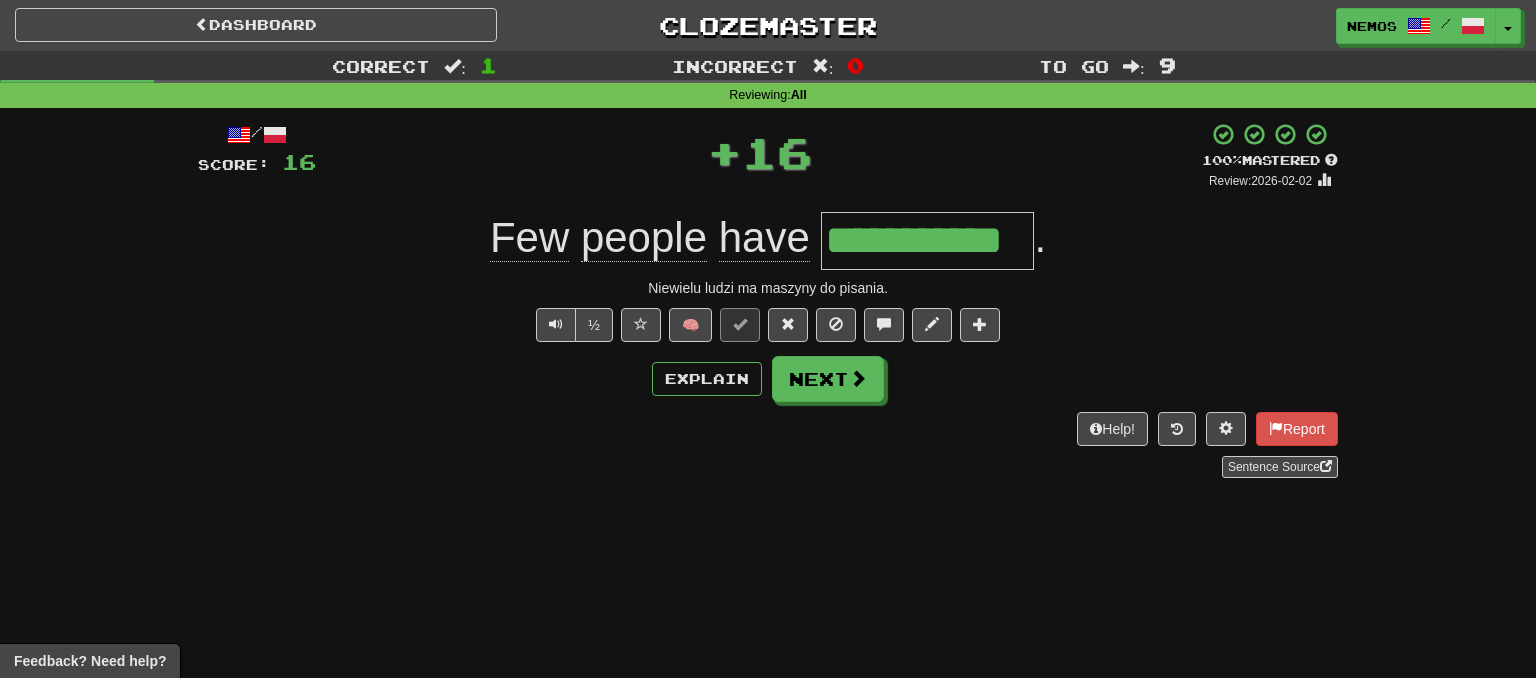scroll, scrollTop: 0, scrollLeft: 0, axis: both 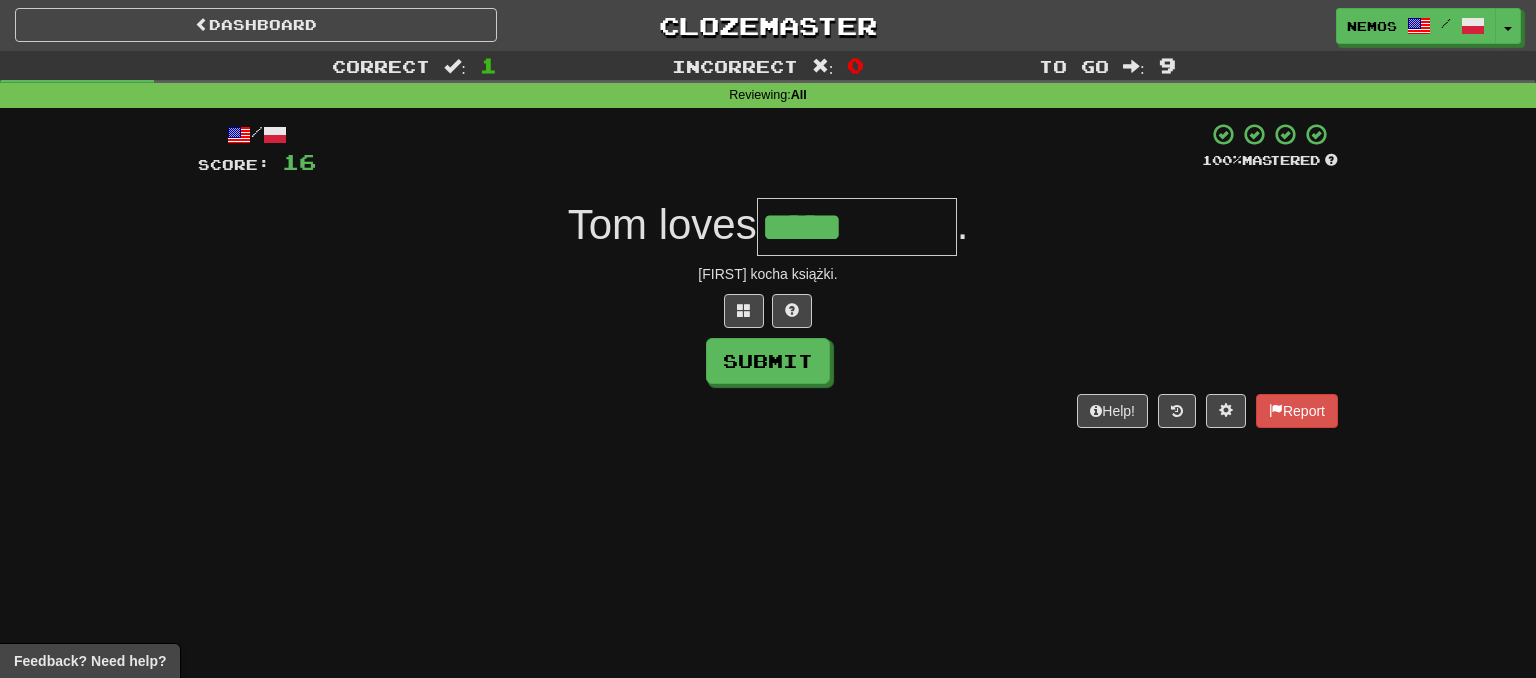 type on "*****" 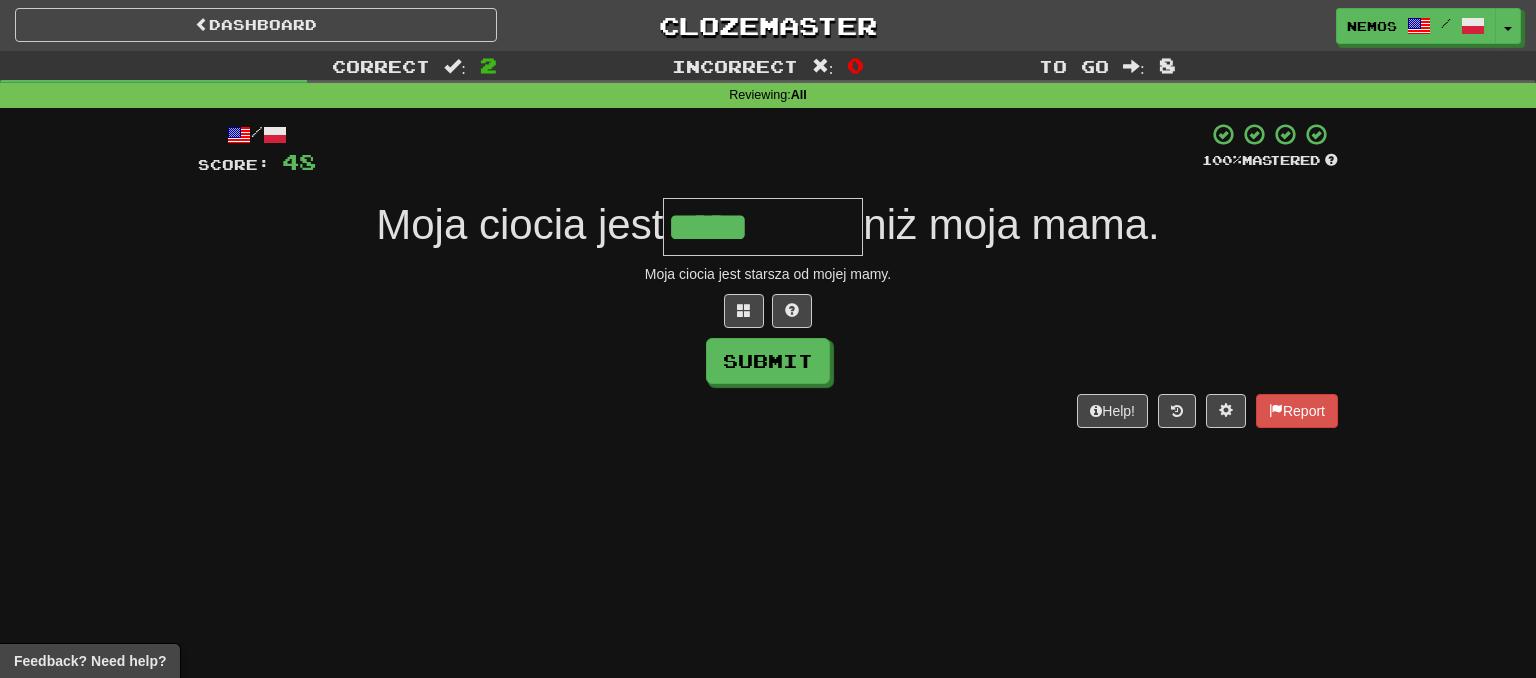 type on "*****" 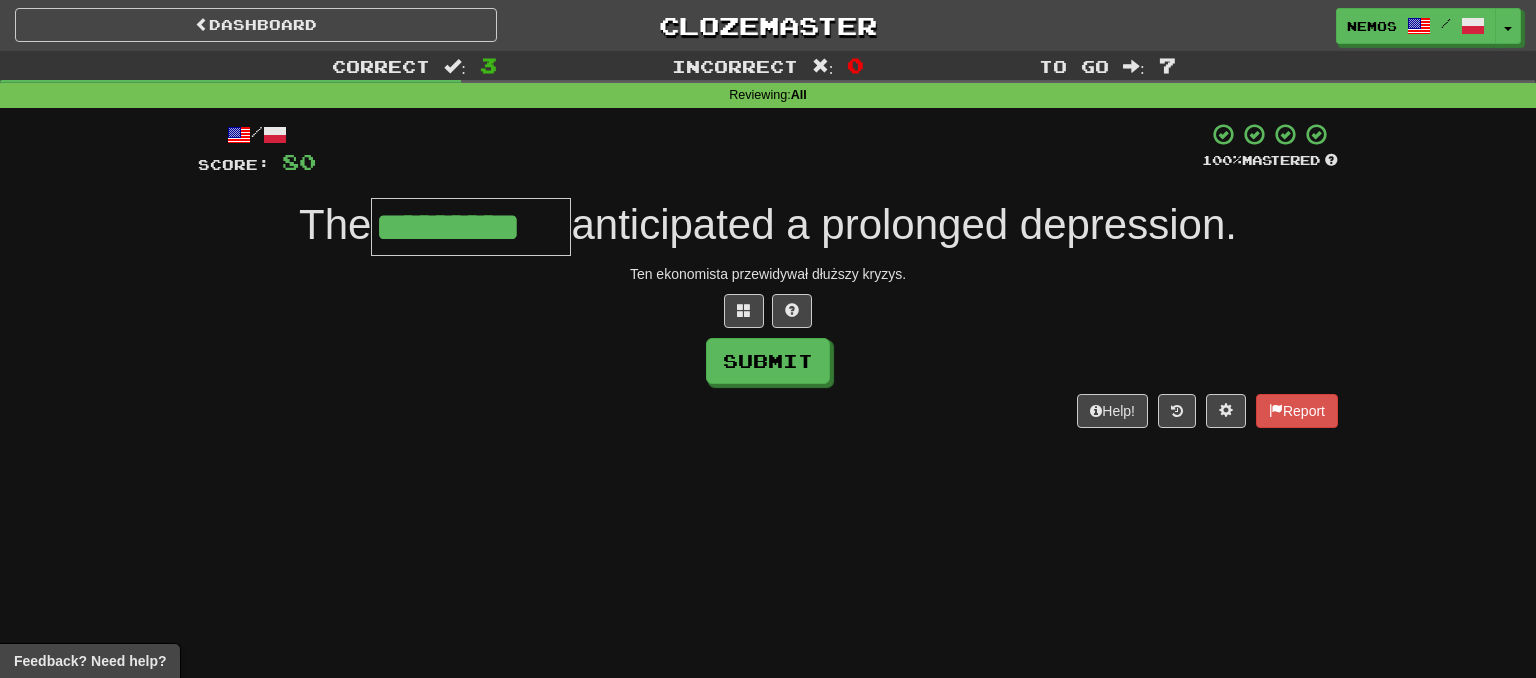 type on "*********" 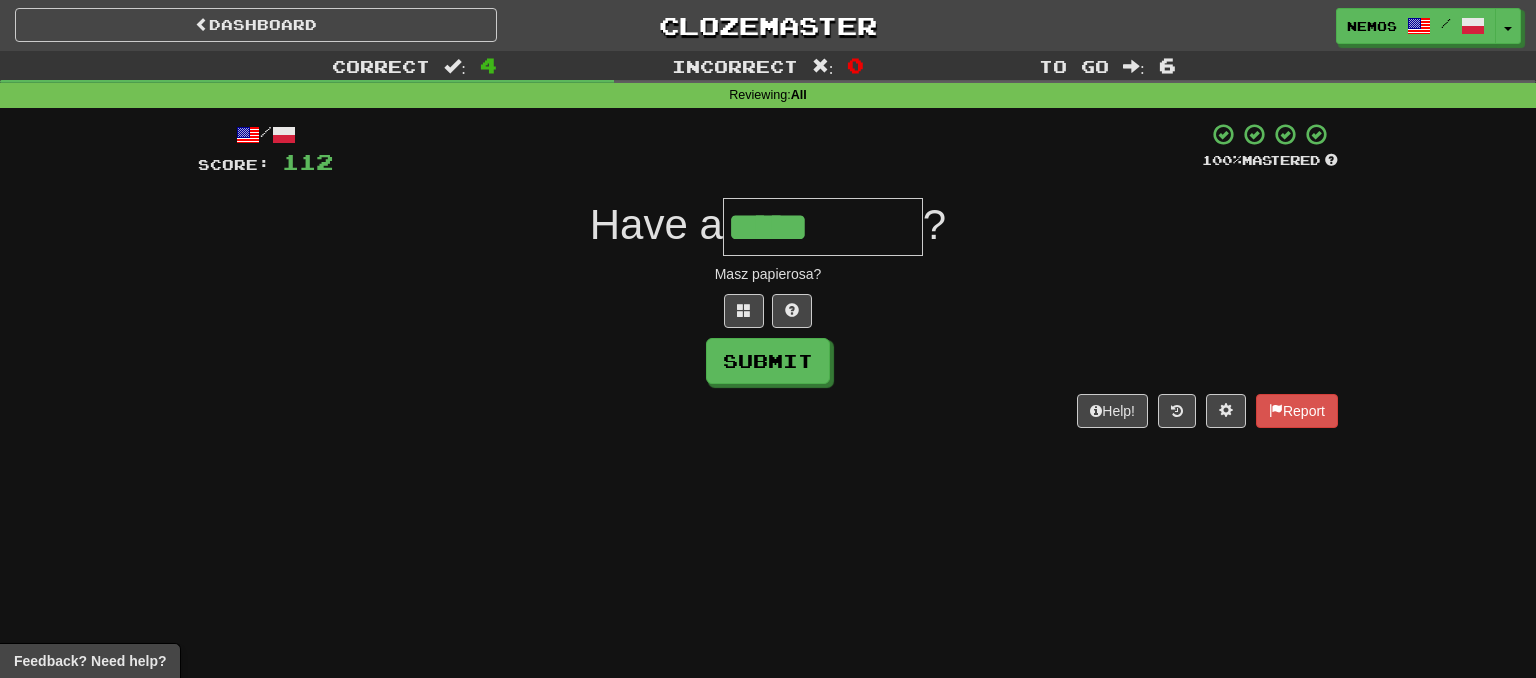 type on "*****" 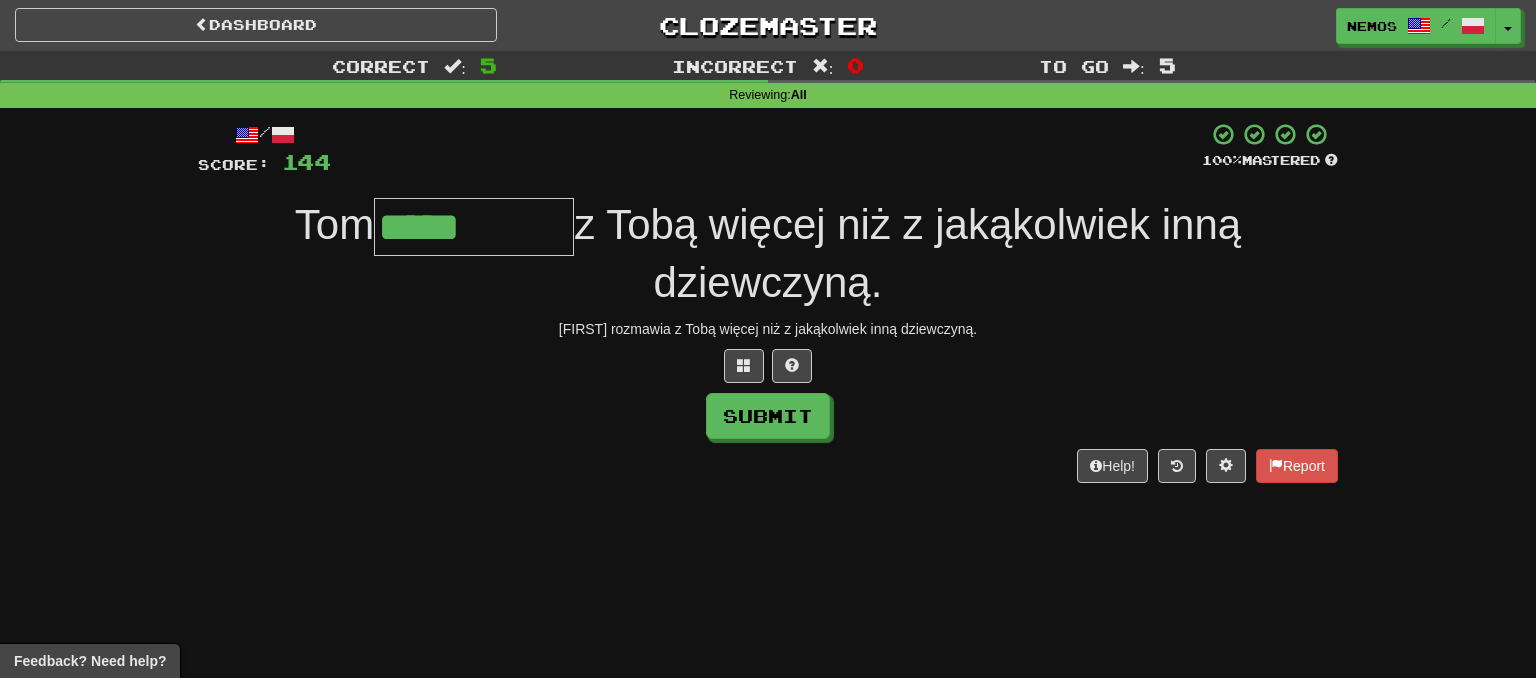 type on "*****" 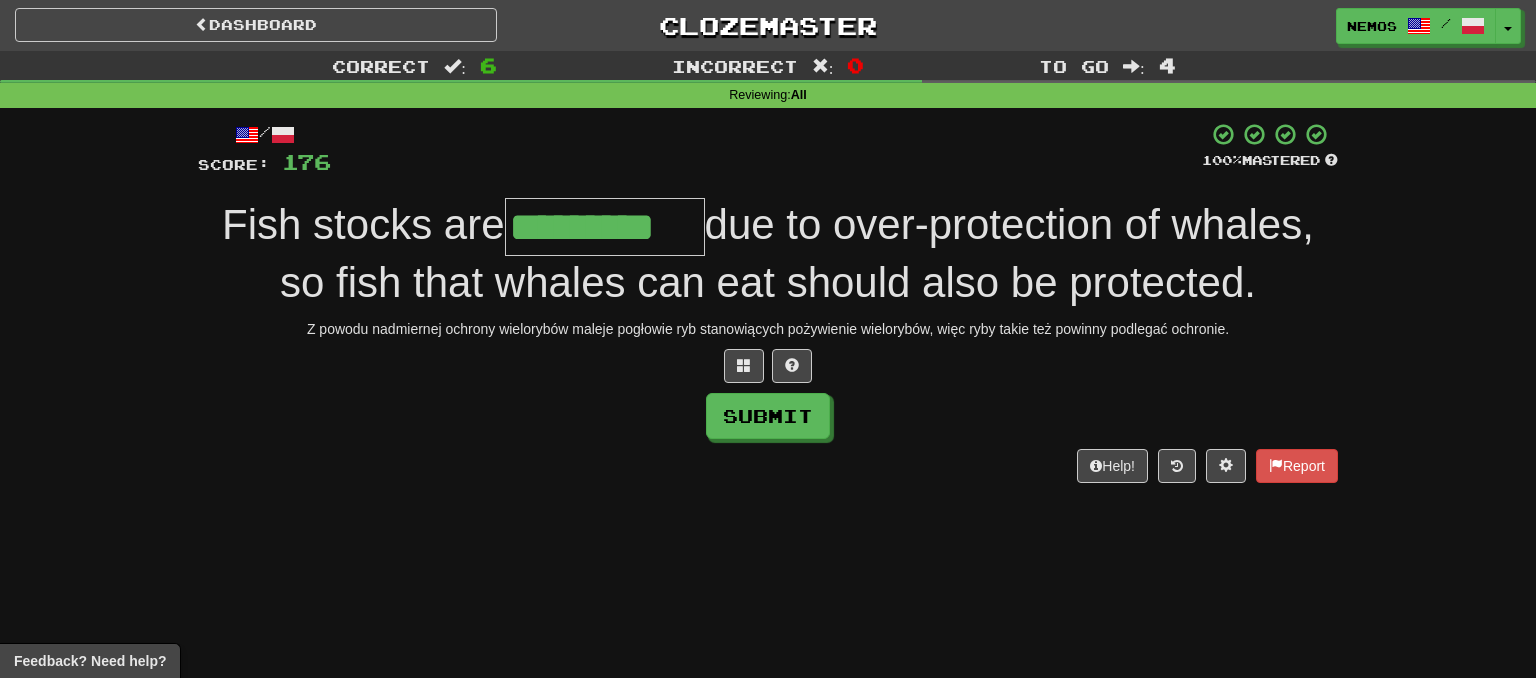 type on "*********" 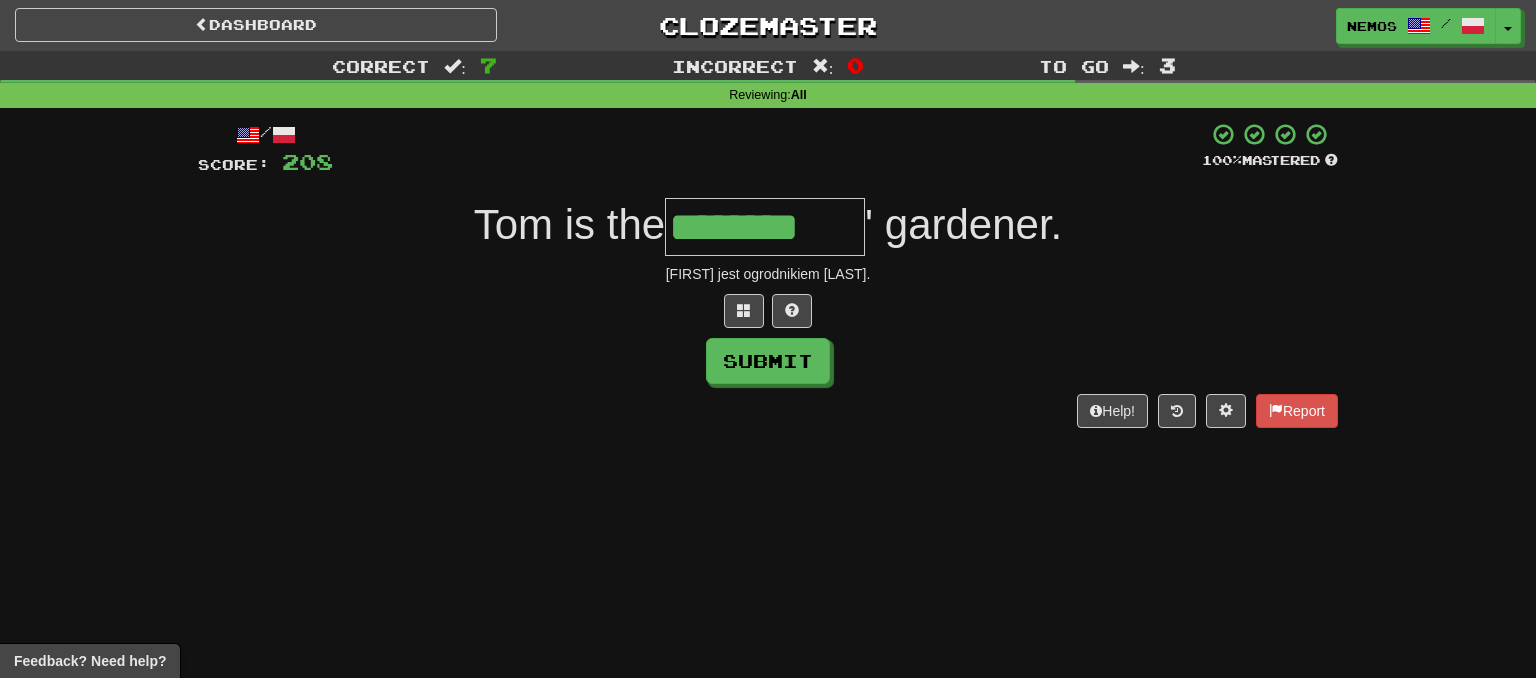type on "********" 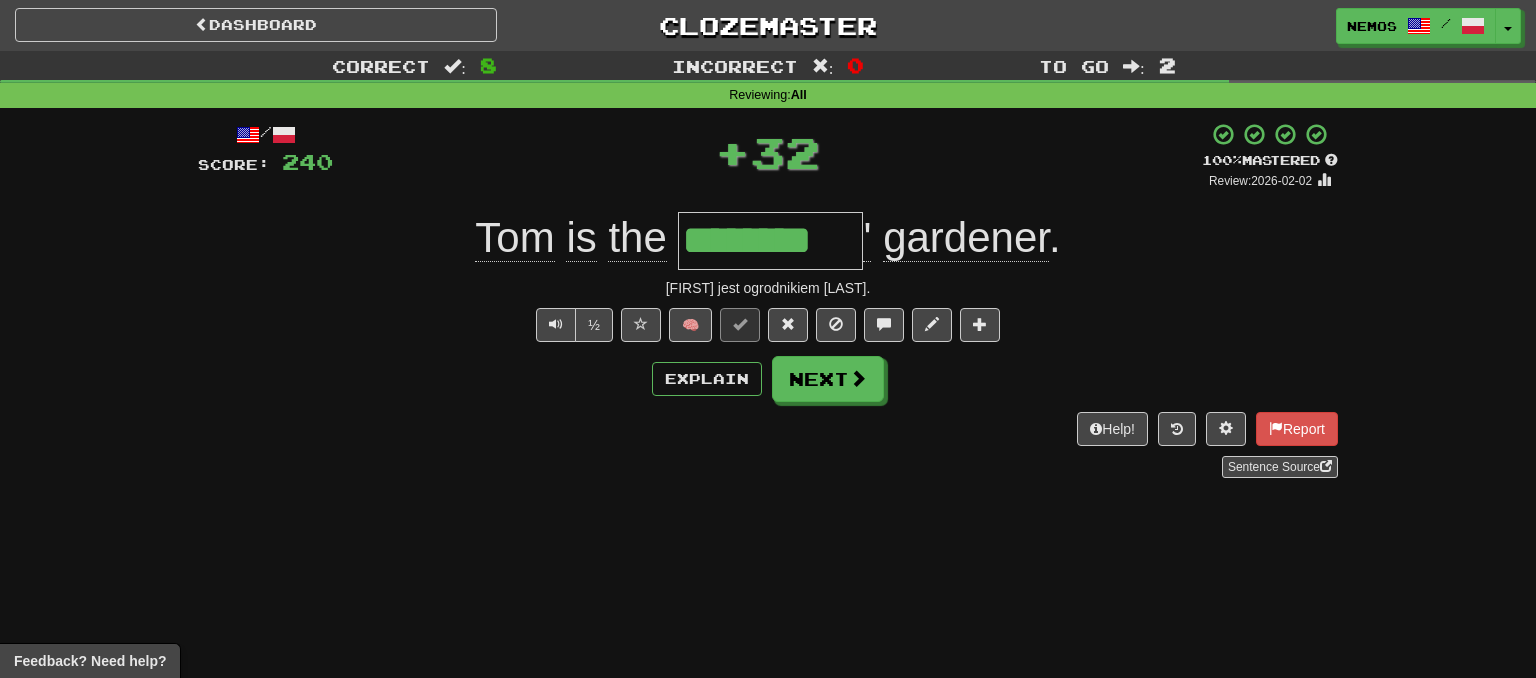 type 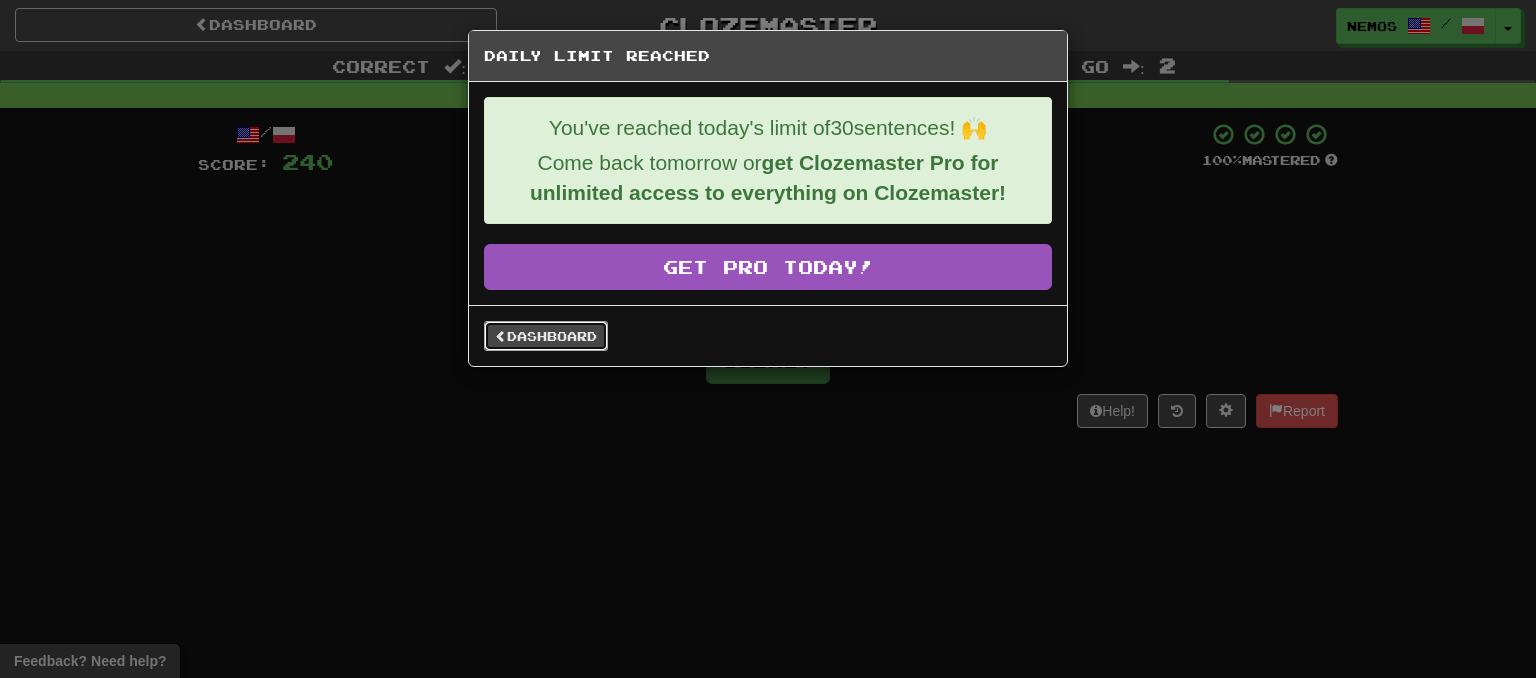click on "Dashboard" at bounding box center (546, 336) 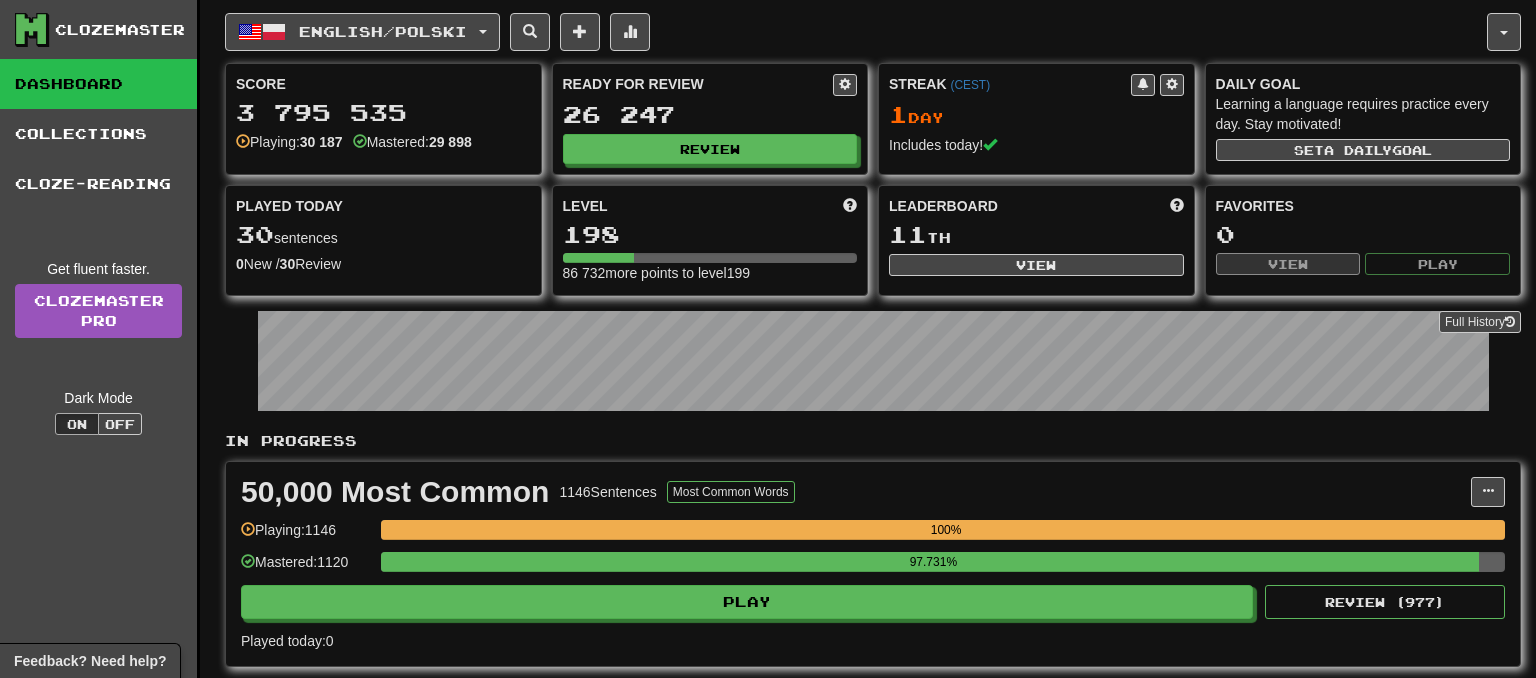 scroll, scrollTop: 0, scrollLeft: 0, axis: both 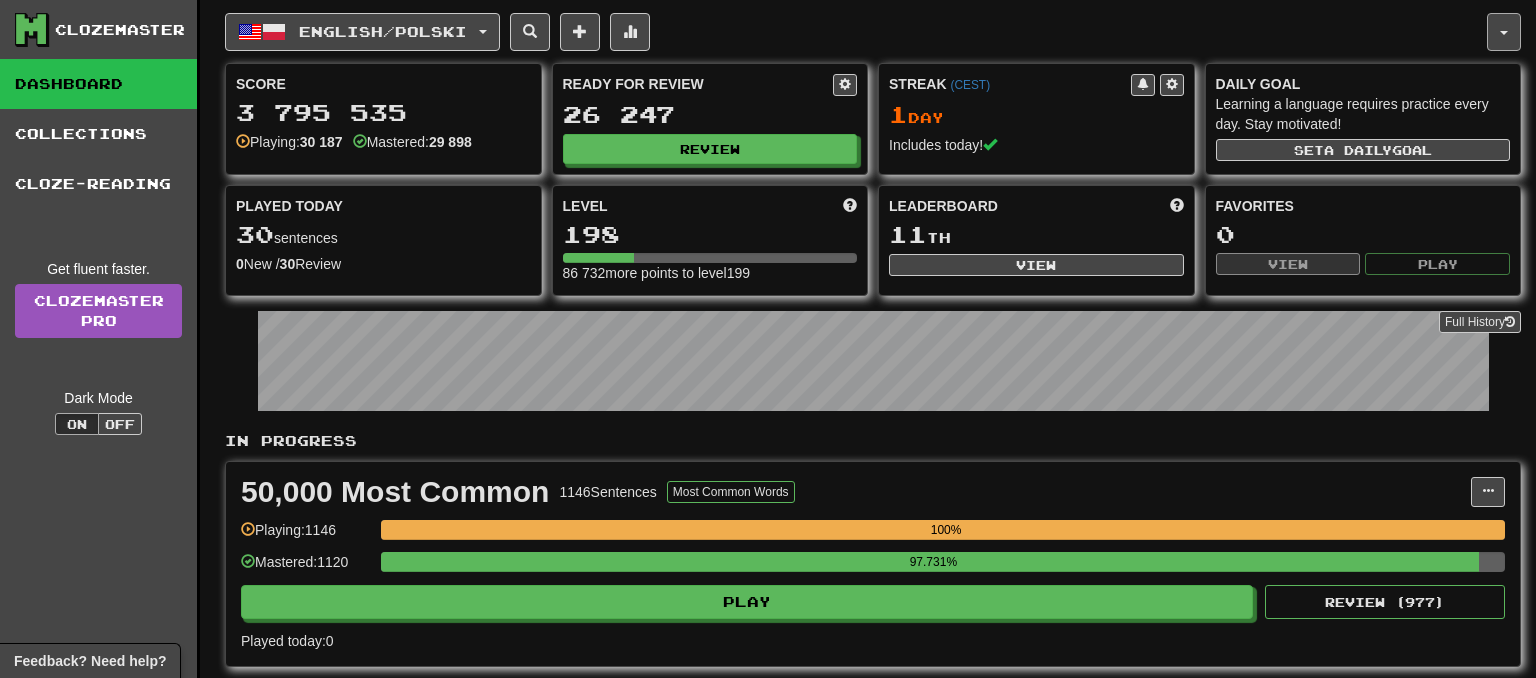 click at bounding box center (1504, 33) 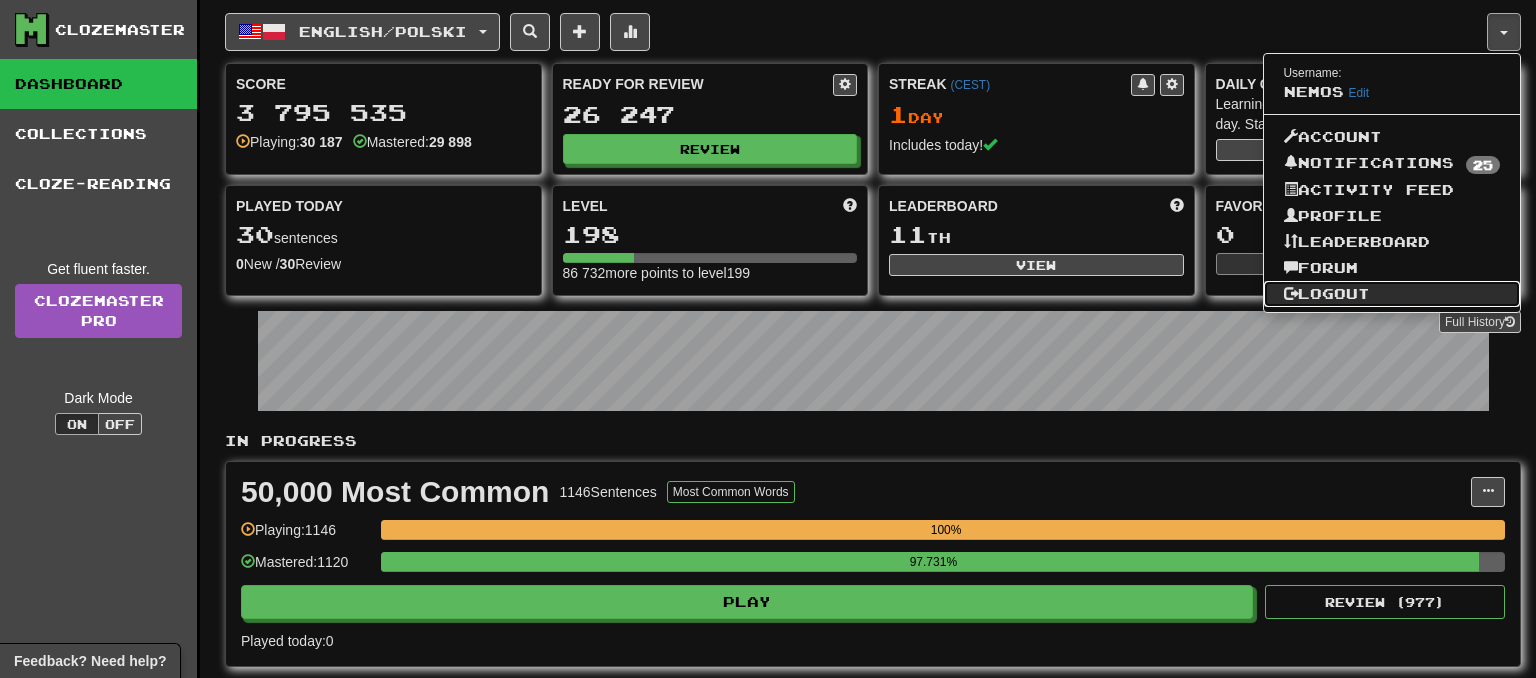 click on "Logout" at bounding box center (1392, 294) 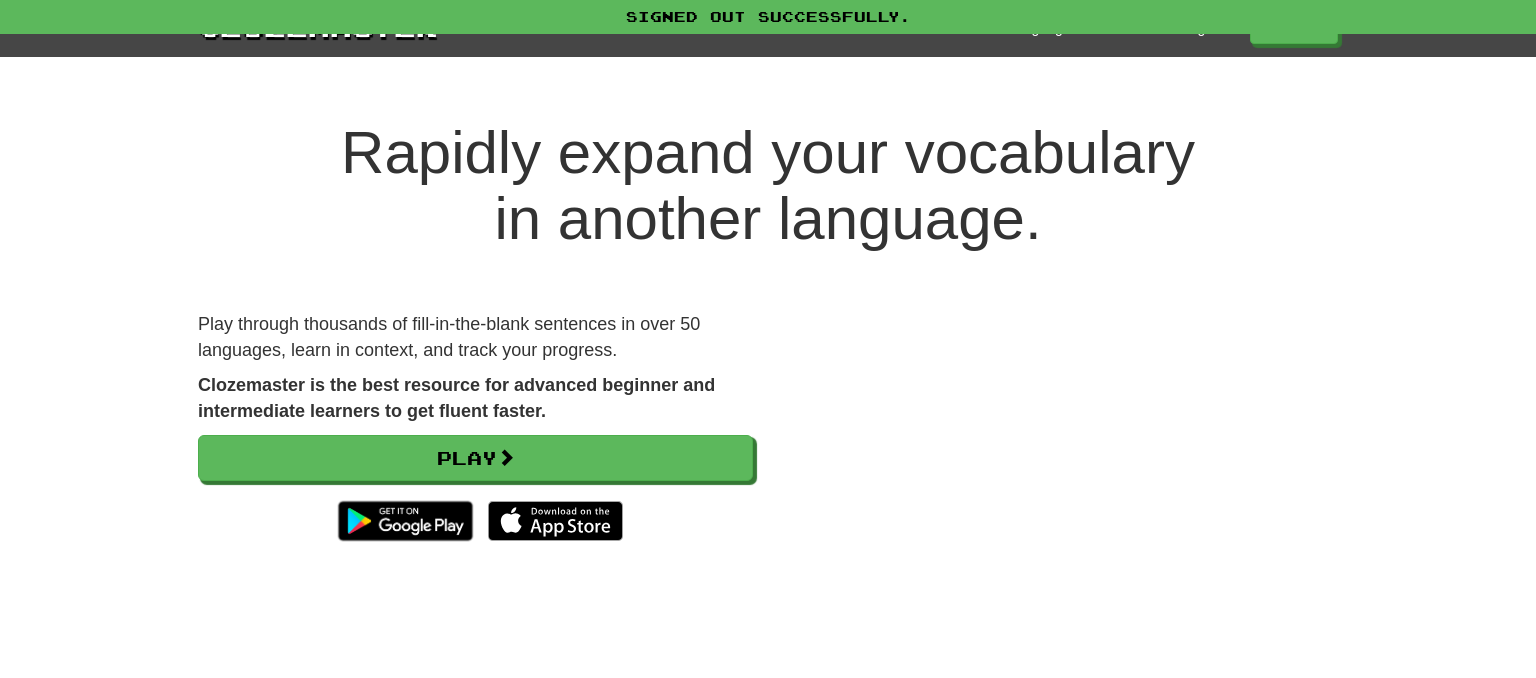 scroll, scrollTop: 0, scrollLeft: 0, axis: both 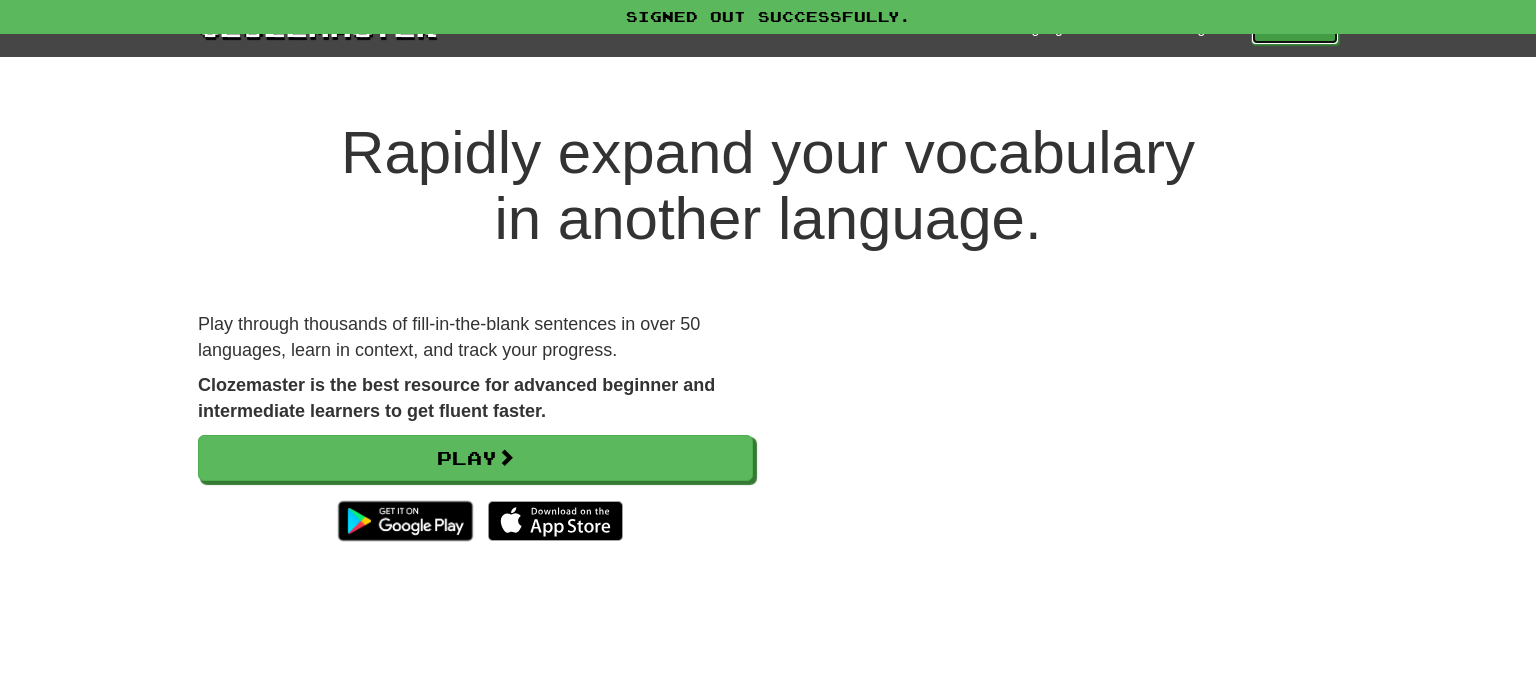 click on "Play" at bounding box center (1295, 28) 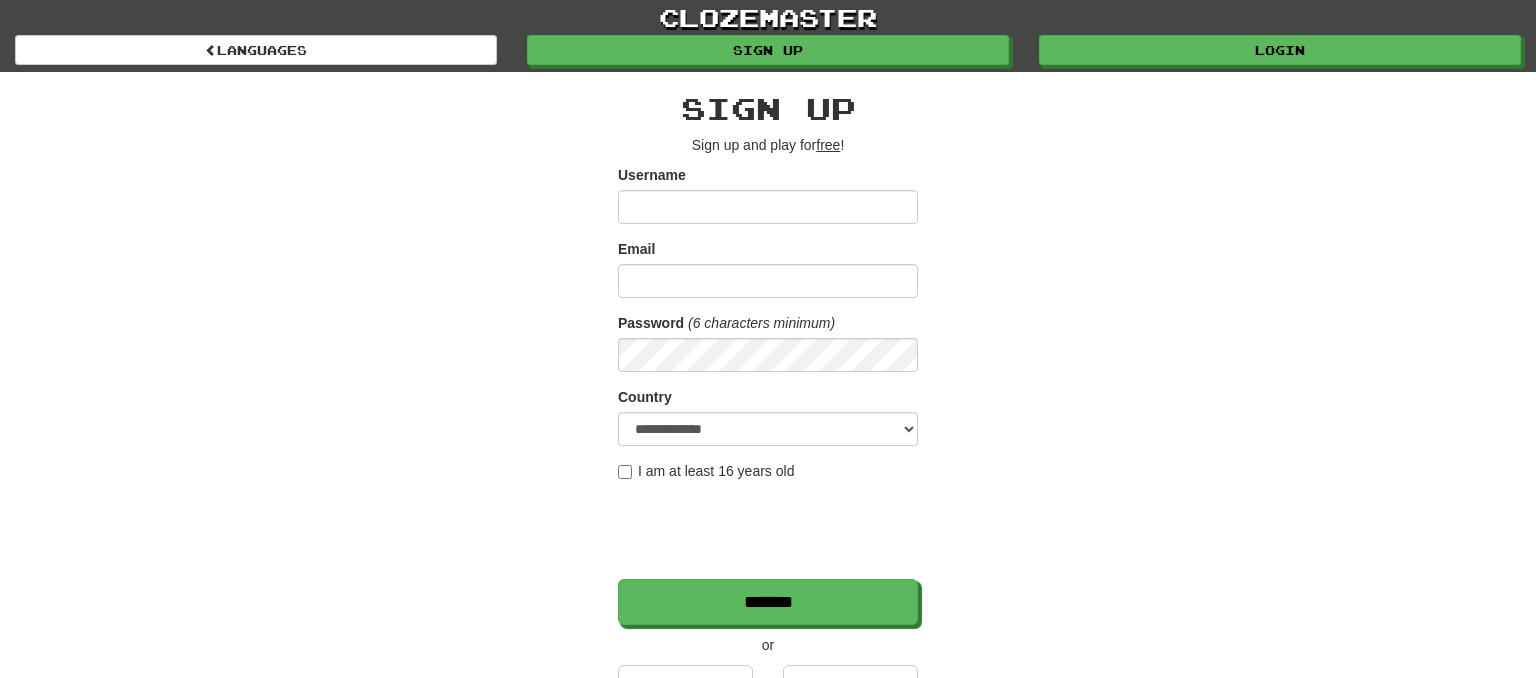 scroll, scrollTop: 0, scrollLeft: 0, axis: both 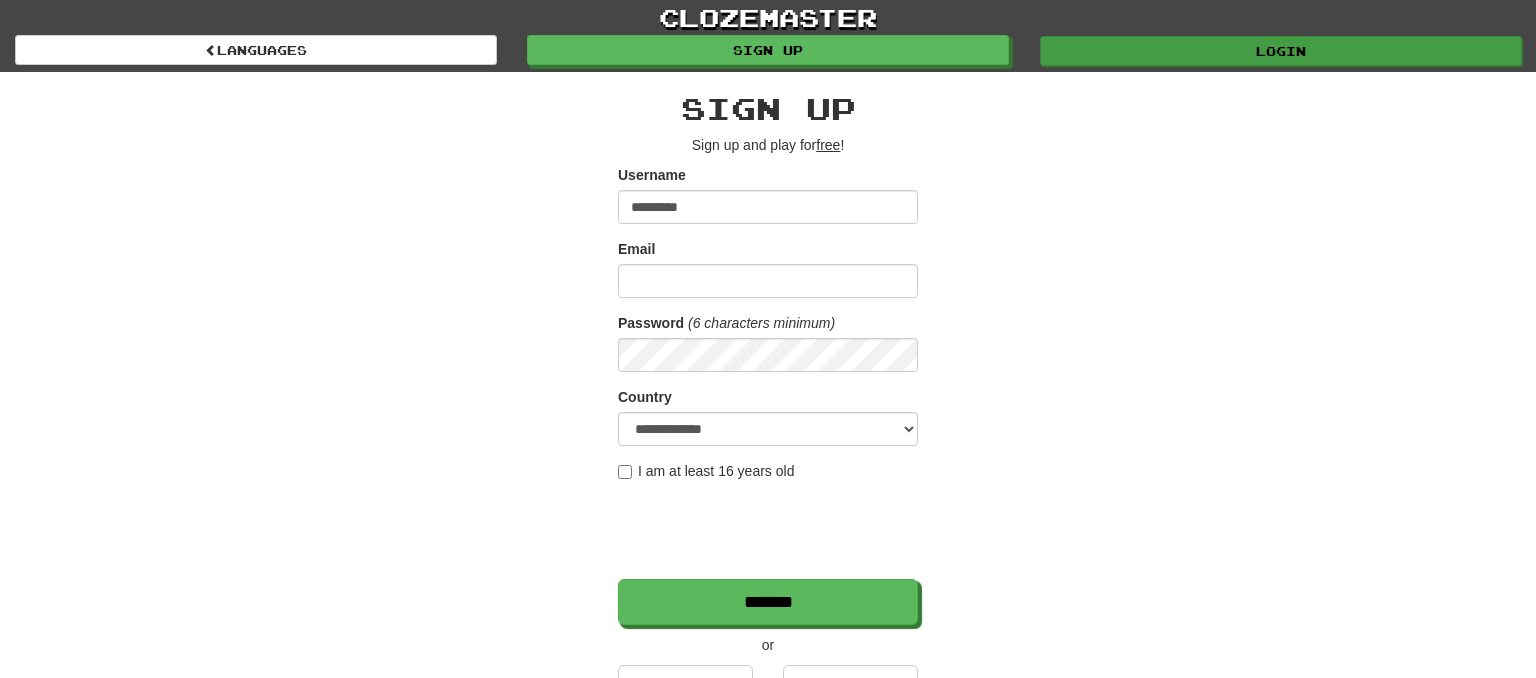 type on "*********" 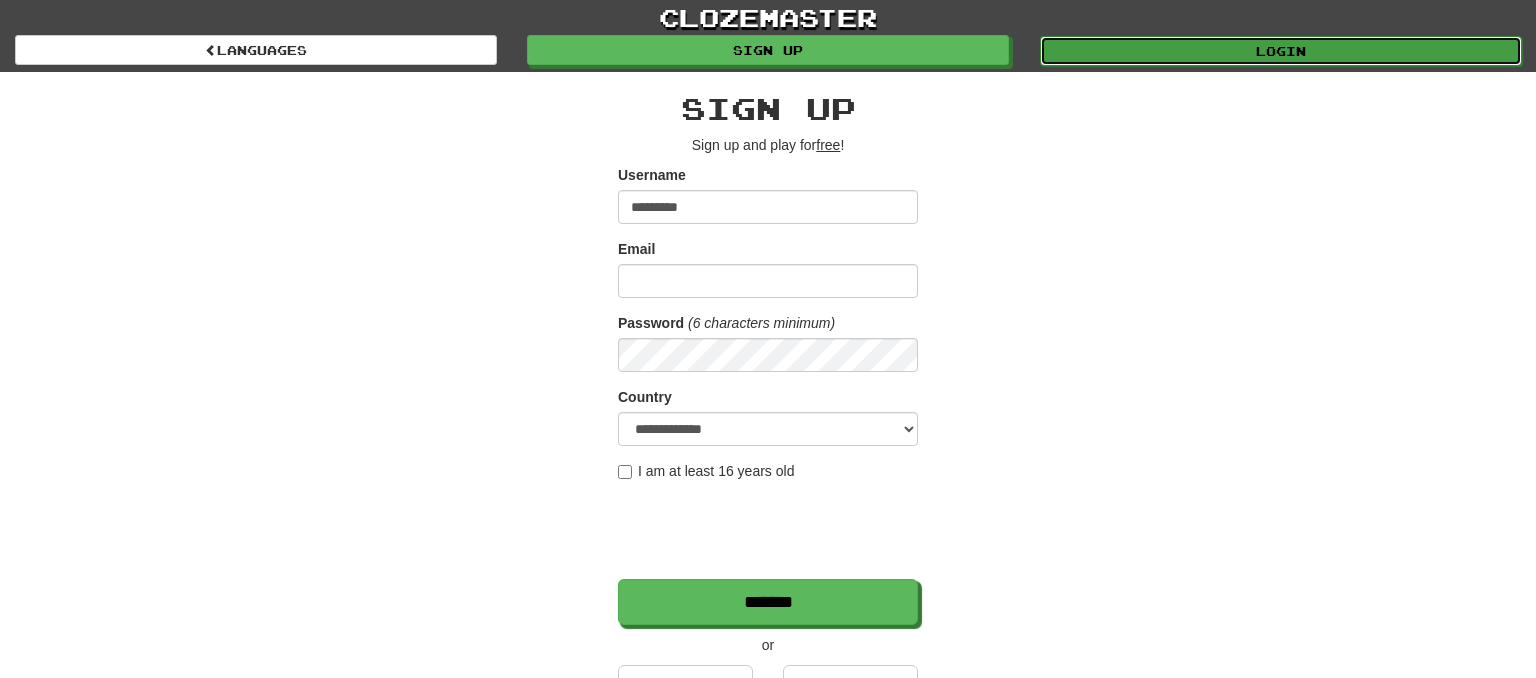 click on "Login" at bounding box center (1281, 51) 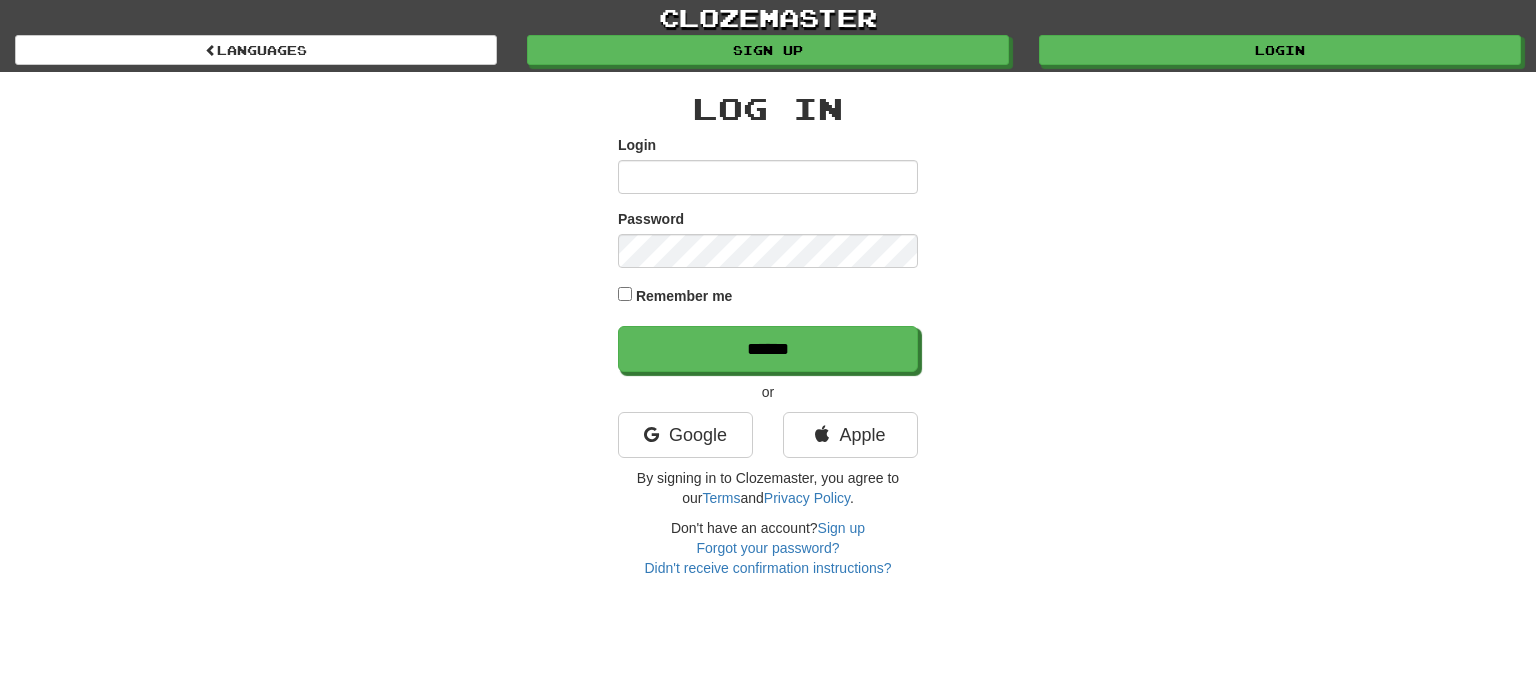 scroll, scrollTop: 0, scrollLeft: 0, axis: both 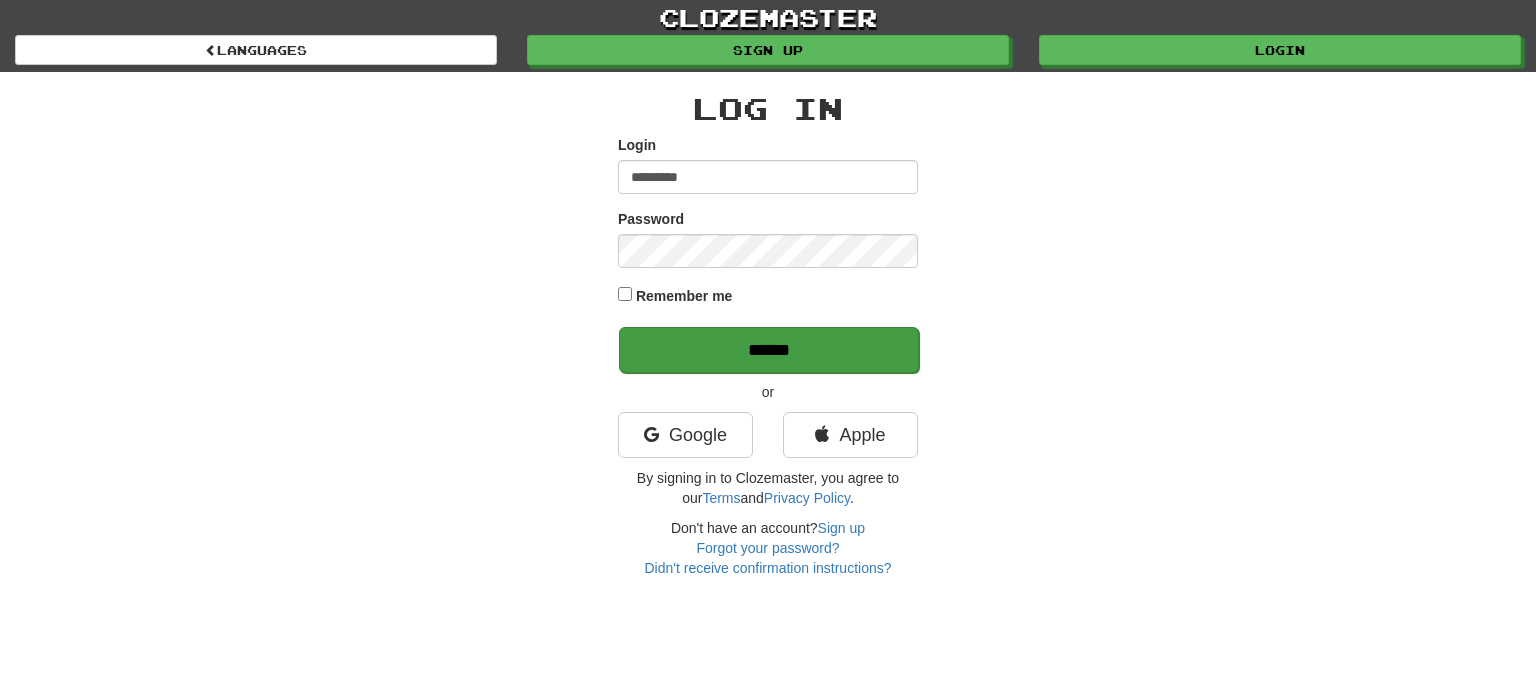 type on "*********" 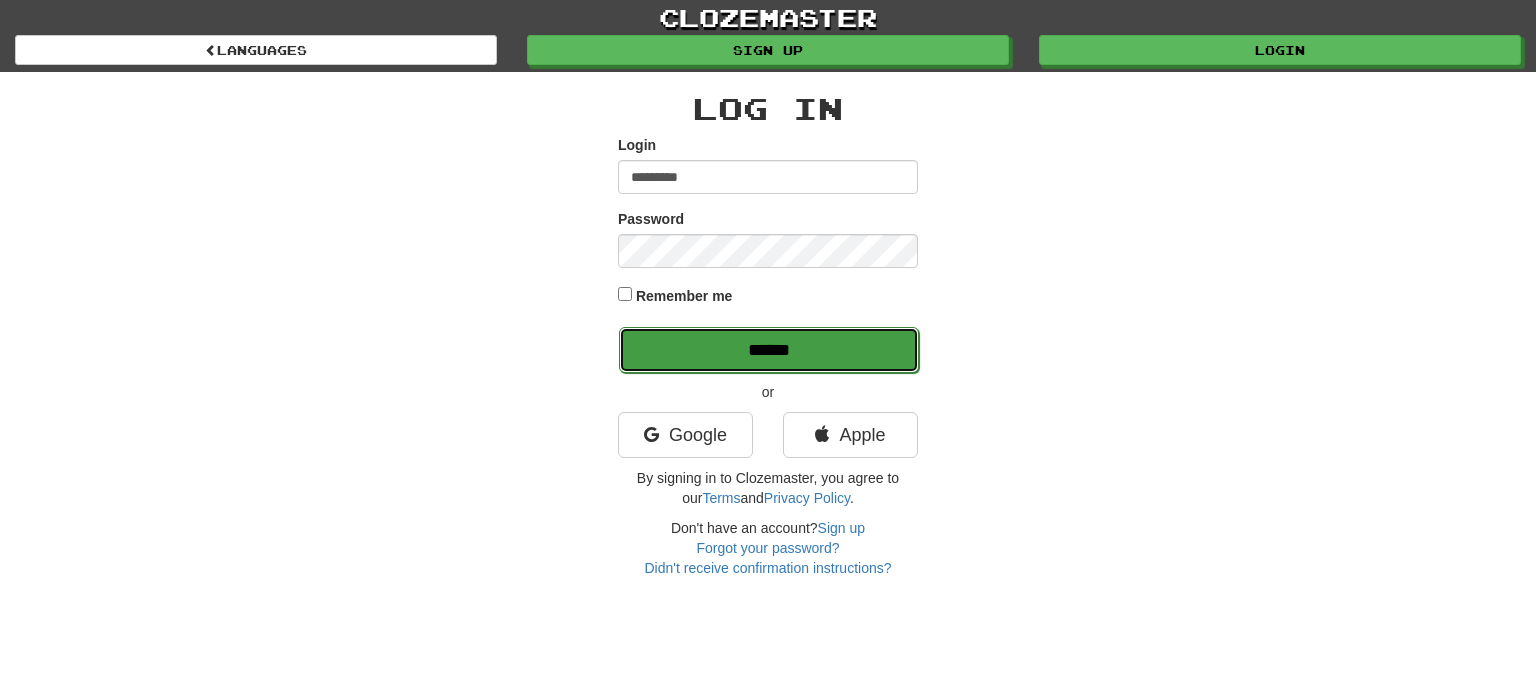 click on "******" at bounding box center [769, 350] 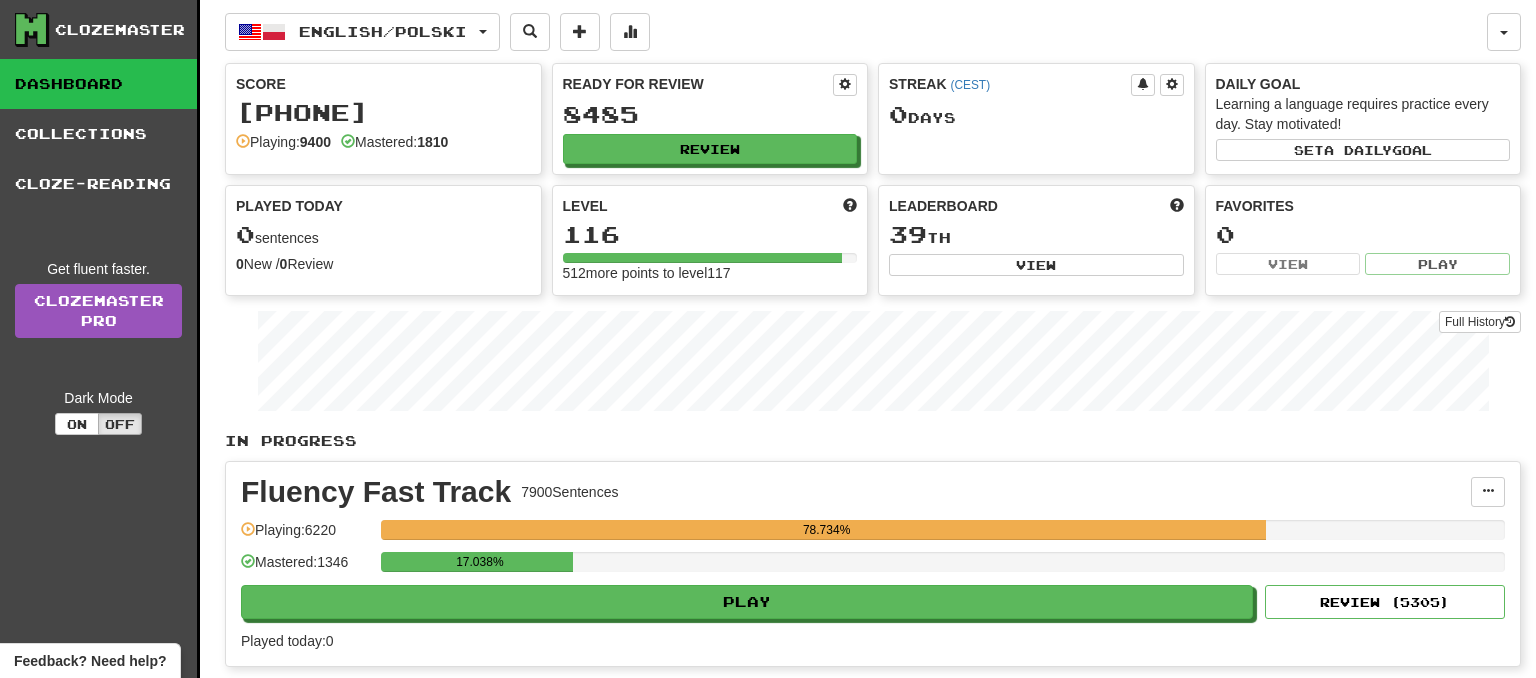 scroll, scrollTop: 105, scrollLeft: 0, axis: vertical 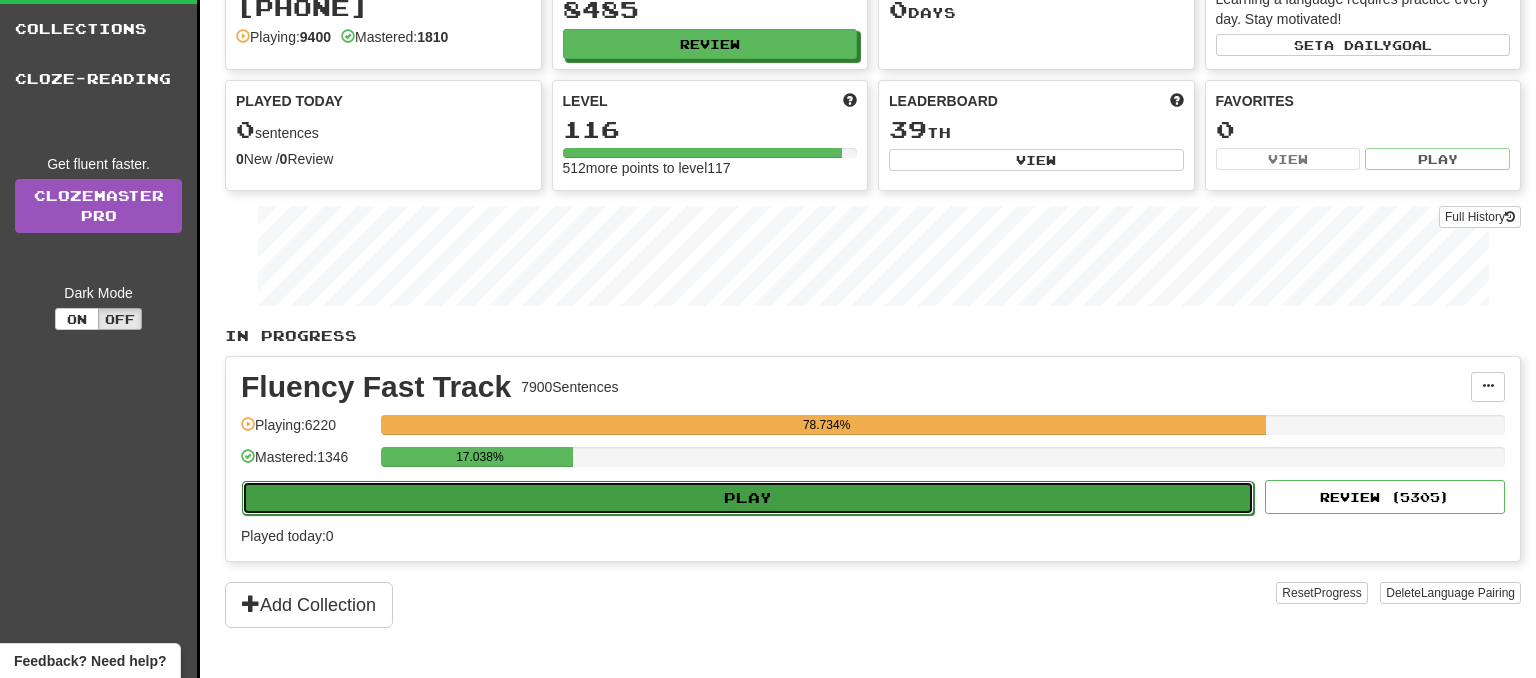 click on "Play" at bounding box center [748, 498] 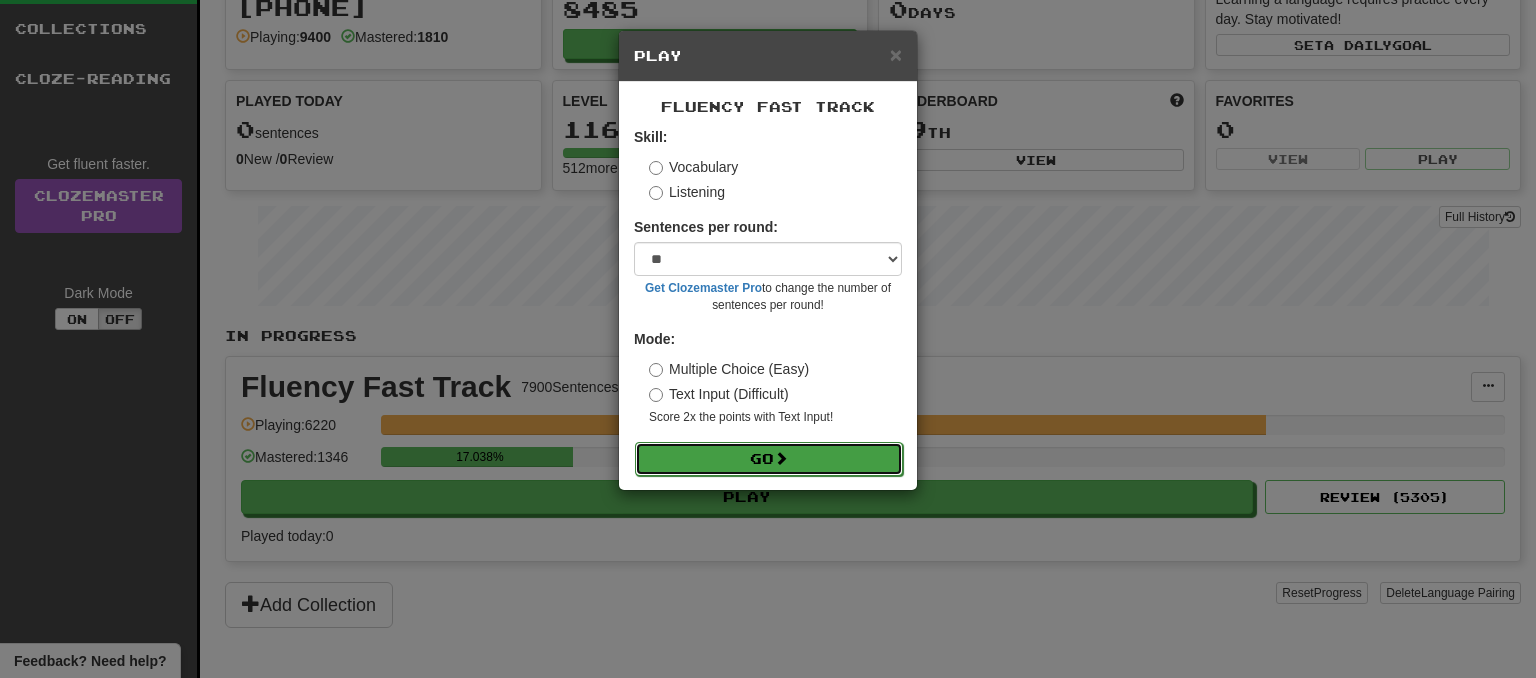 click on "Go" at bounding box center [769, 459] 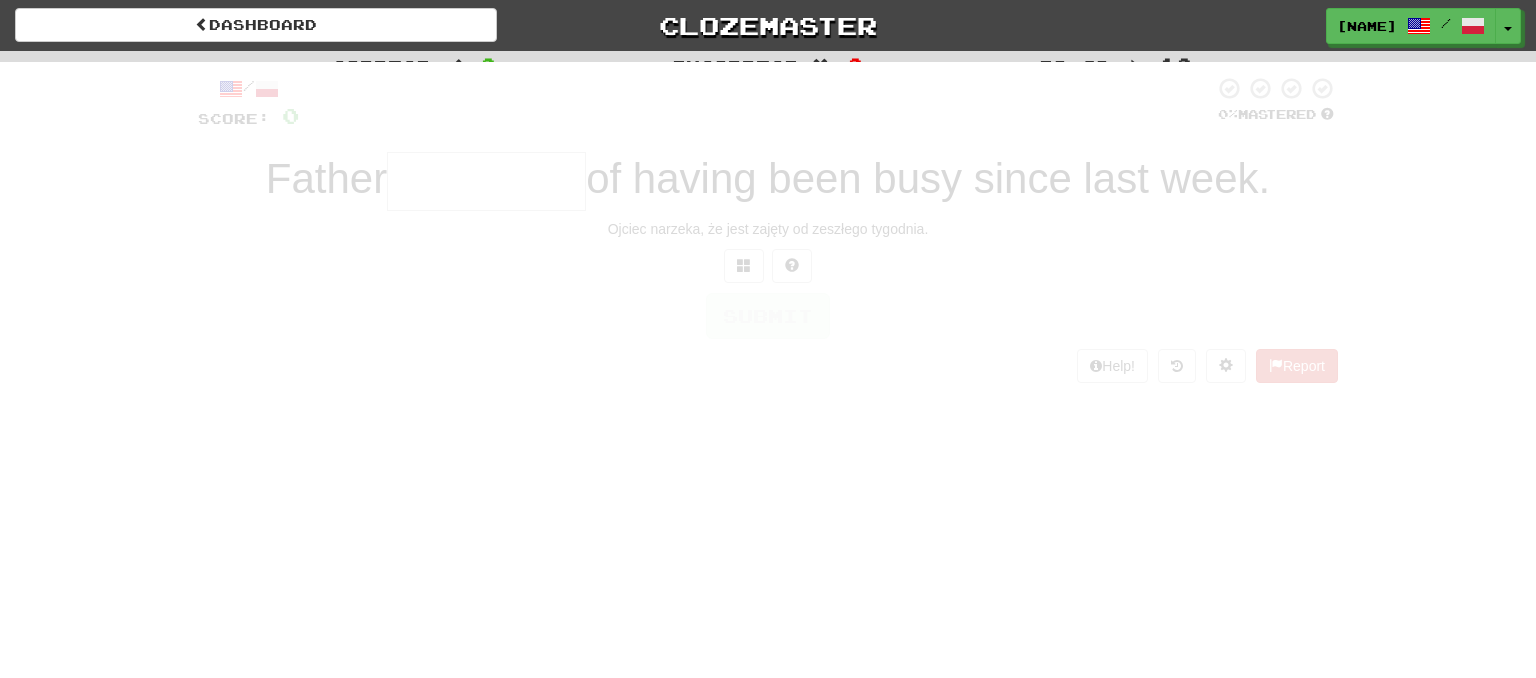 scroll, scrollTop: 0, scrollLeft: 0, axis: both 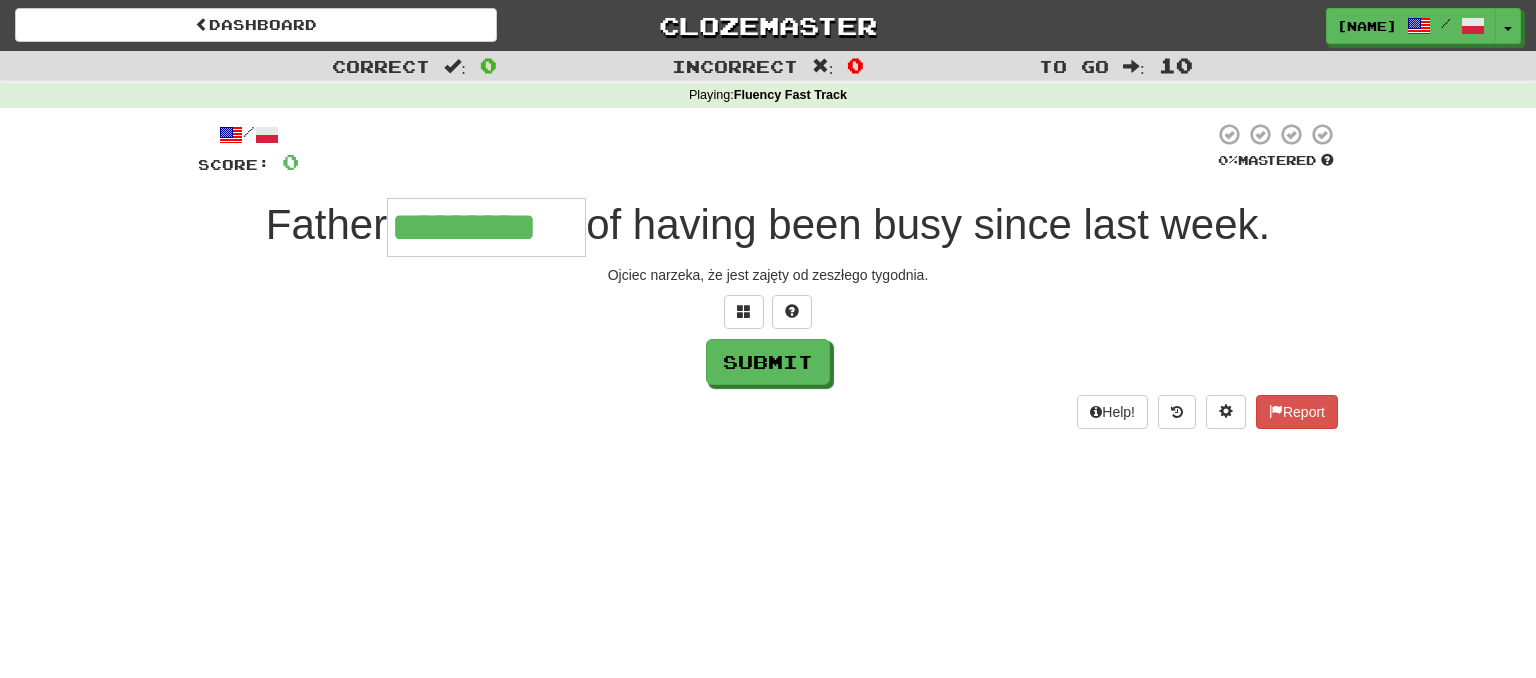 type on "*********" 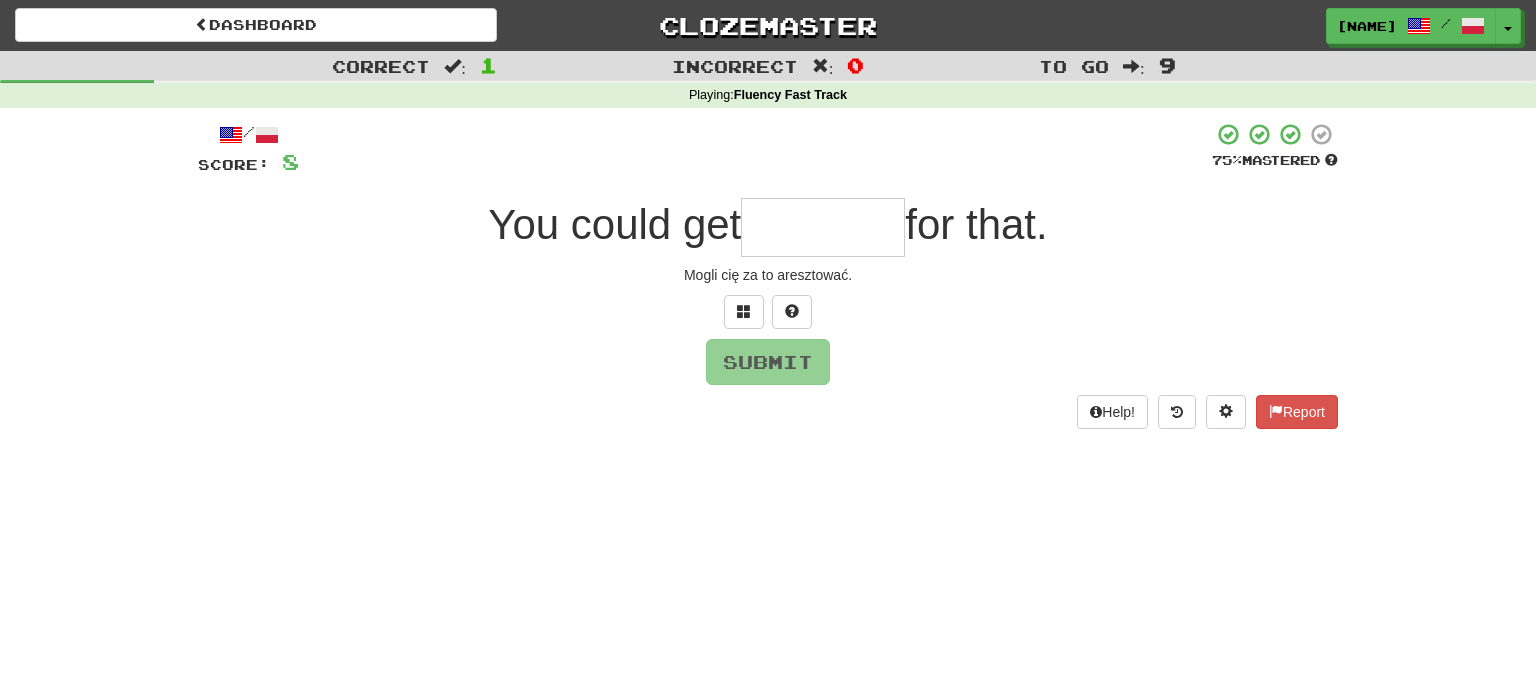 type on "*" 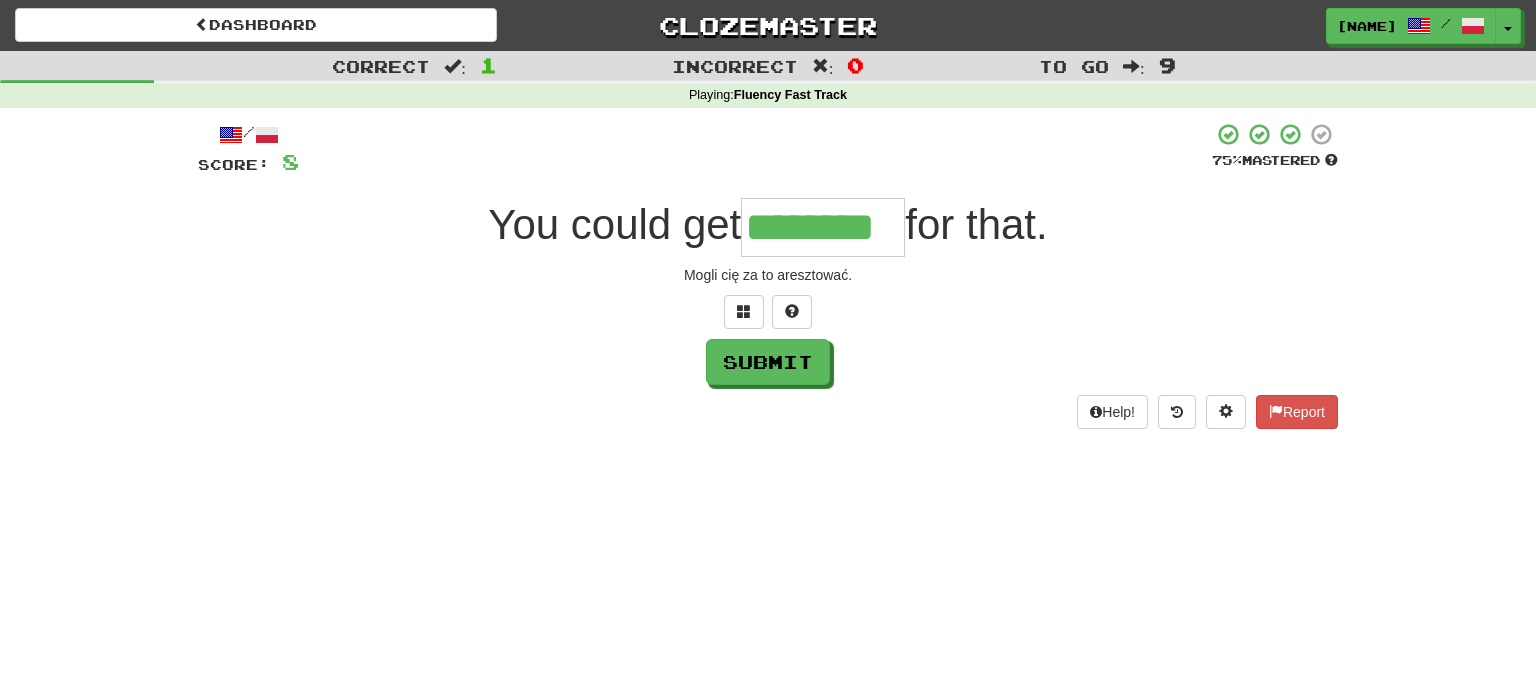 type on "********" 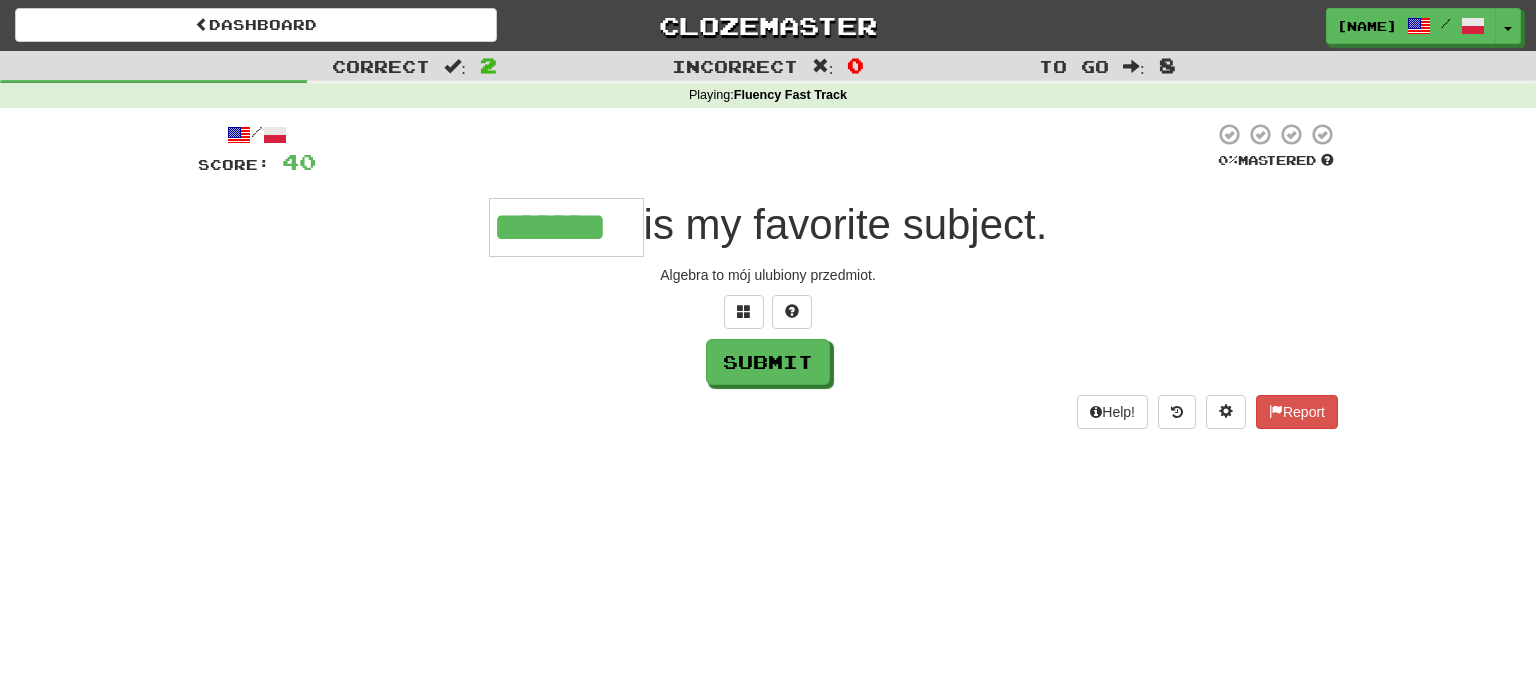 type on "*******" 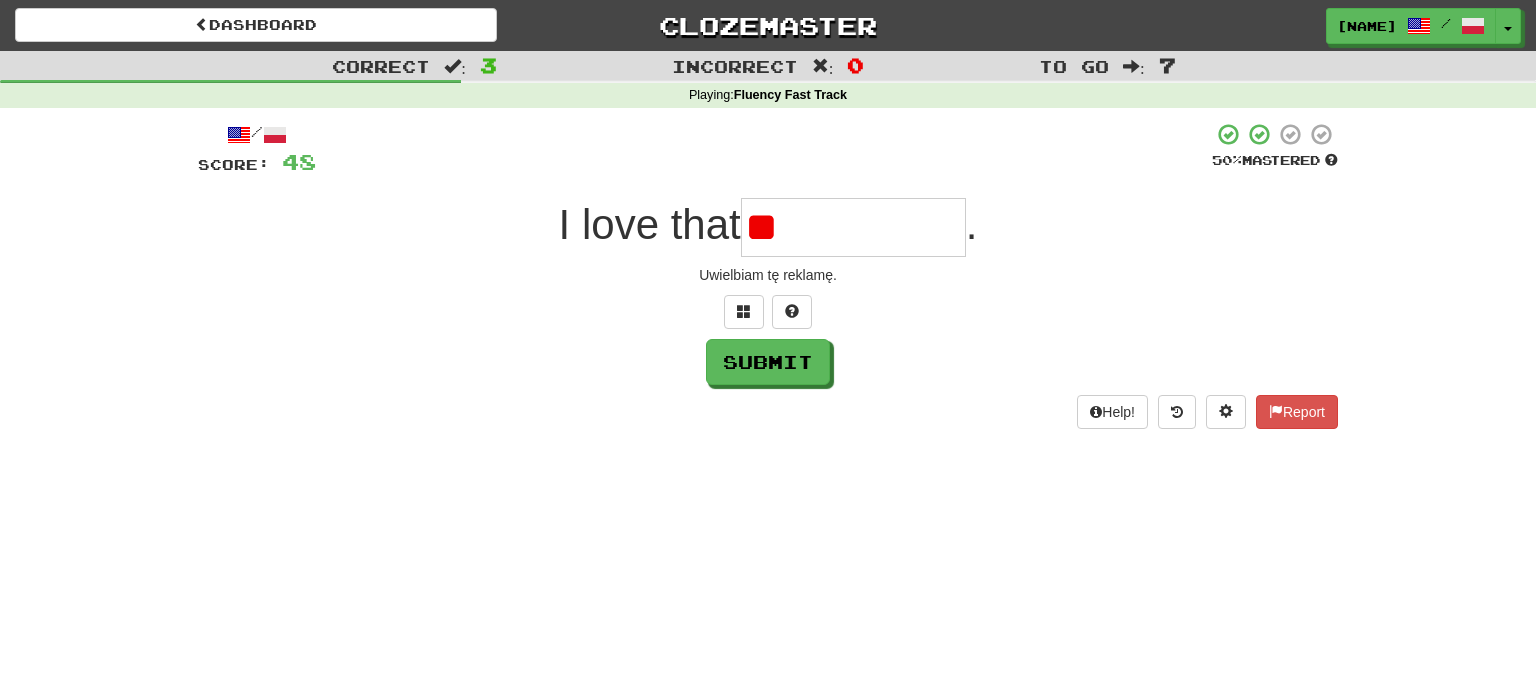 type on "*" 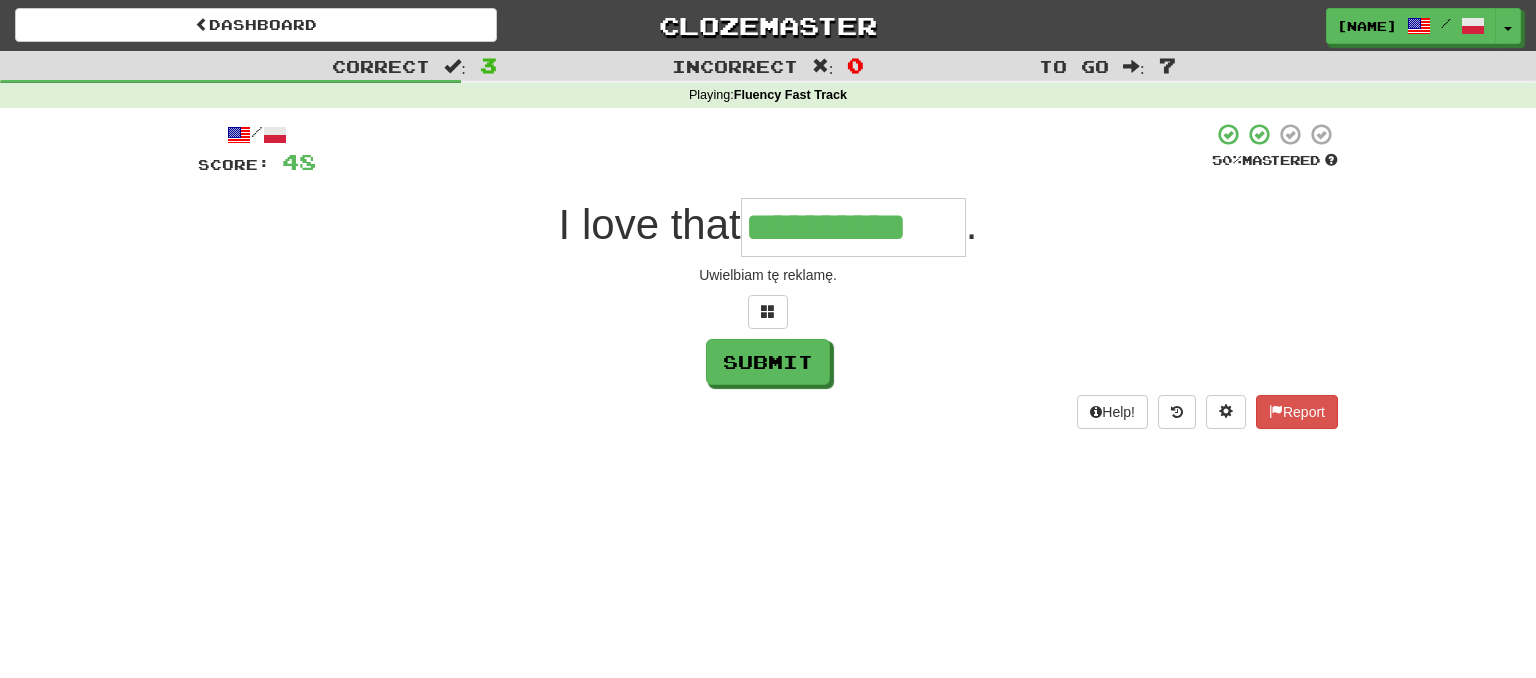 type on "**********" 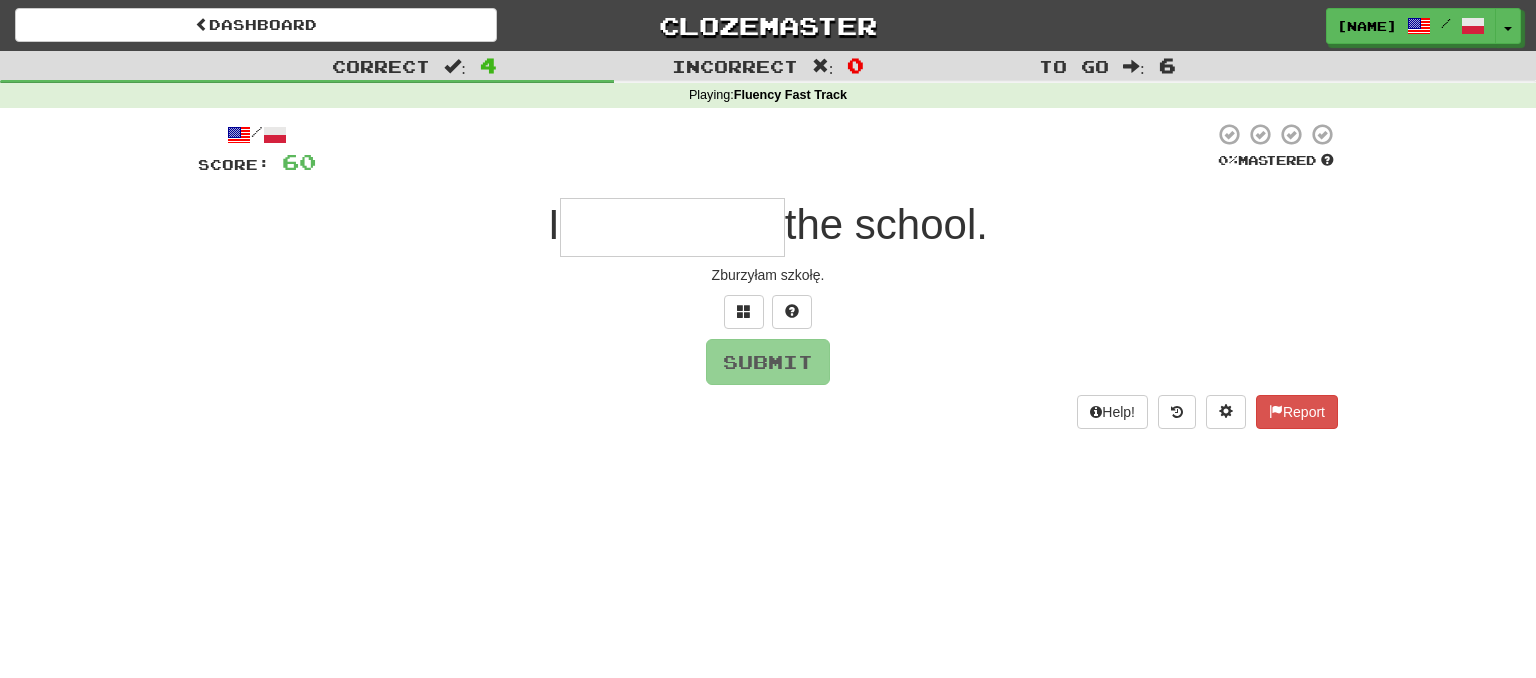 type on "*" 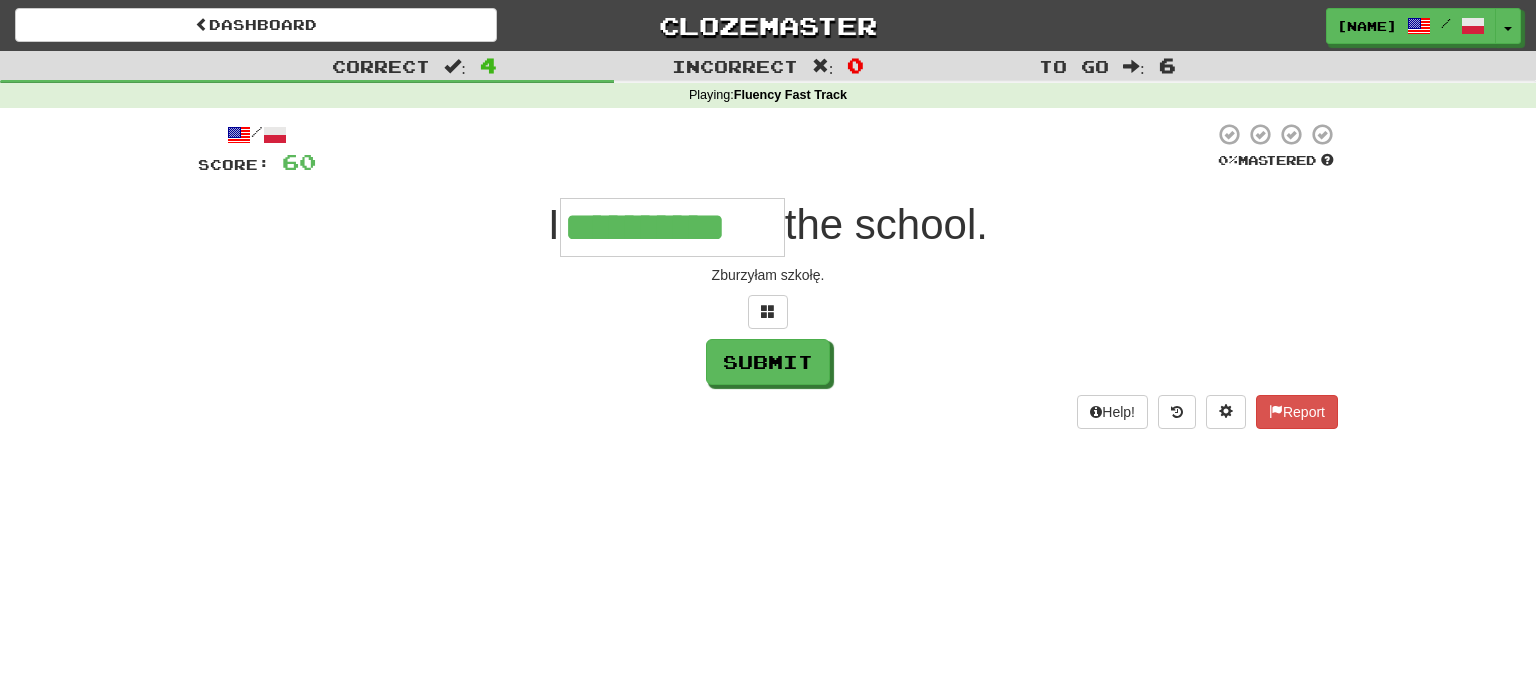 type on "**********" 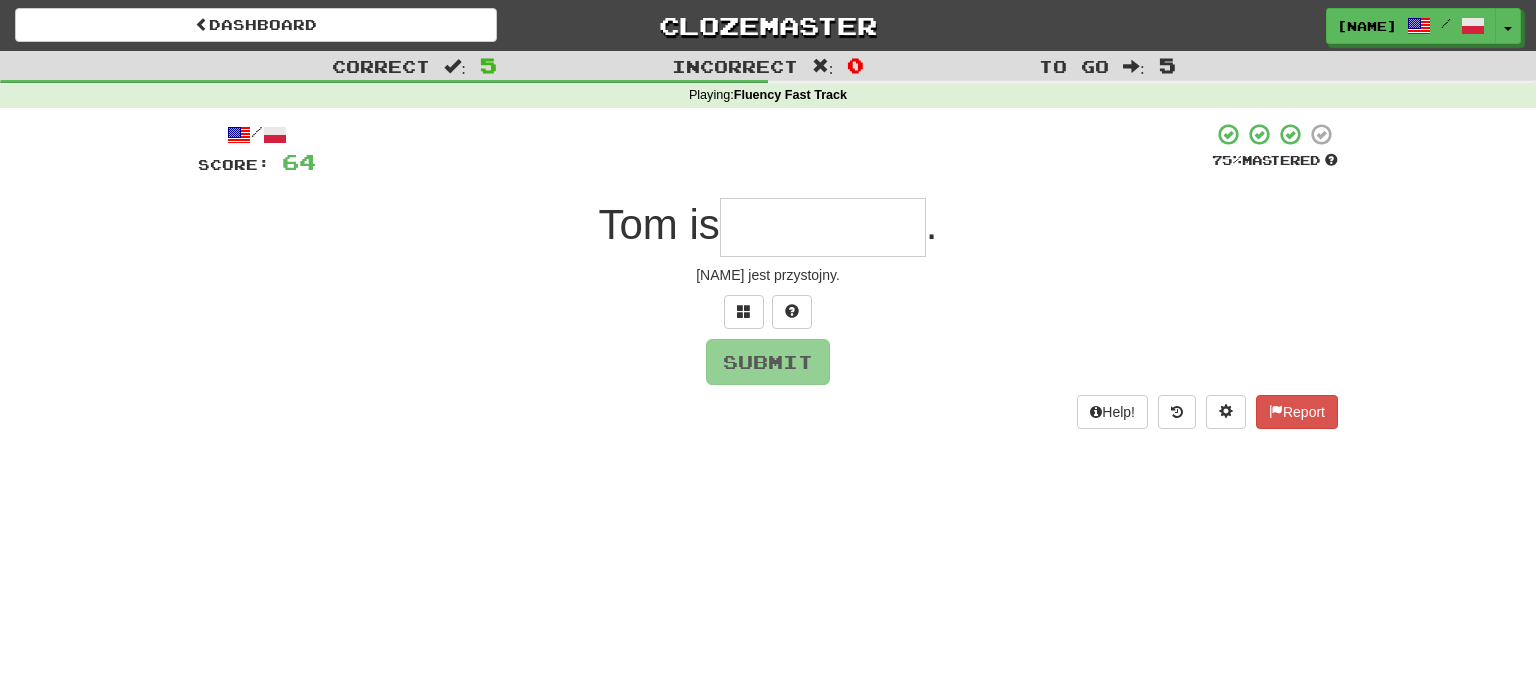 type on "*" 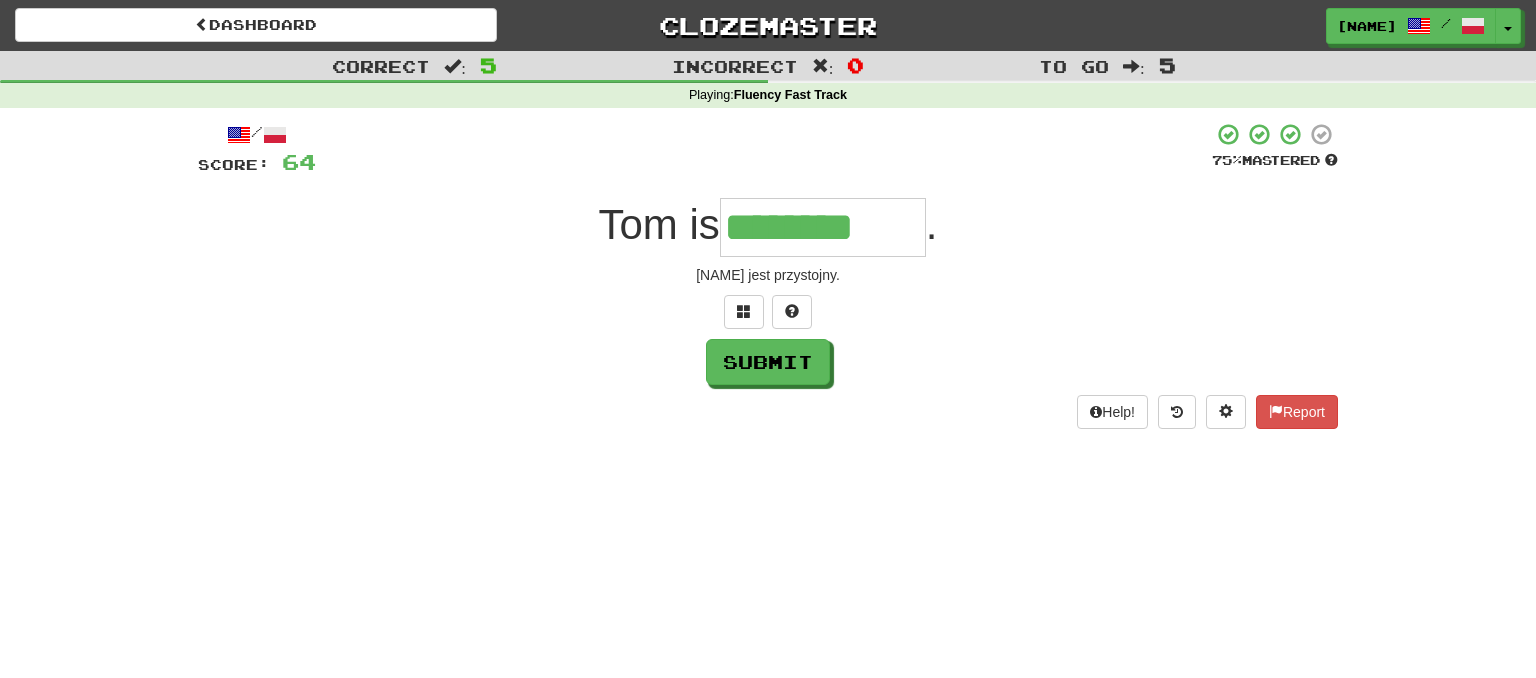 type on "********" 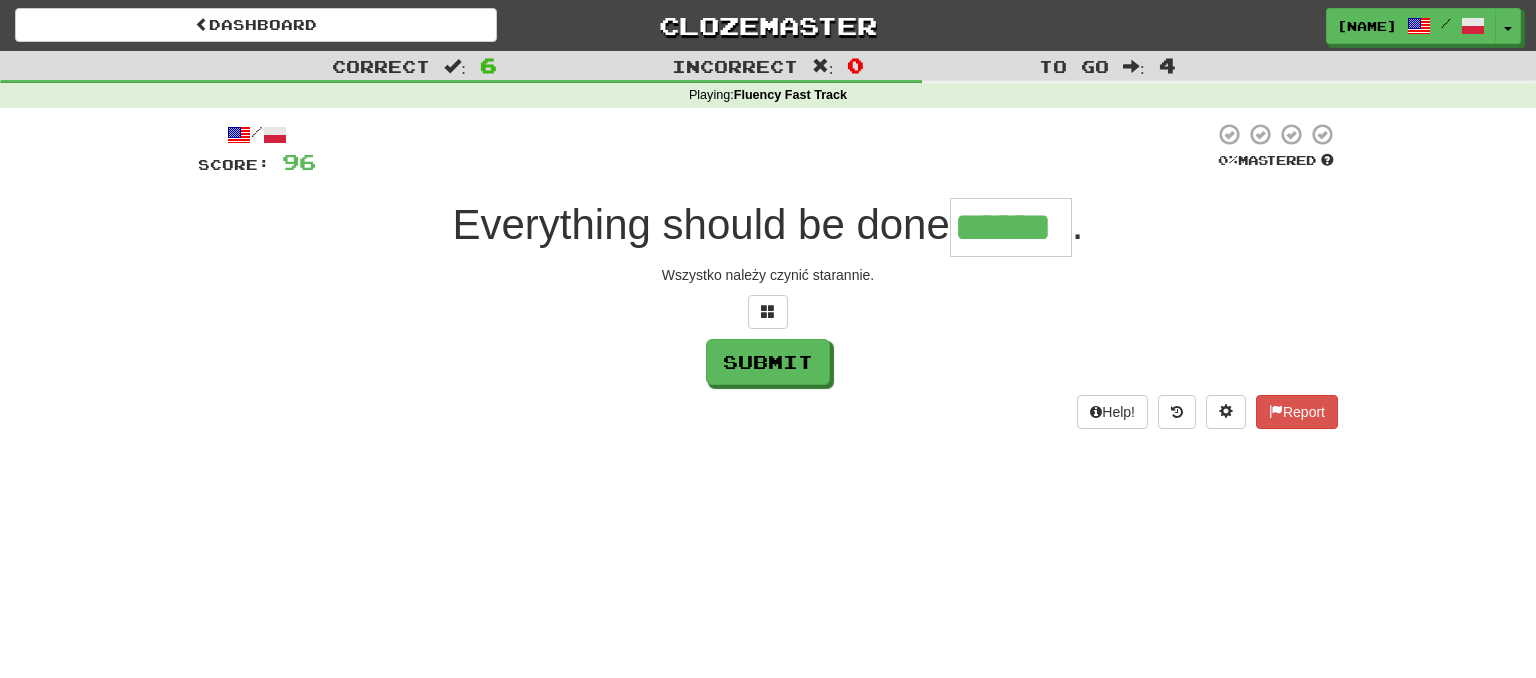 type on "******" 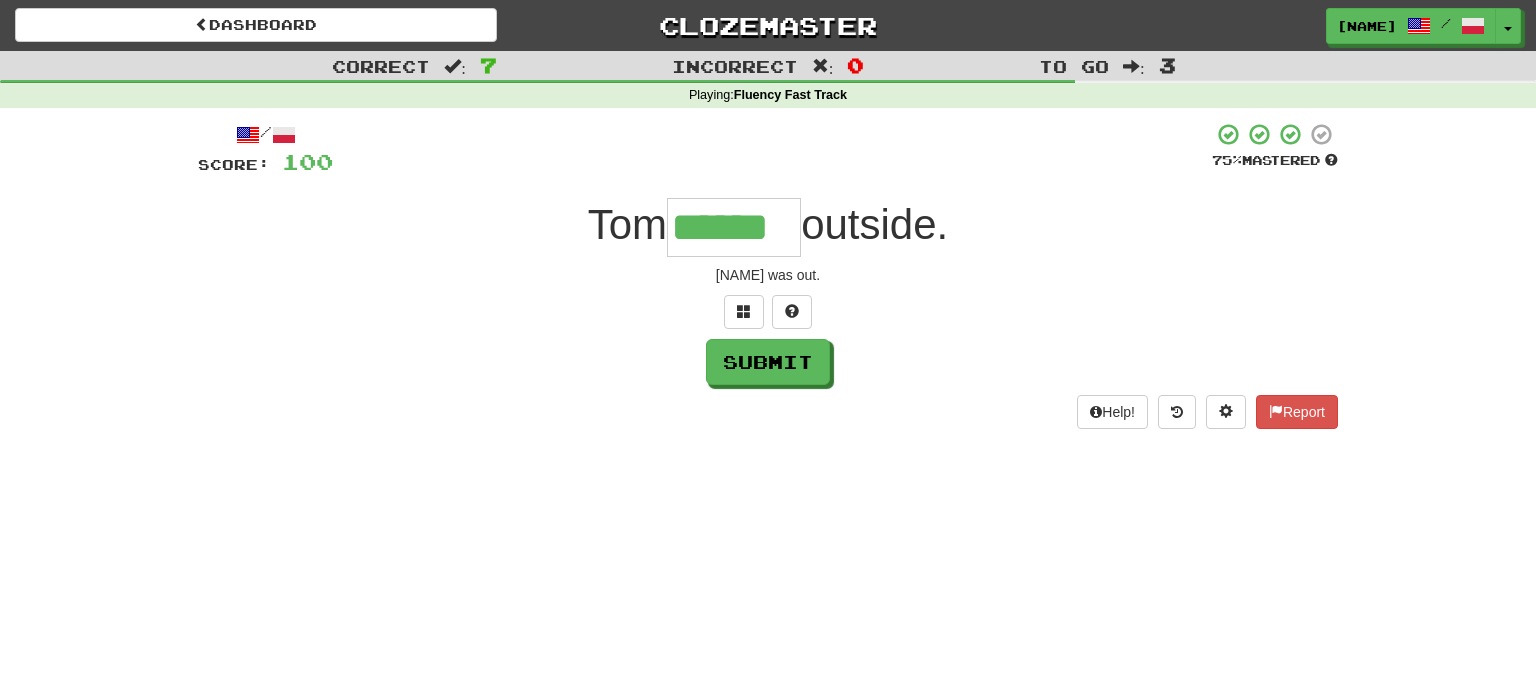 type on "******" 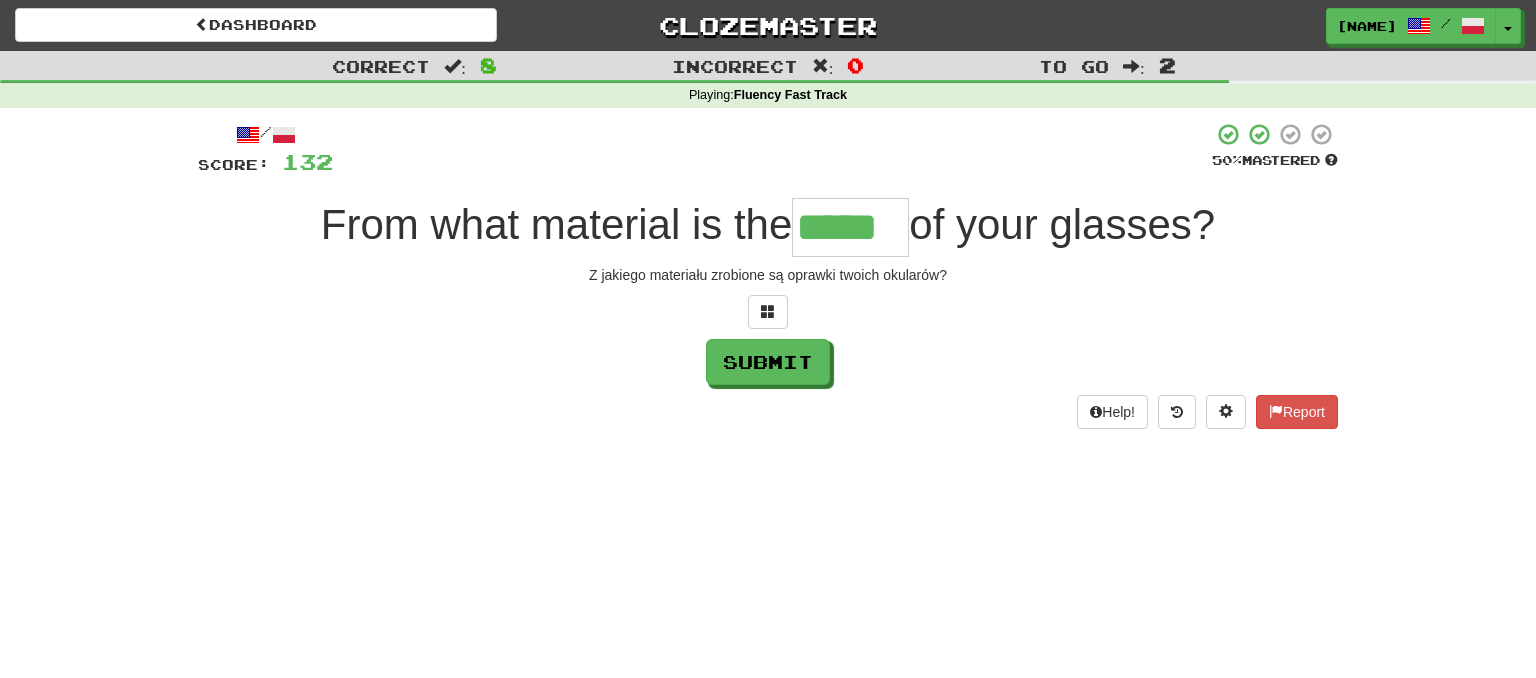 type on "*****" 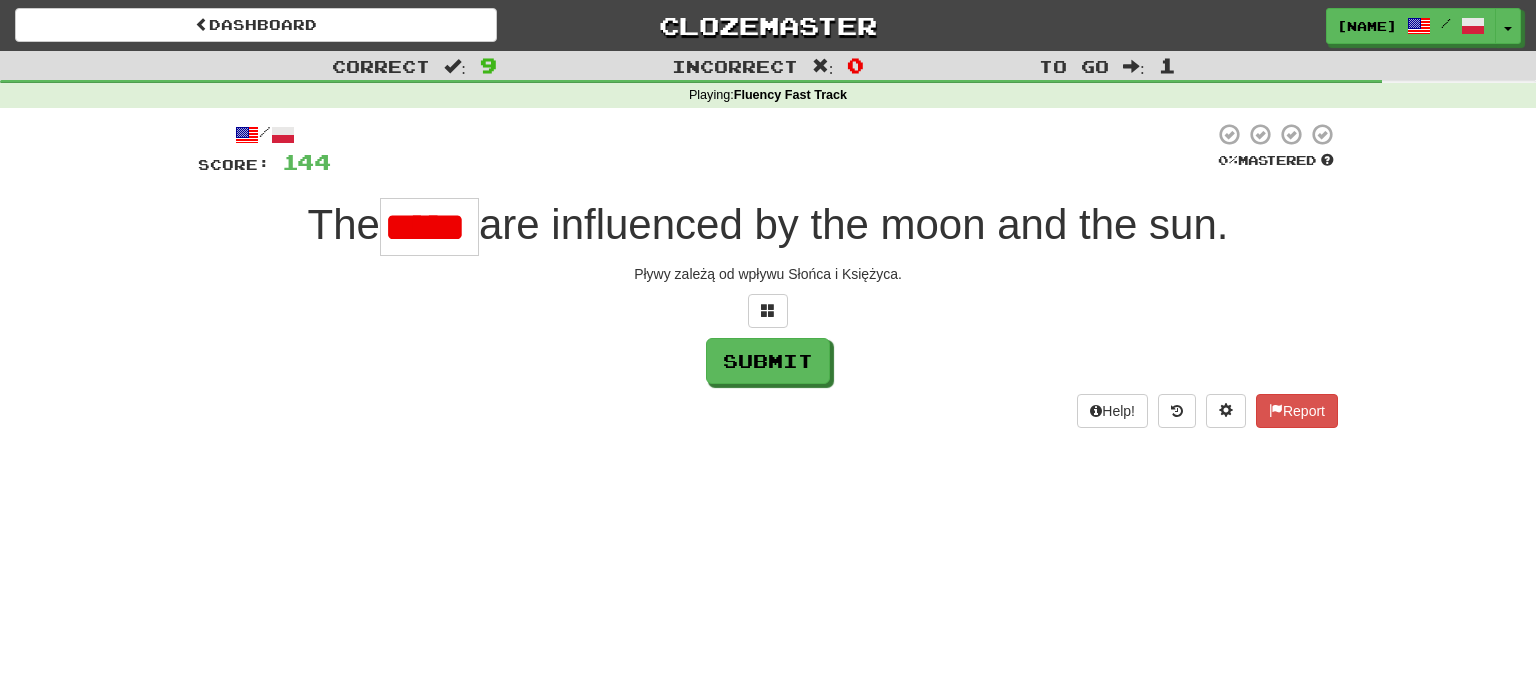 scroll, scrollTop: 0, scrollLeft: 0, axis: both 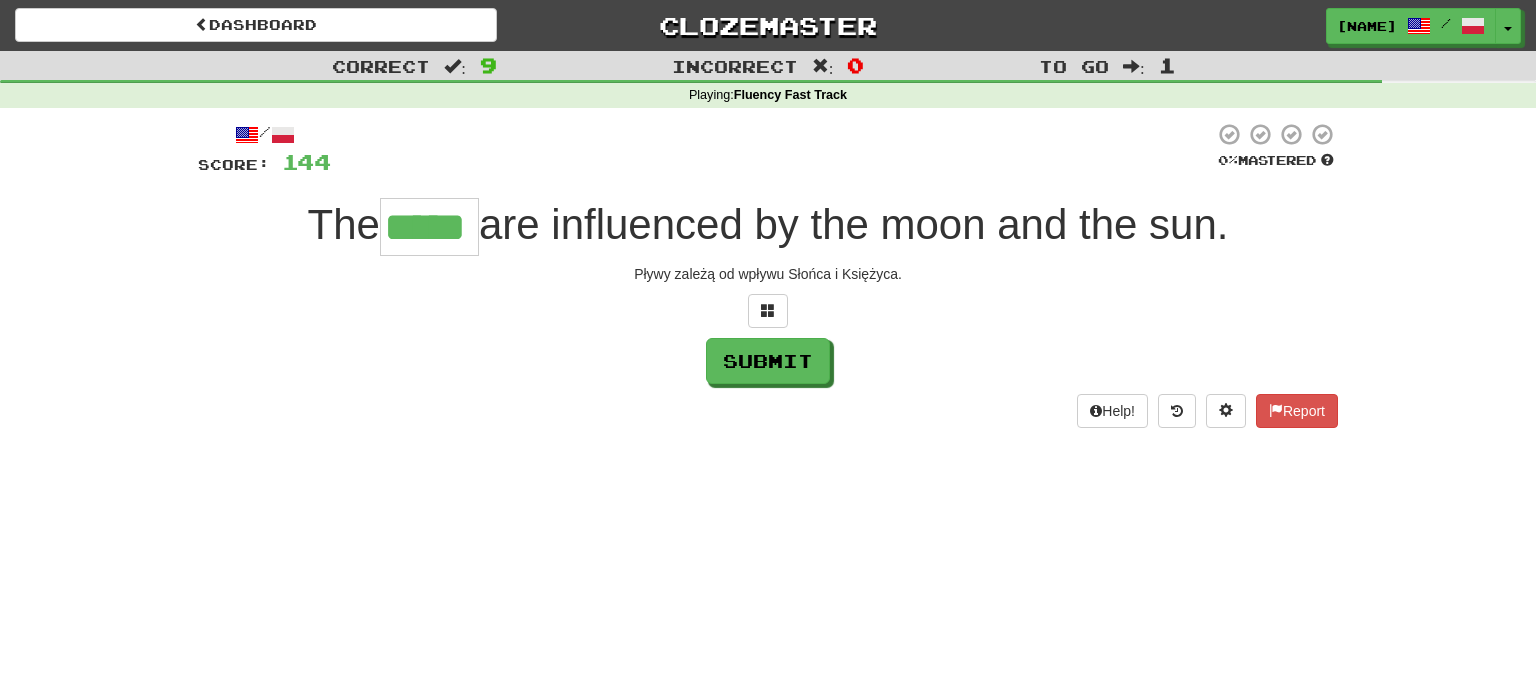 type on "*****" 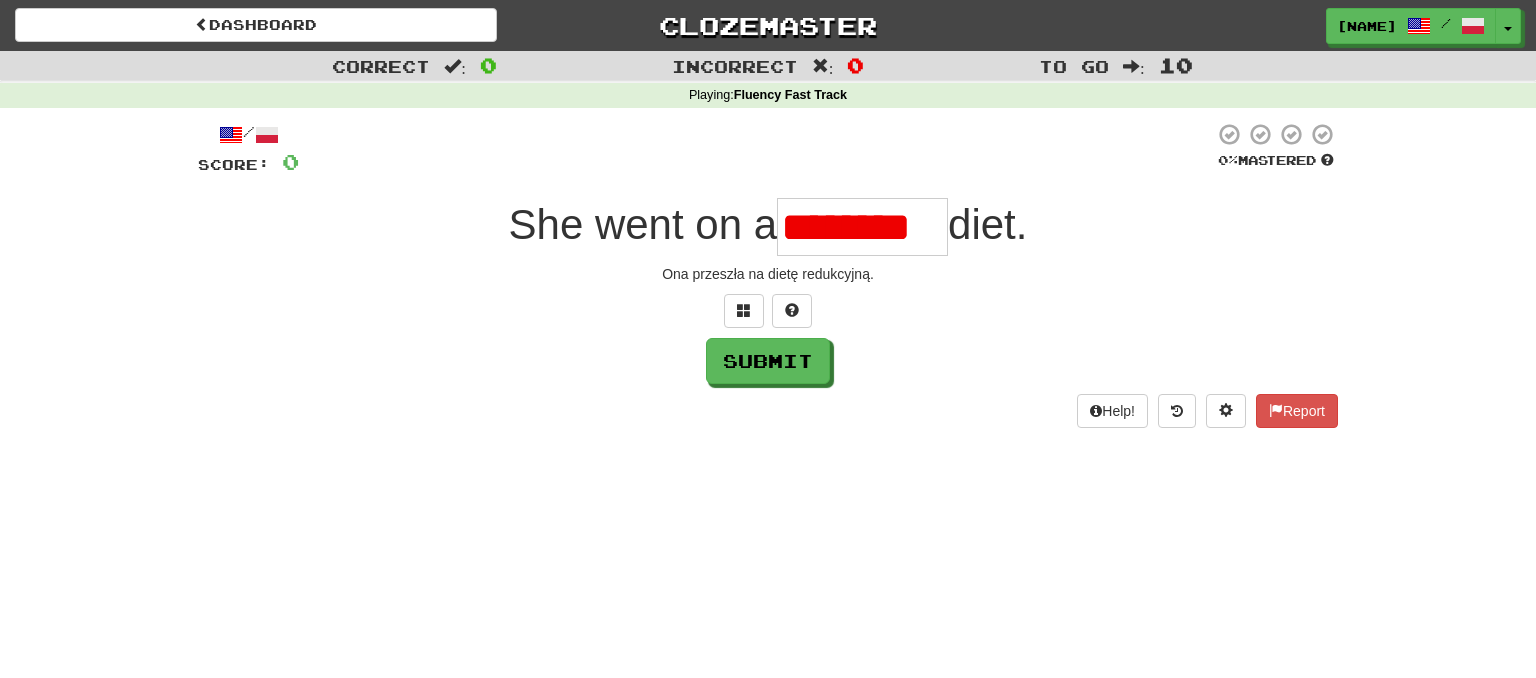 scroll, scrollTop: 0, scrollLeft: 0, axis: both 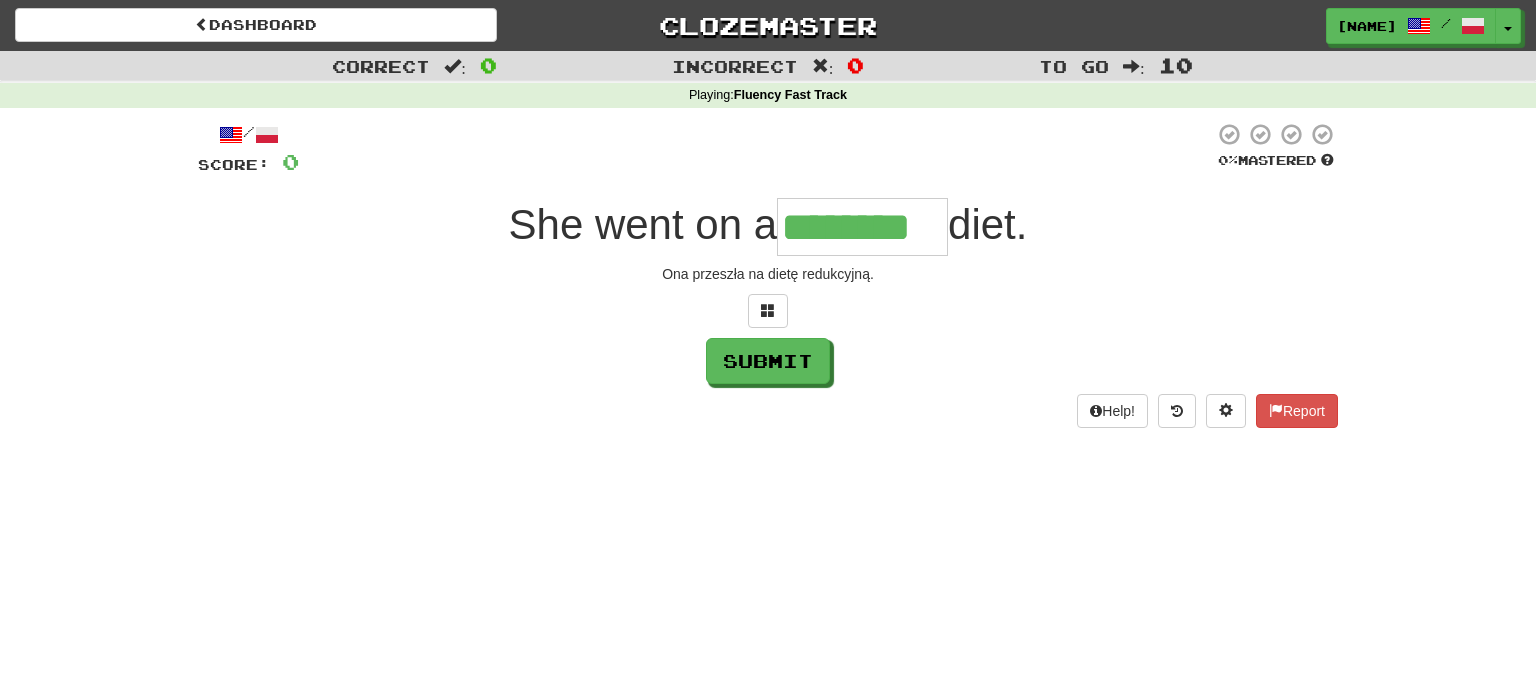 type on "********" 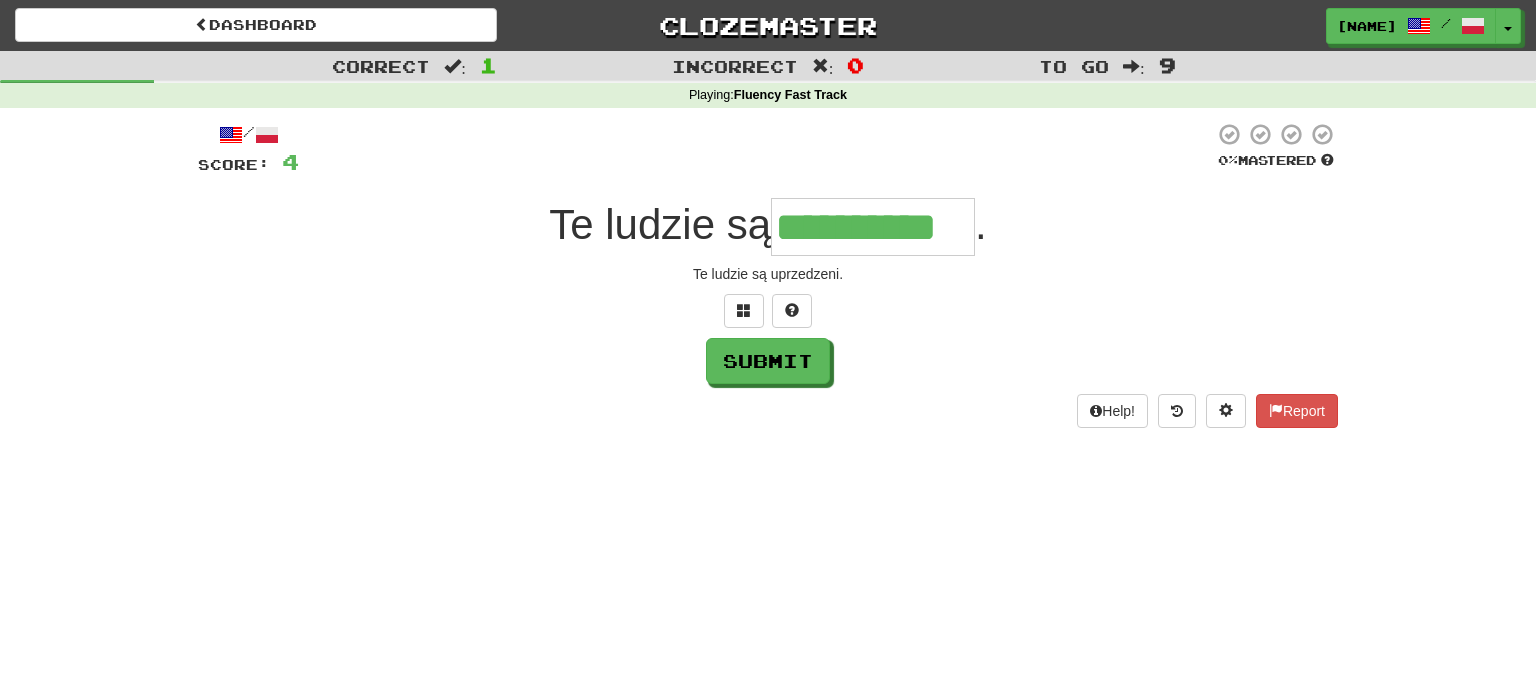 type on "**********" 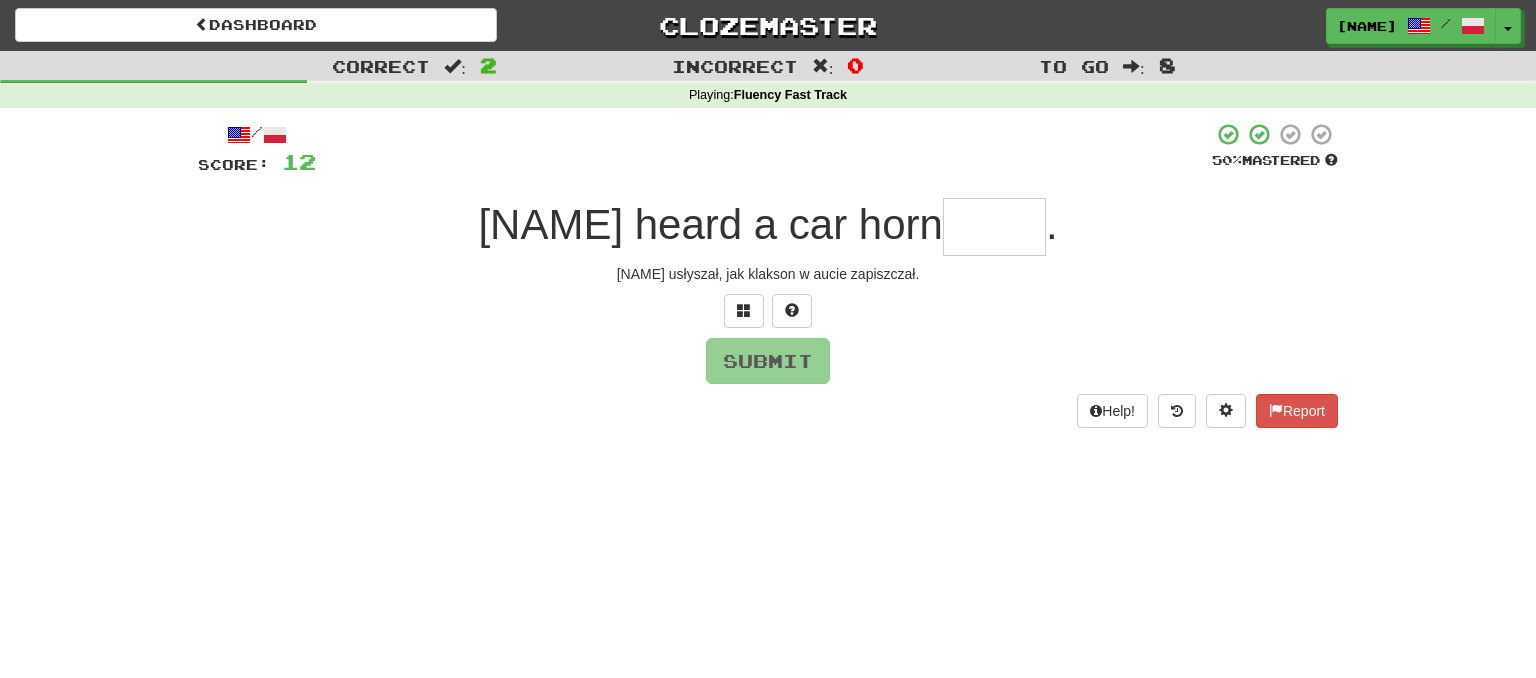 type on "*" 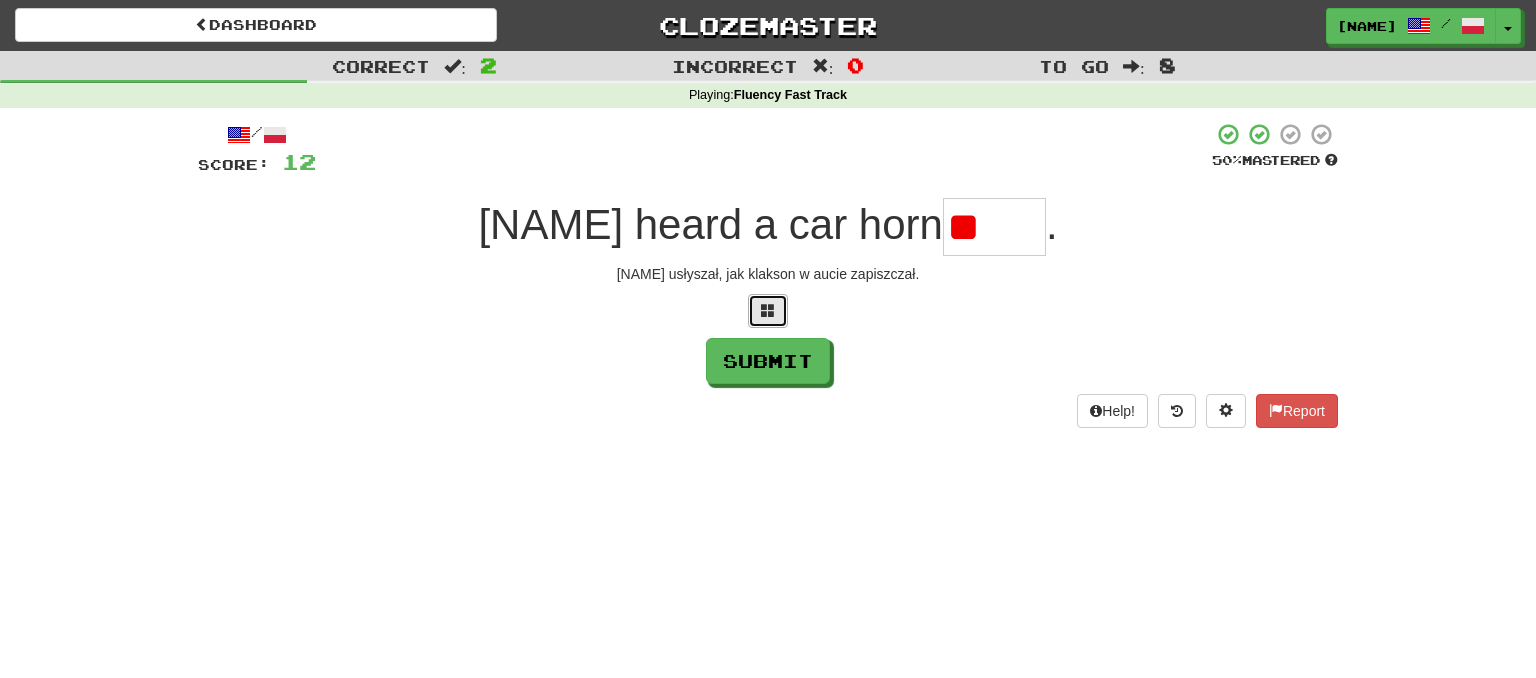 click at bounding box center [768, 310] 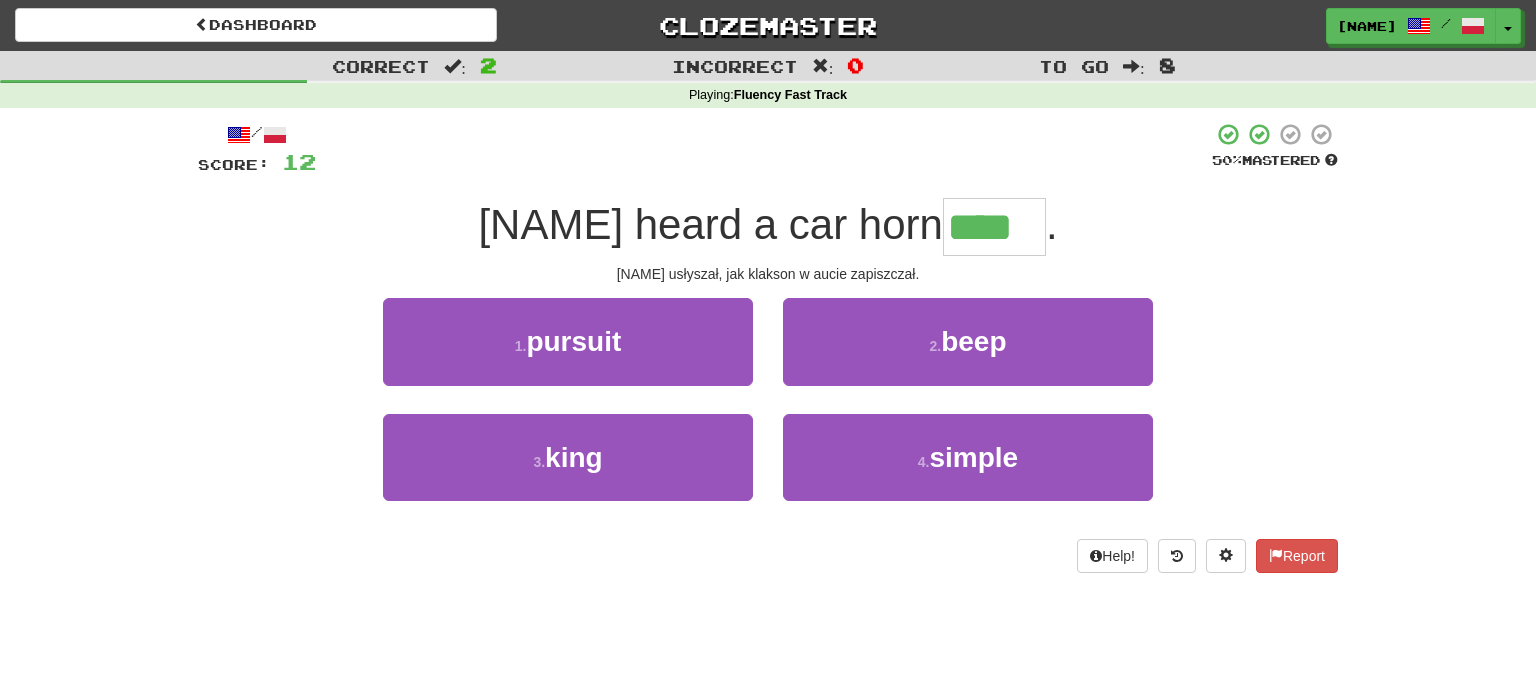 type on "****" 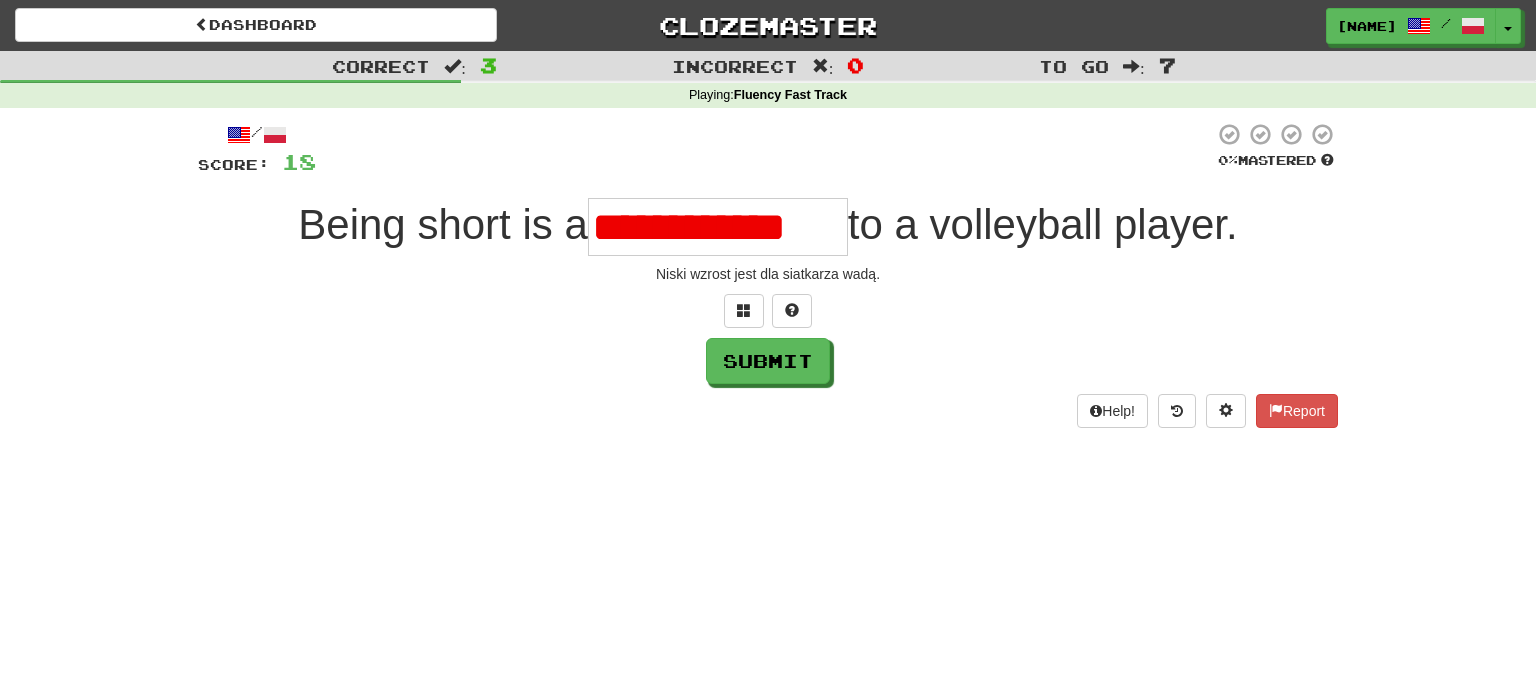 scroll, scrollTop: 0, scrollLeft: 0, axis: both 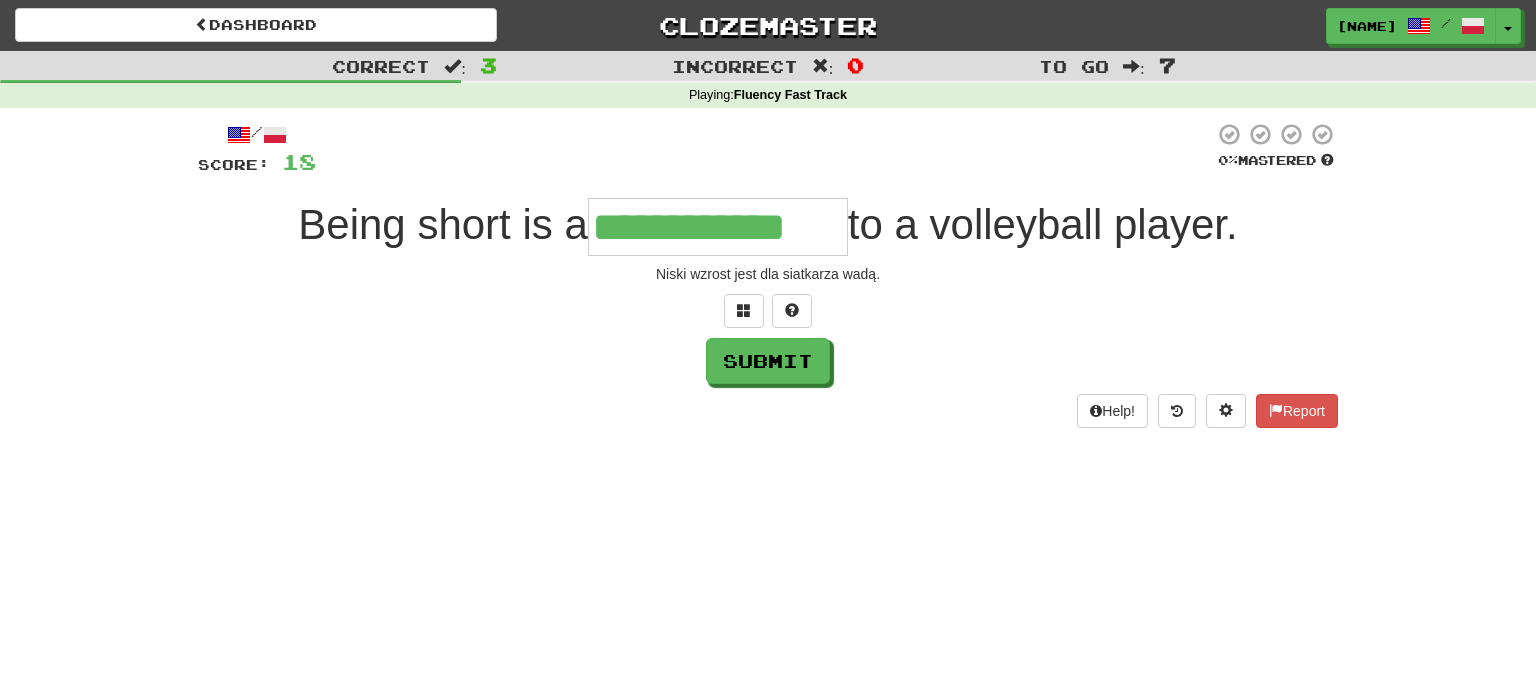 type on "**********" 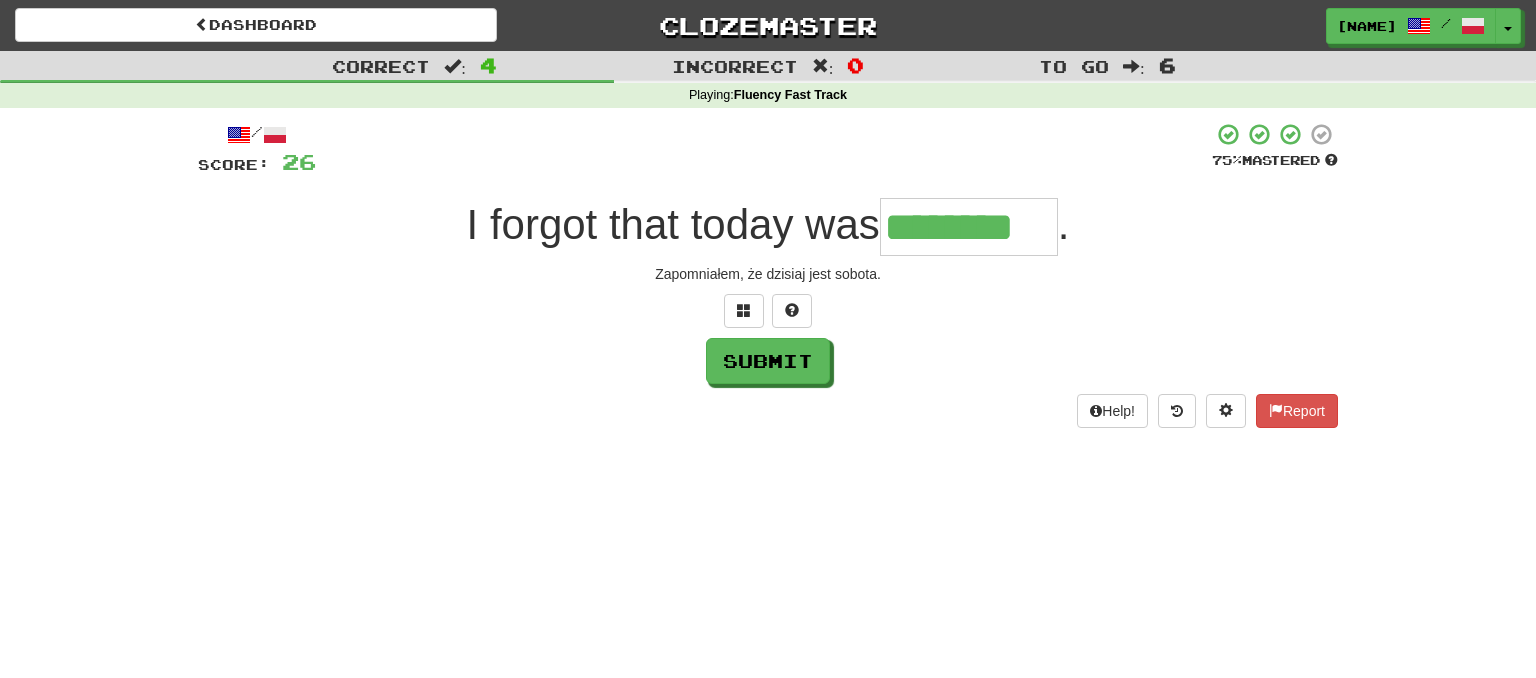 type on "********" 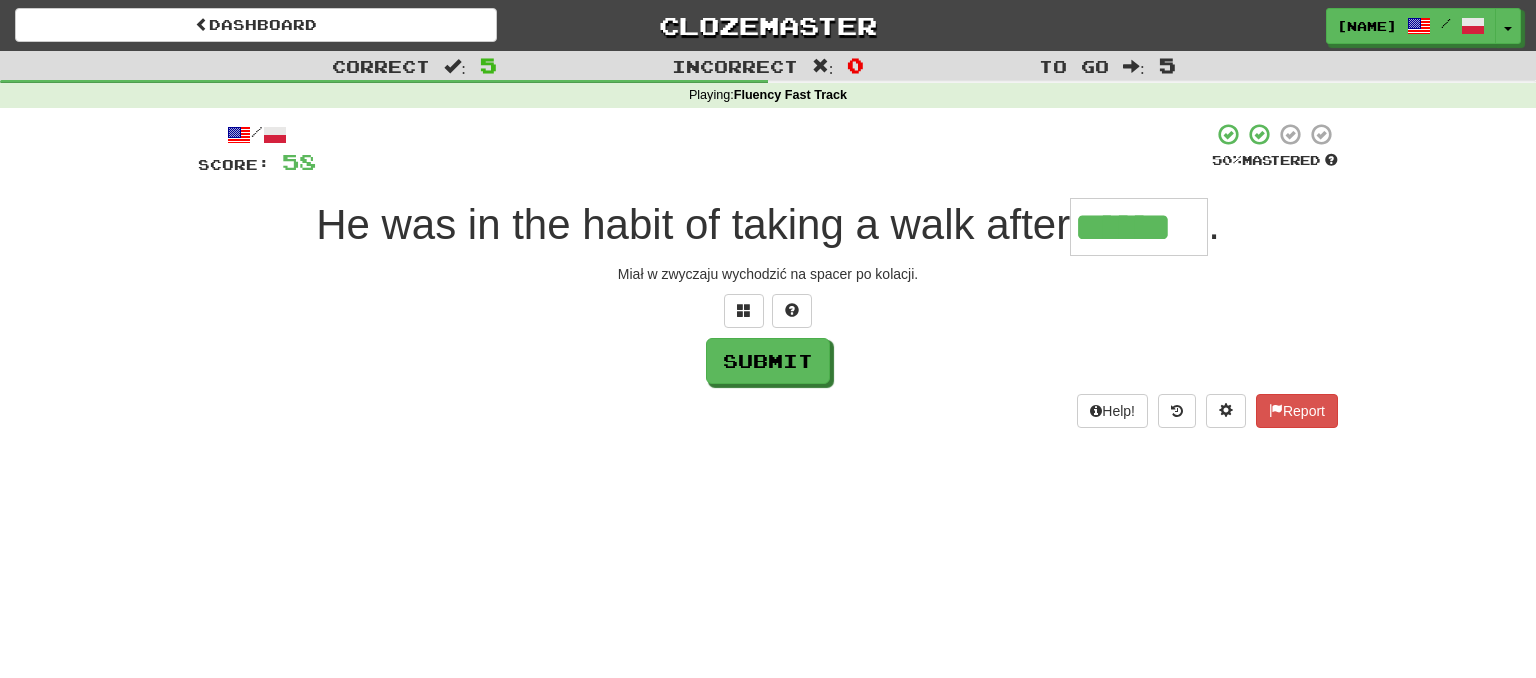 type on "******" 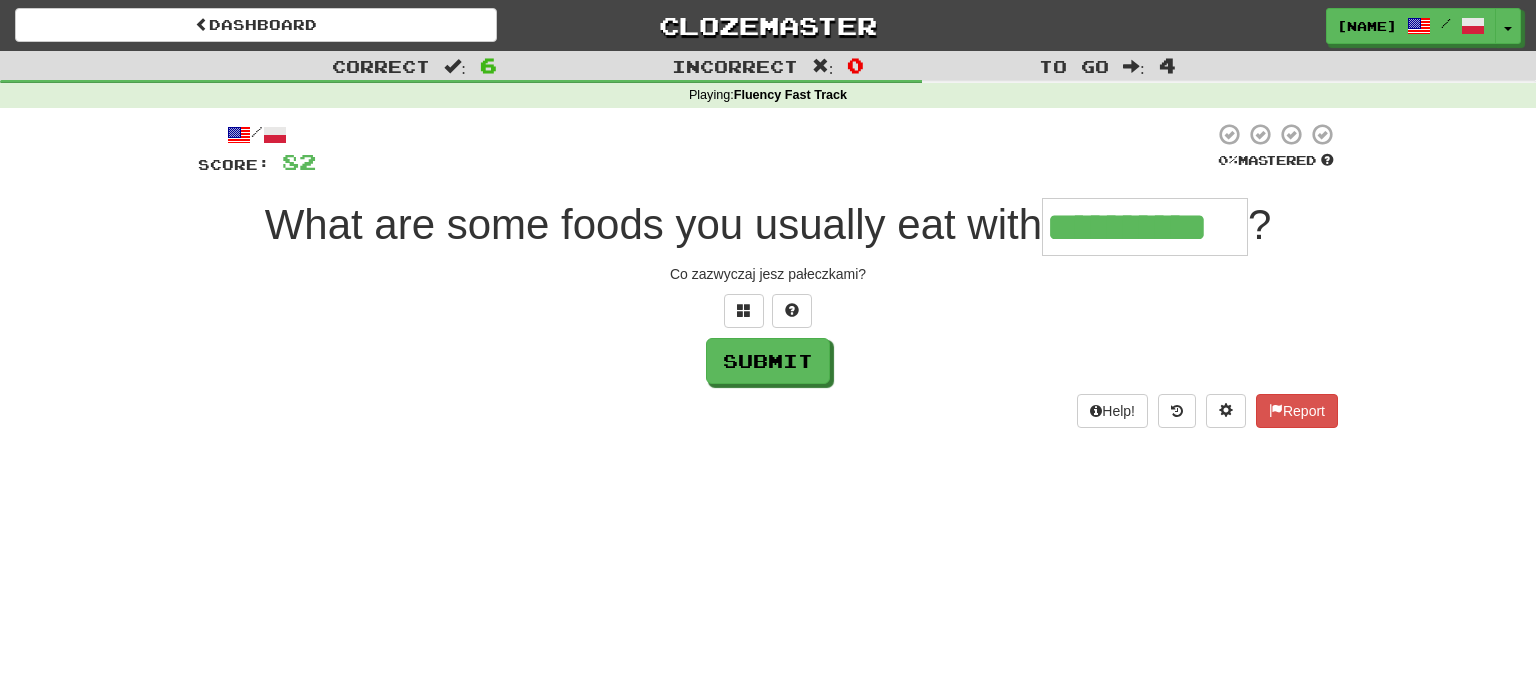 type on "**********" 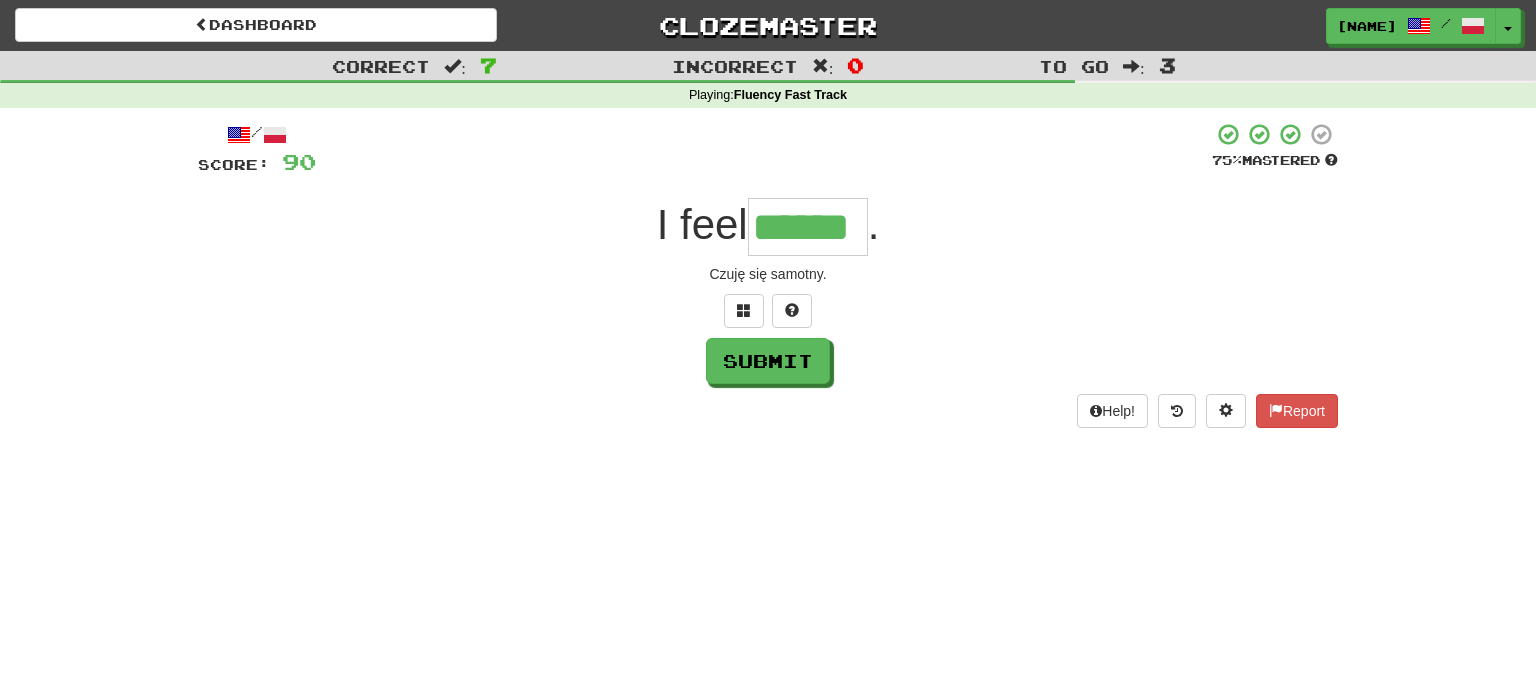 type on "******" 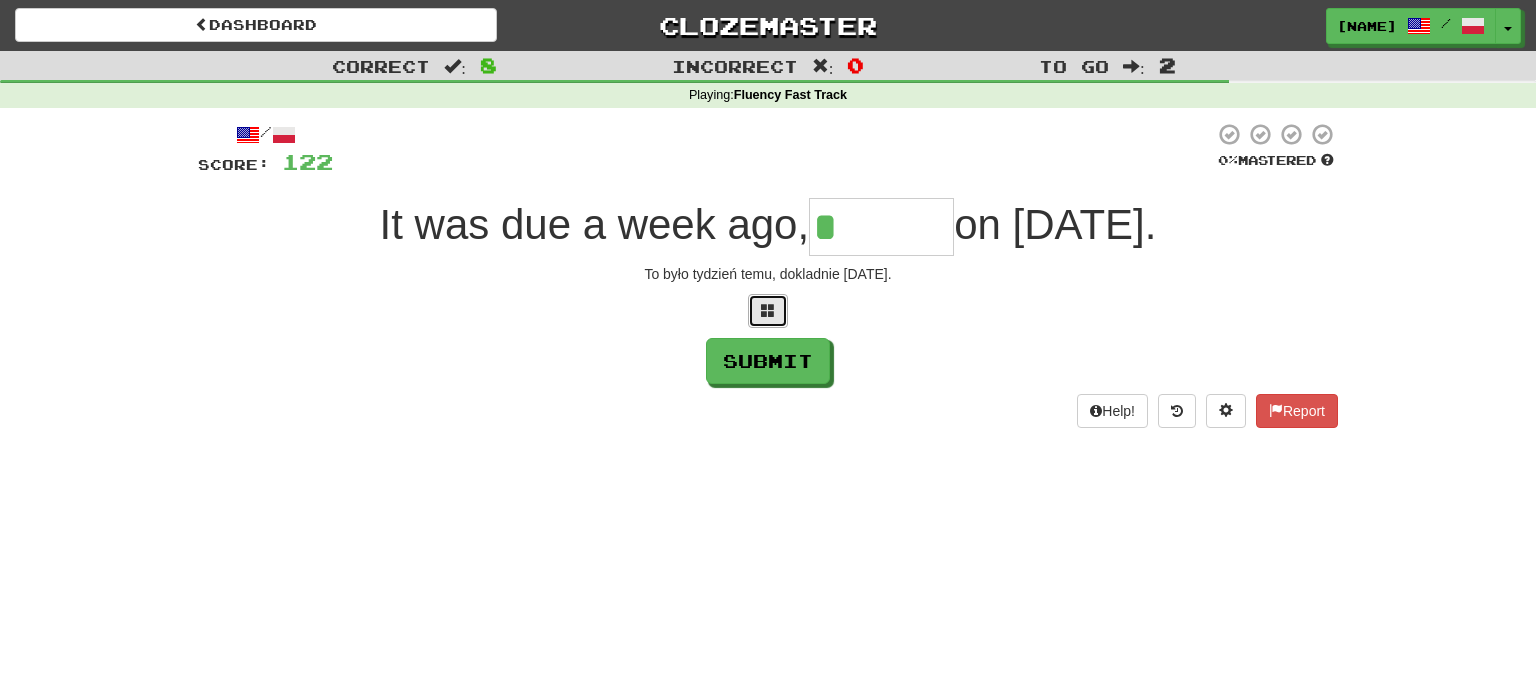 click at bounding box center (768, 310) 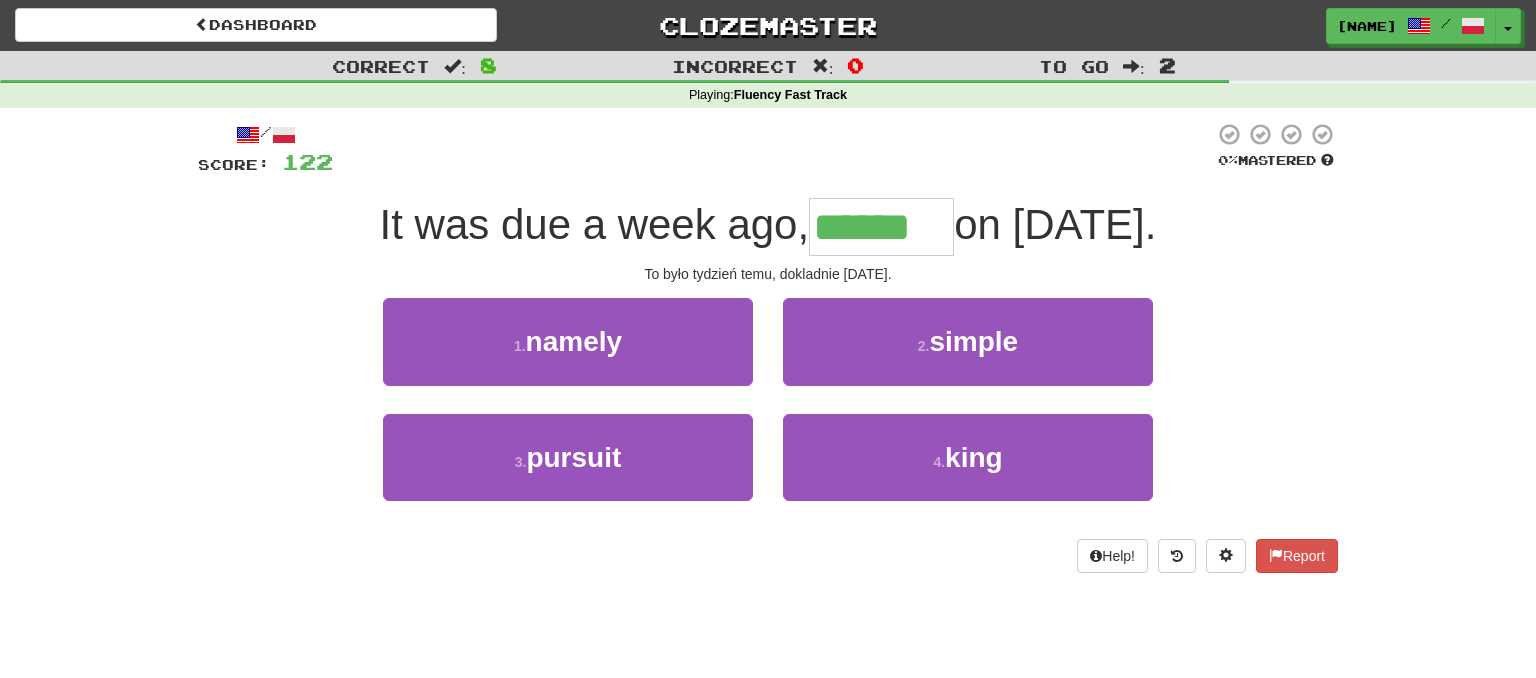 type on "******" 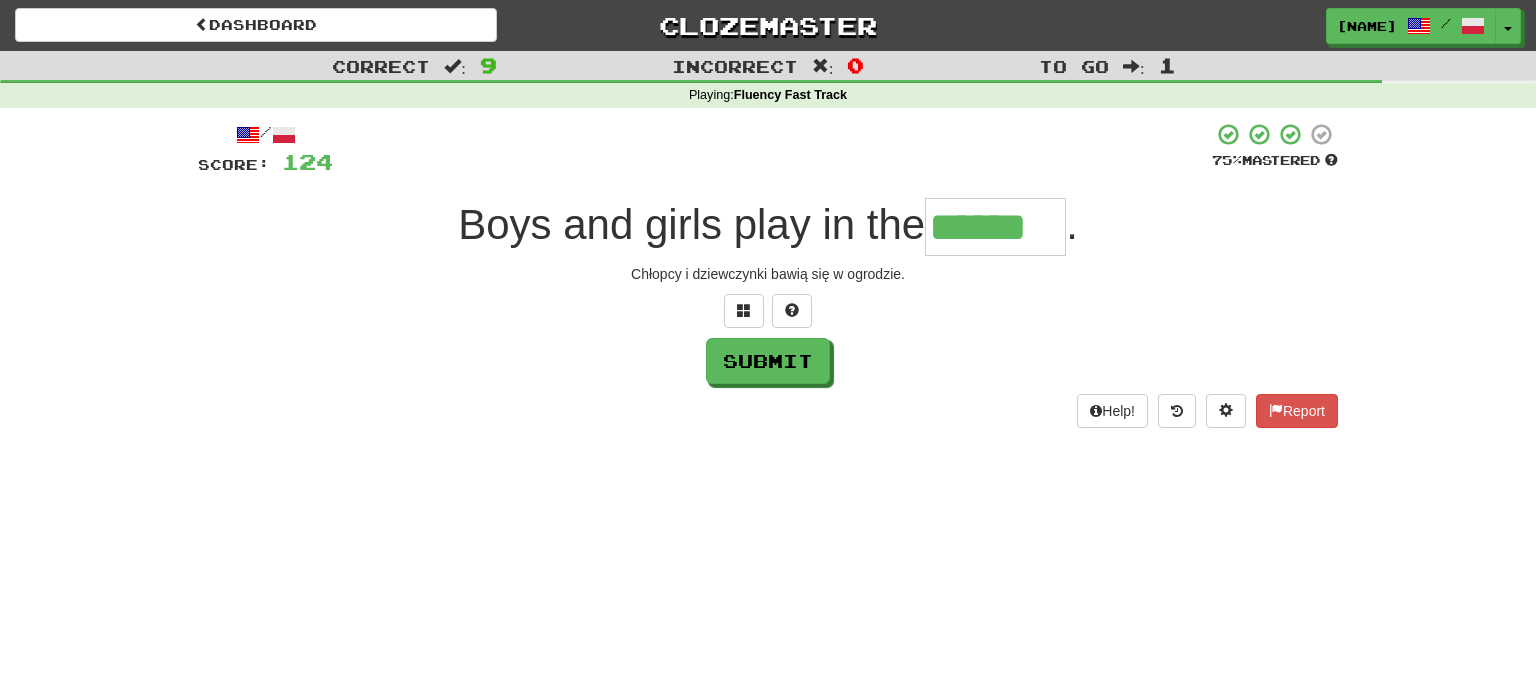 type on "******" 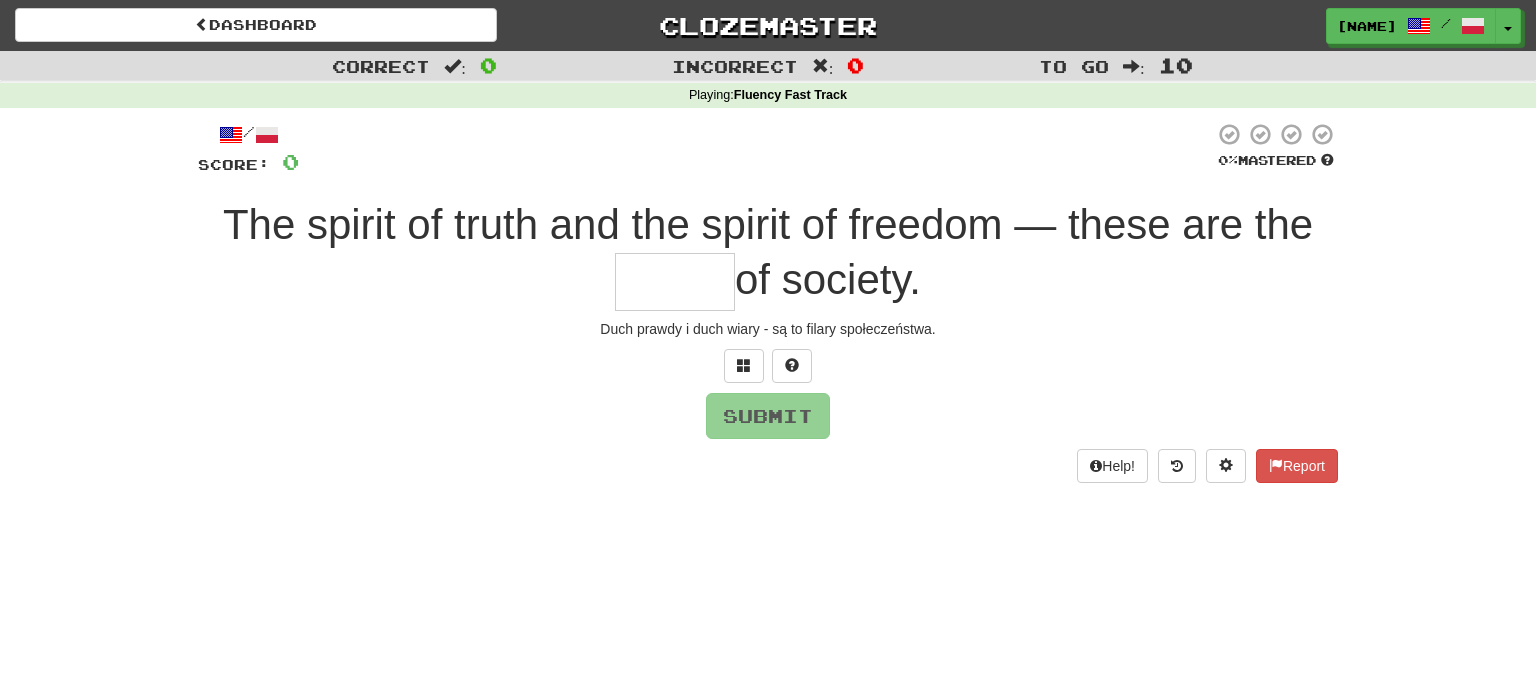 type on "*" 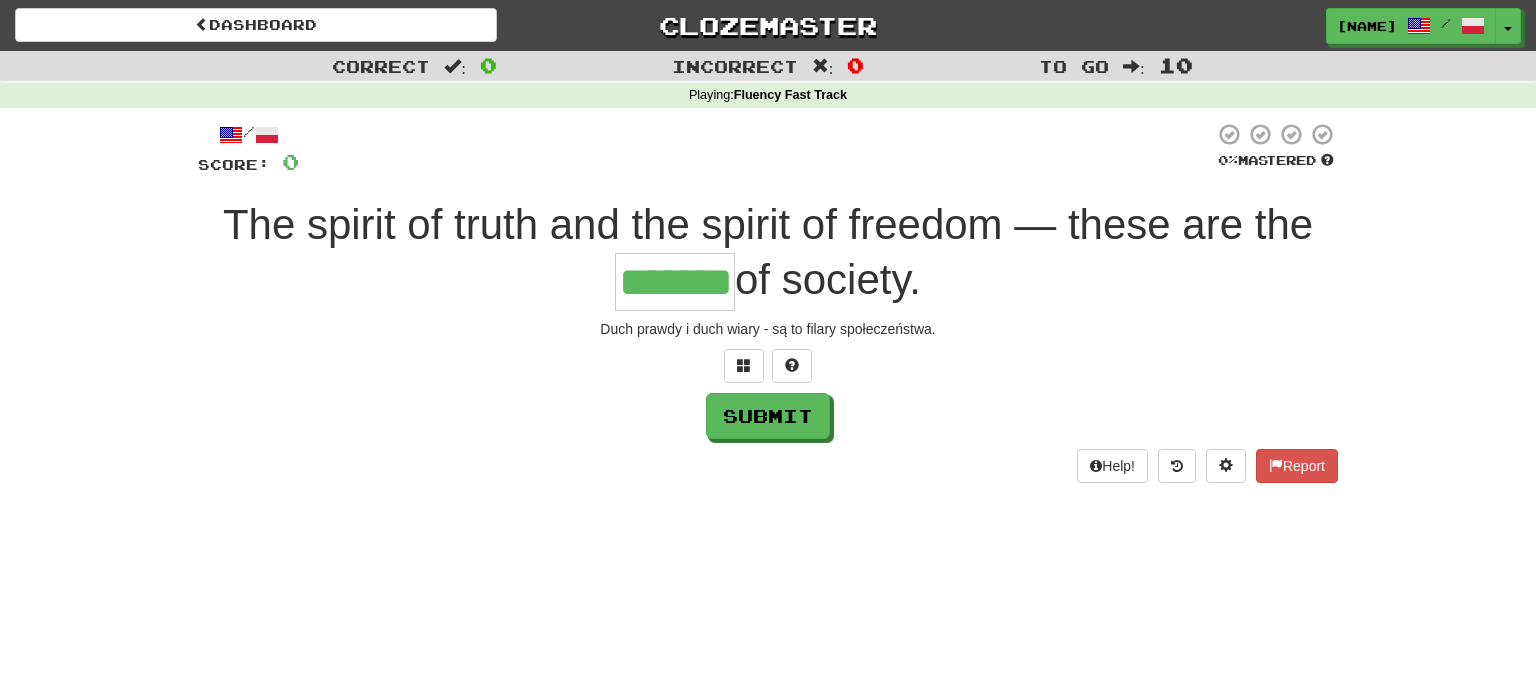 type on "*******" 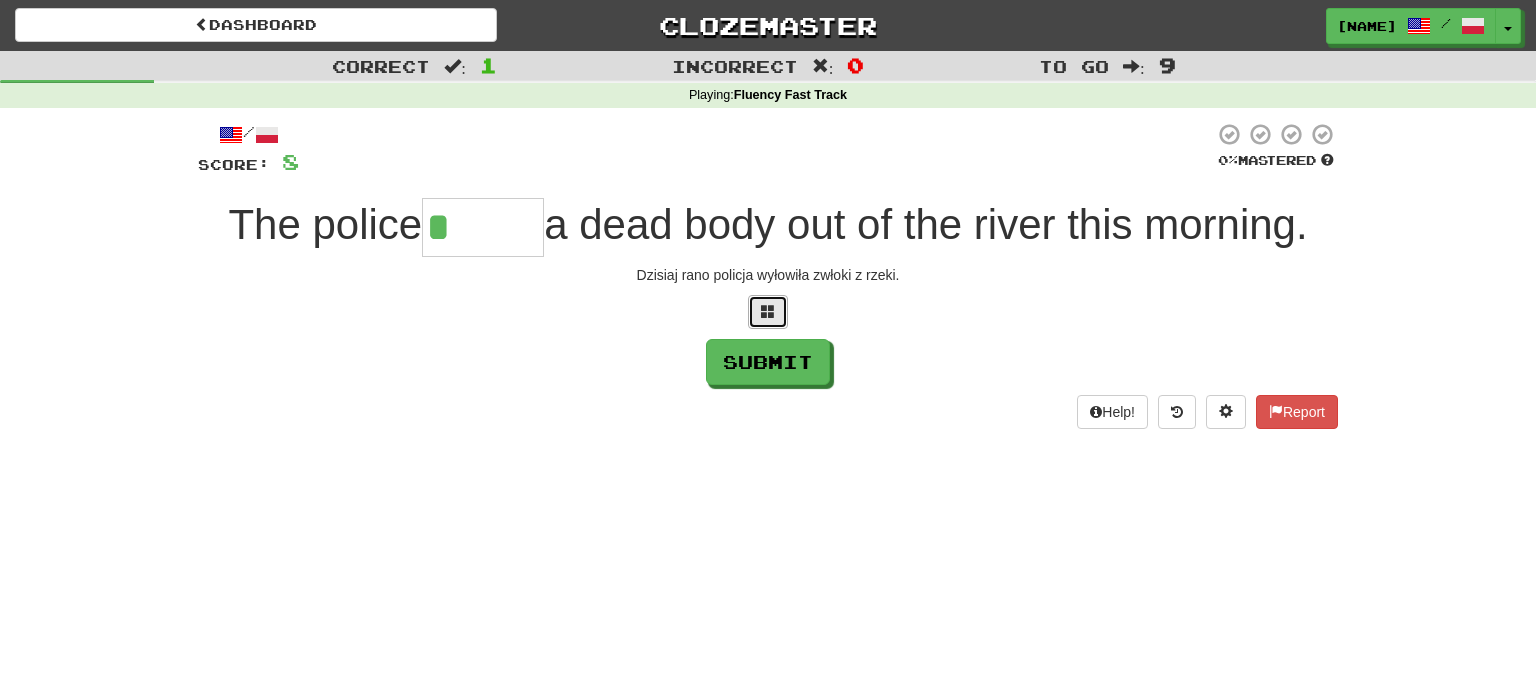 click at bounding box center [768, 312] 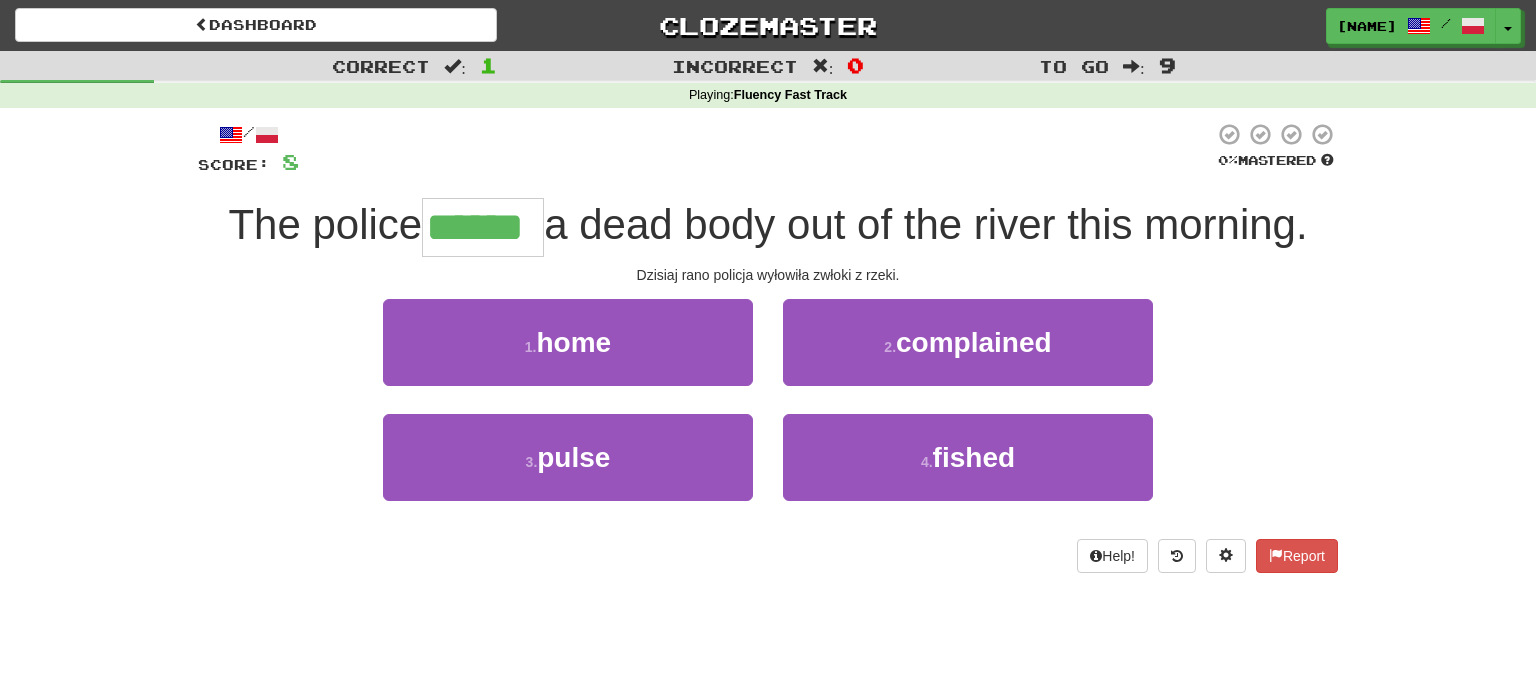 type on "******" 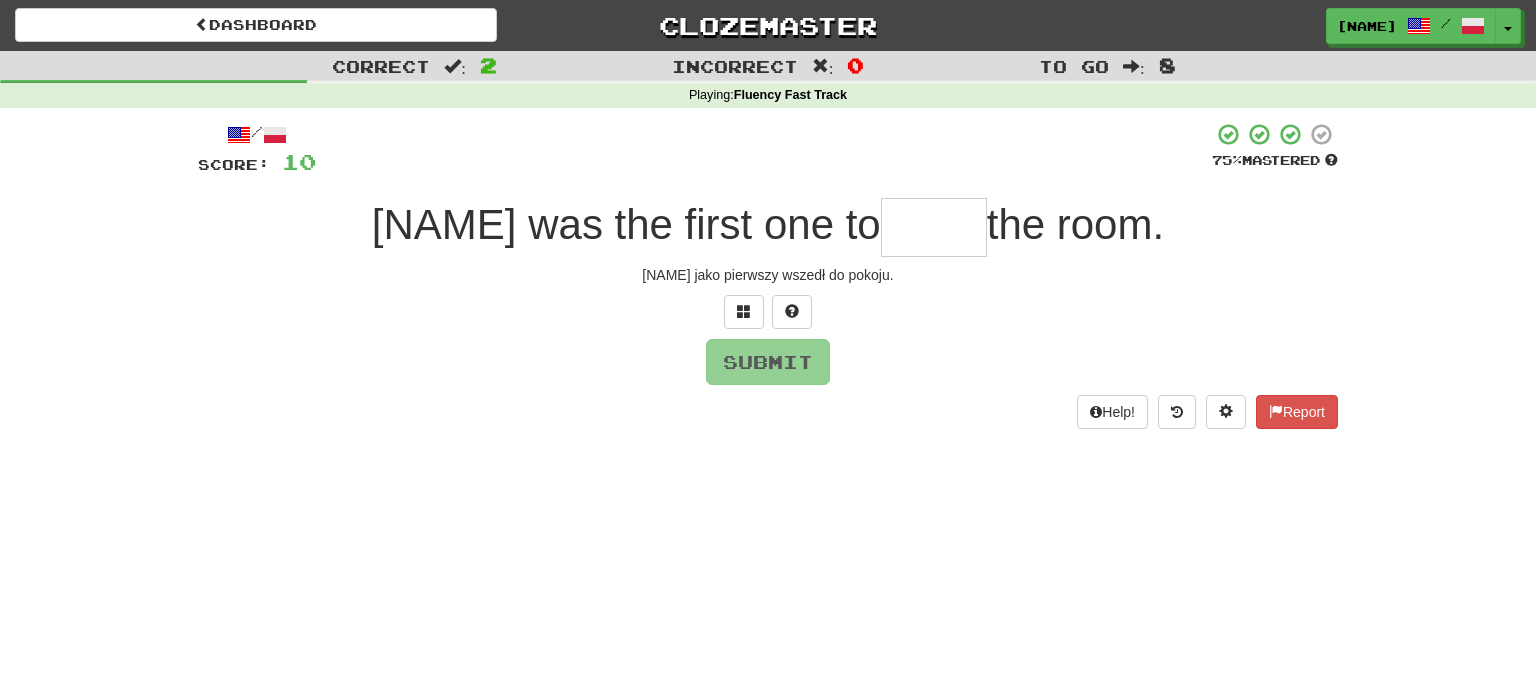 type on "*" 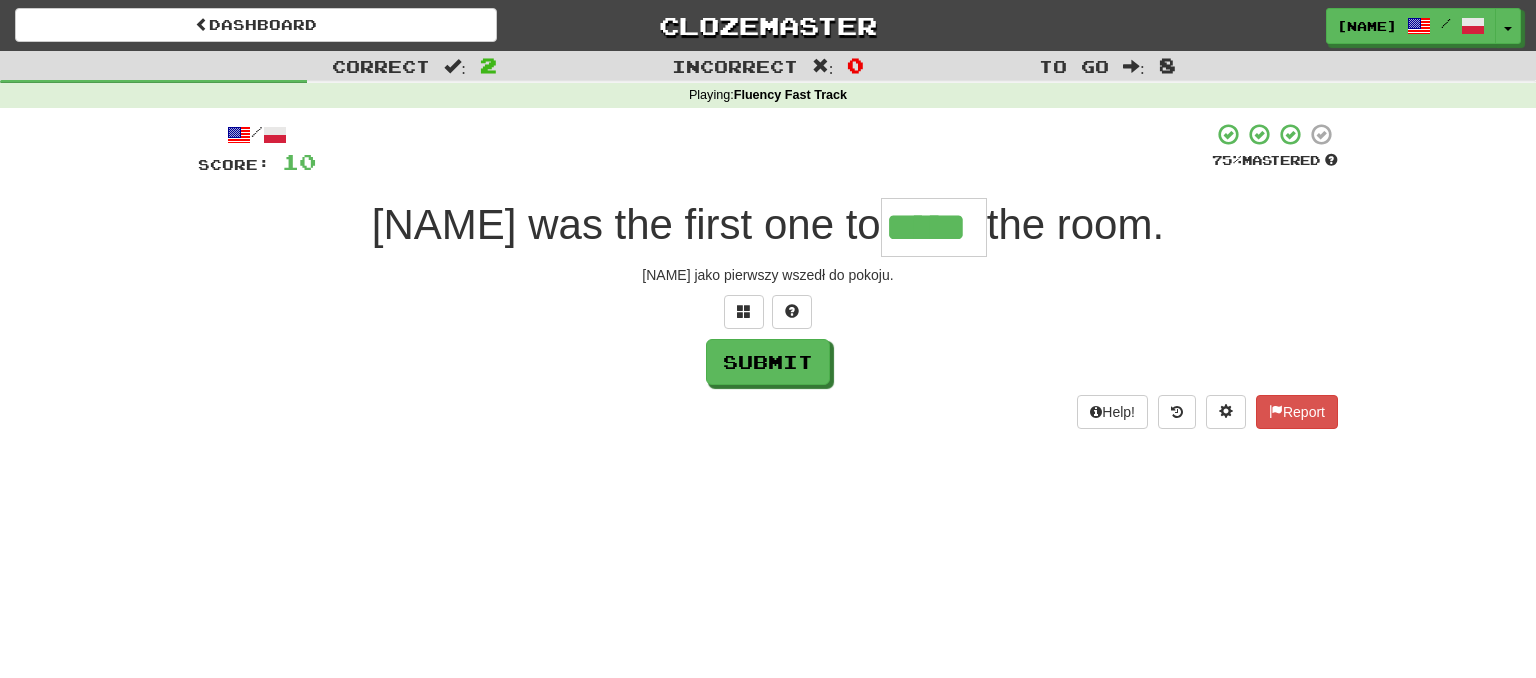 type on "*****" 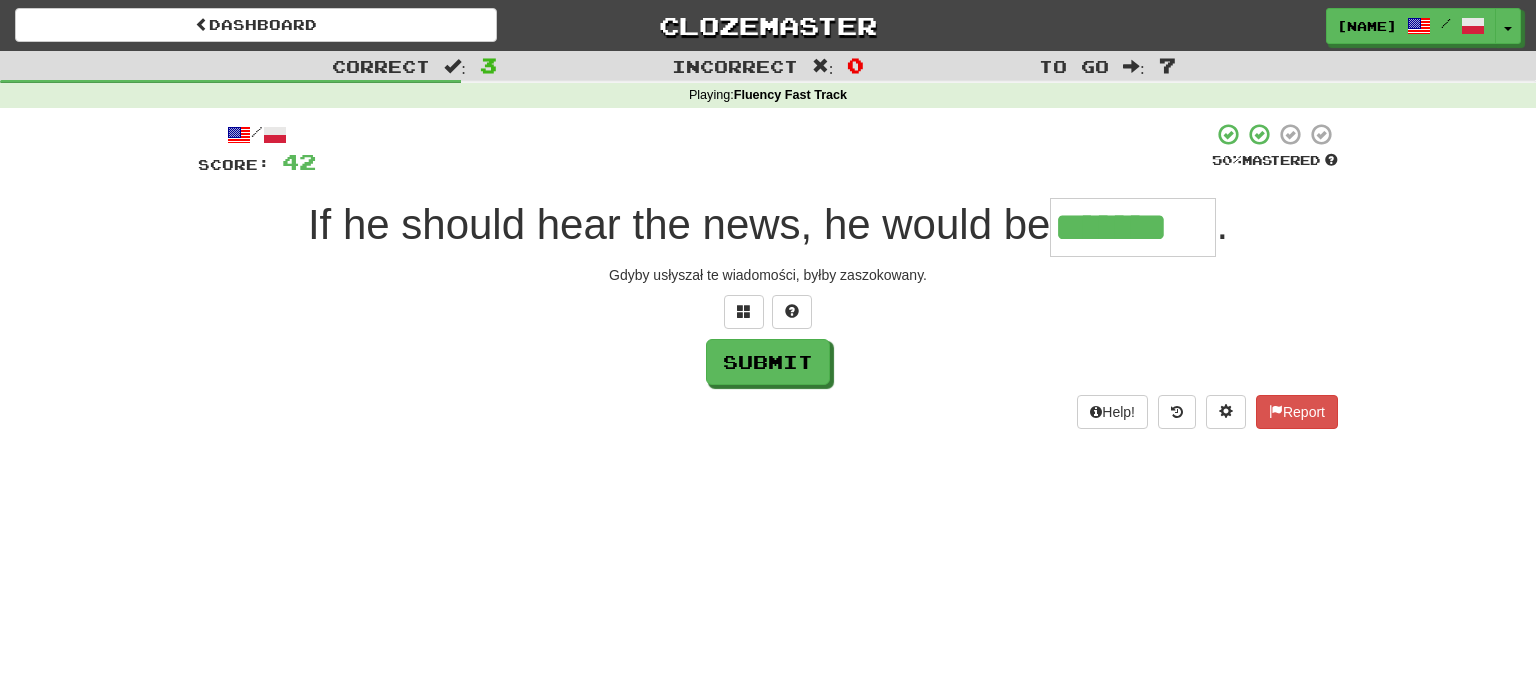 type on "*******" 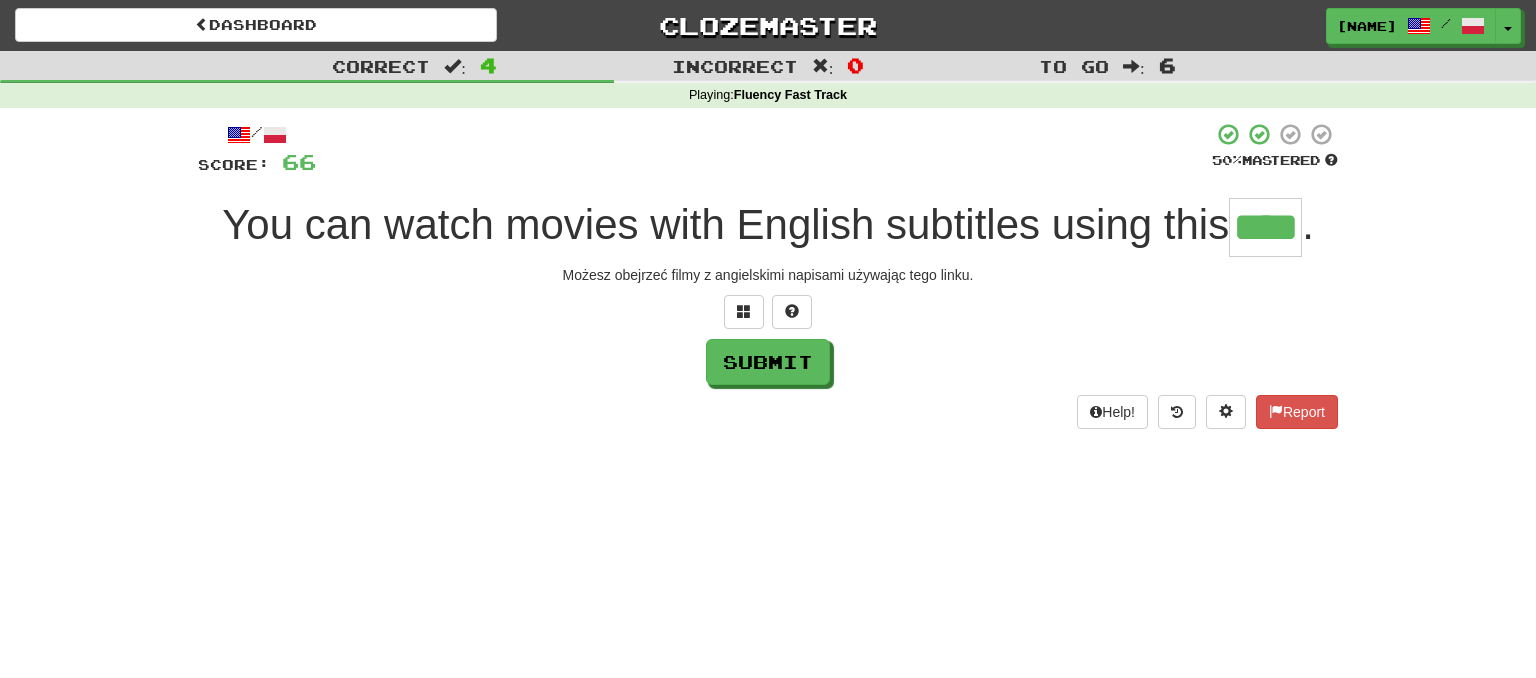 type on "****" 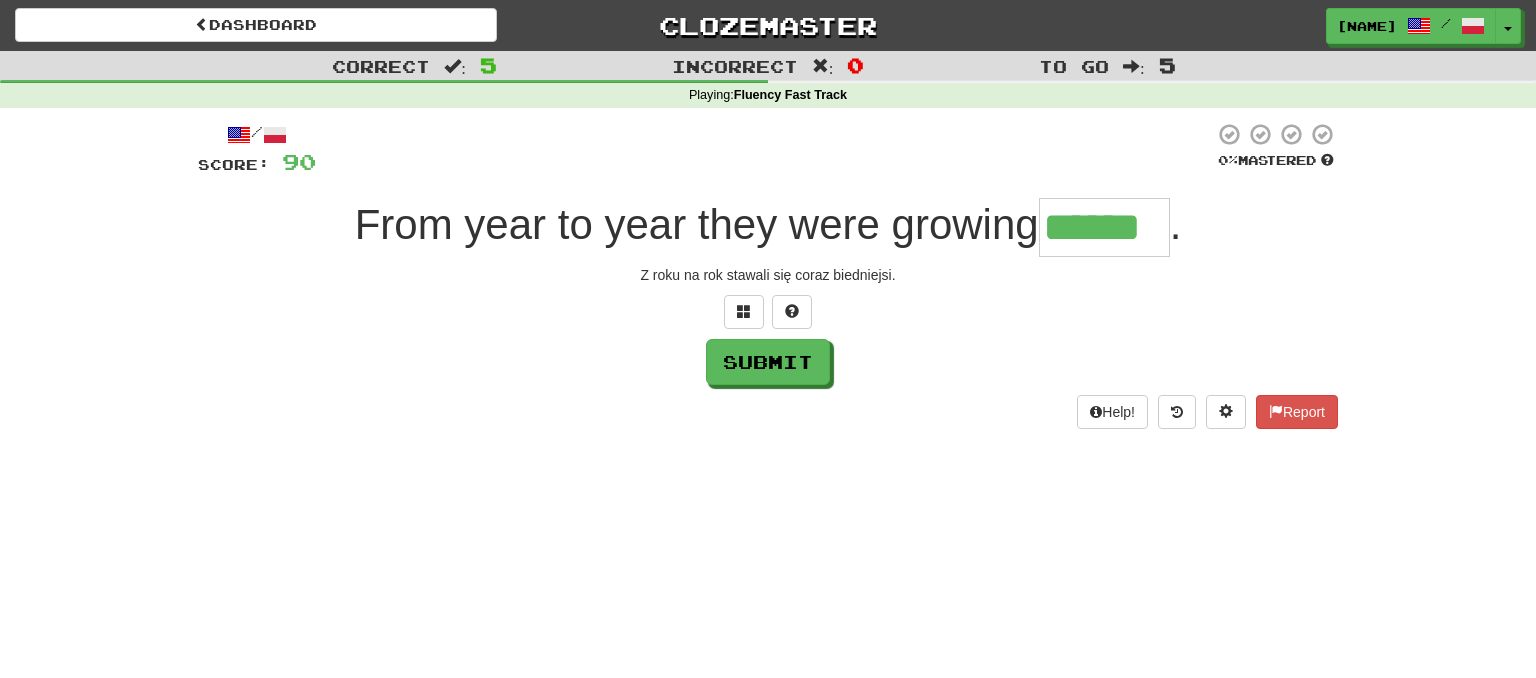 type on "******" 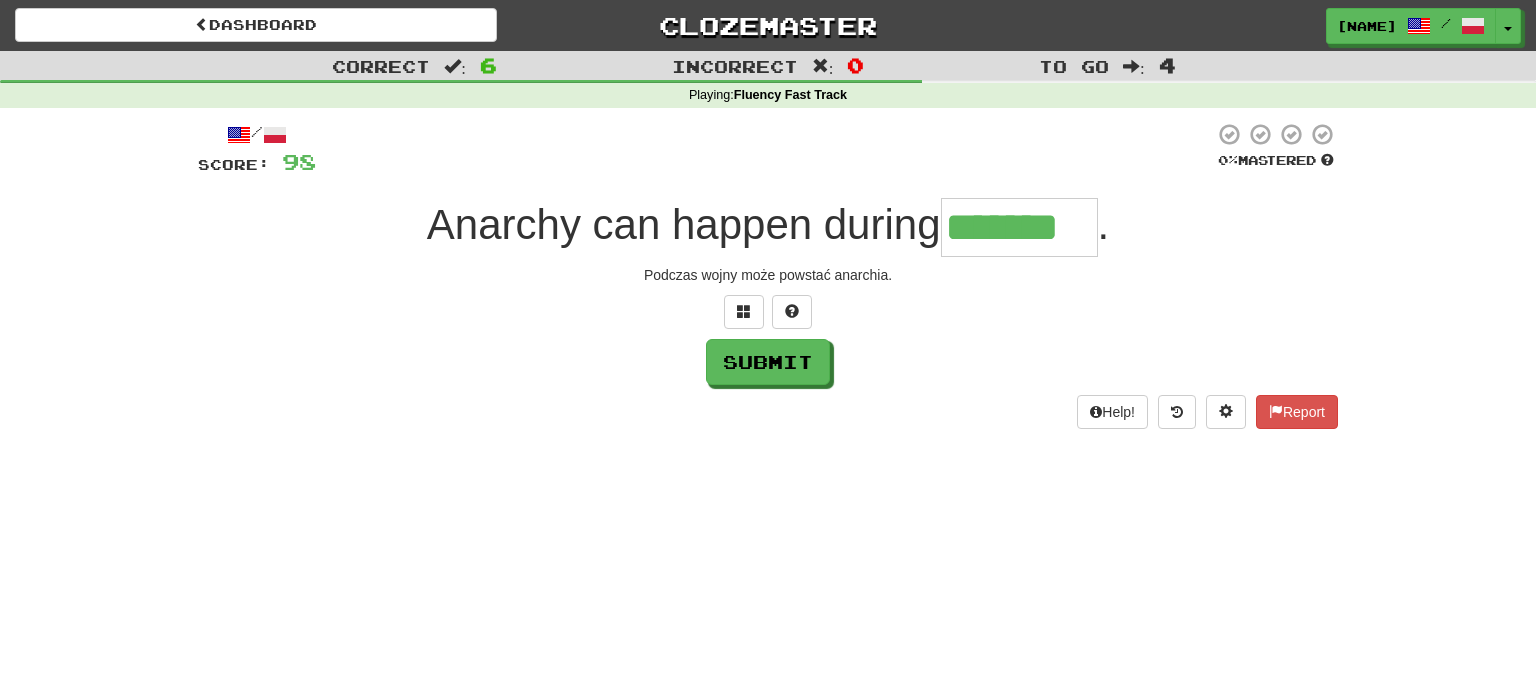 type on "*******" 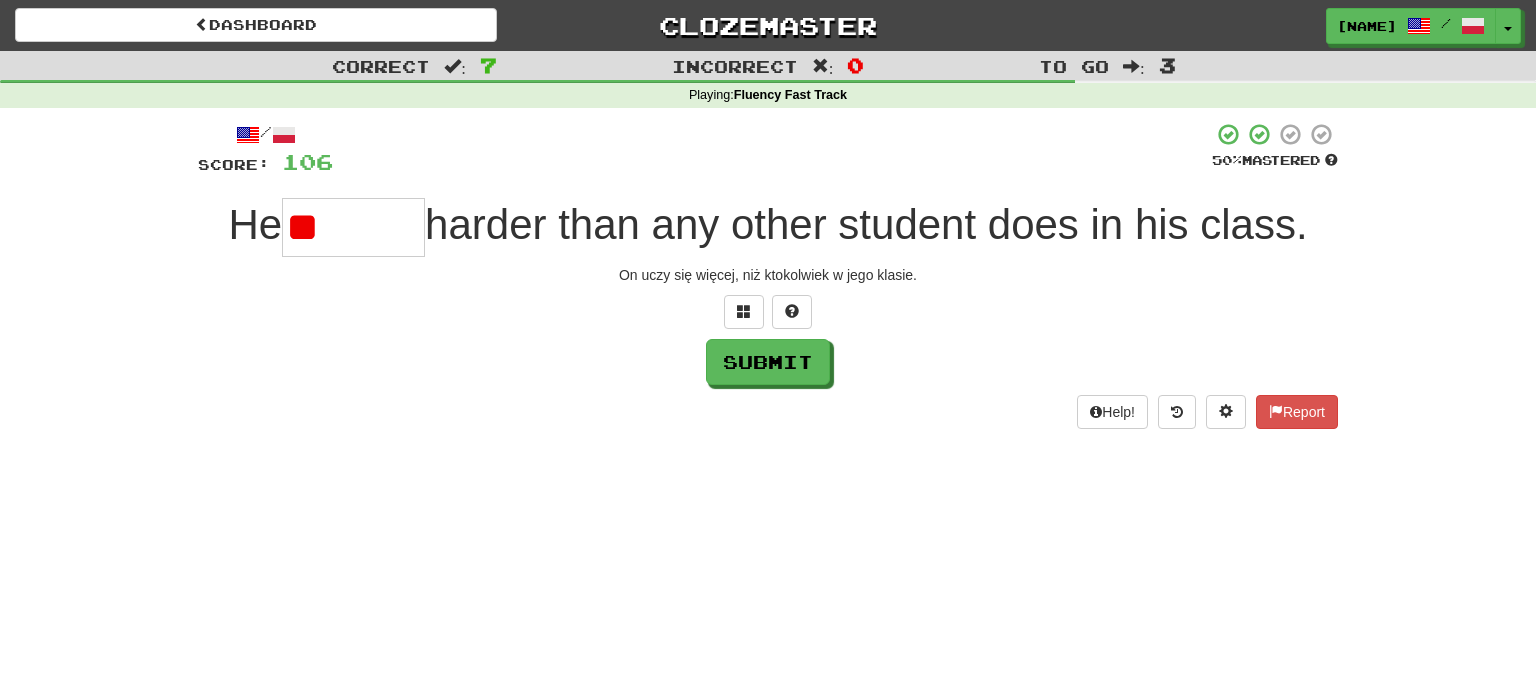 type on "*" 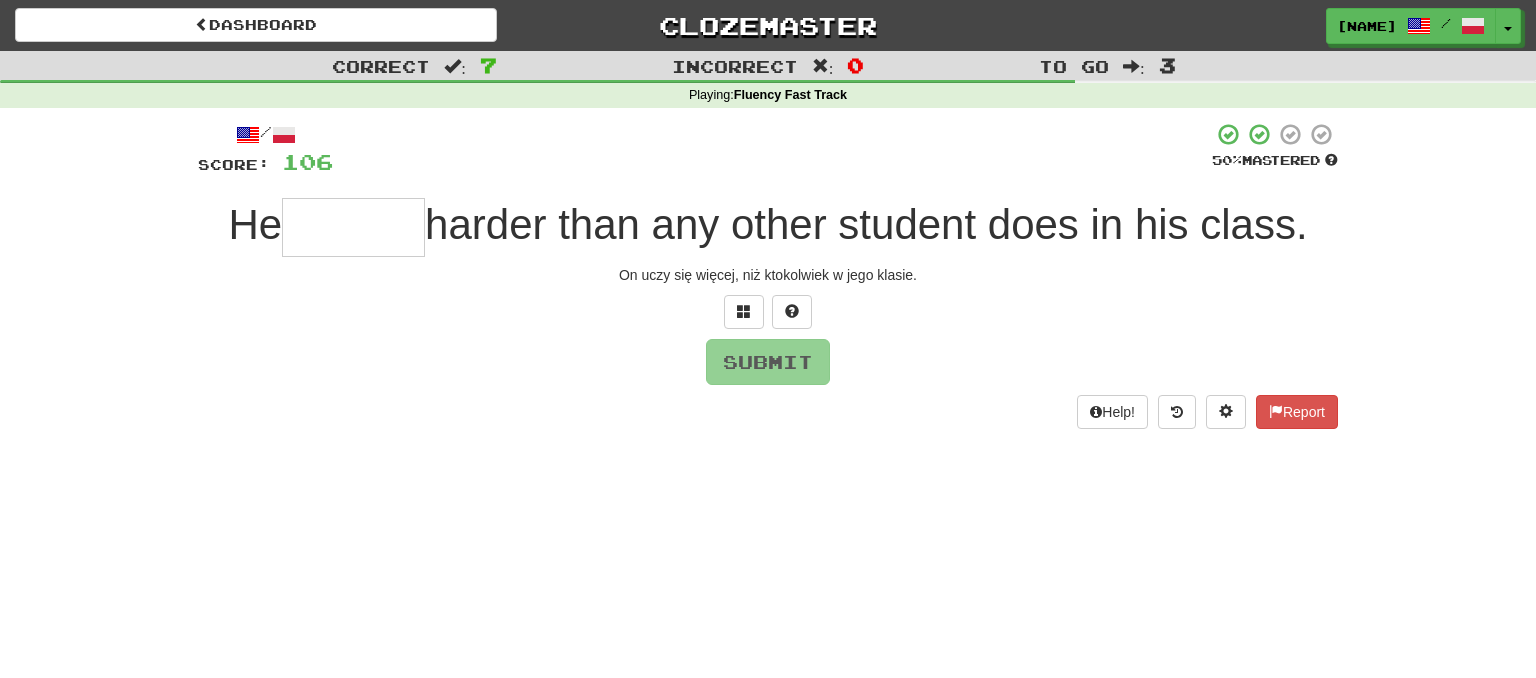 type on "*" 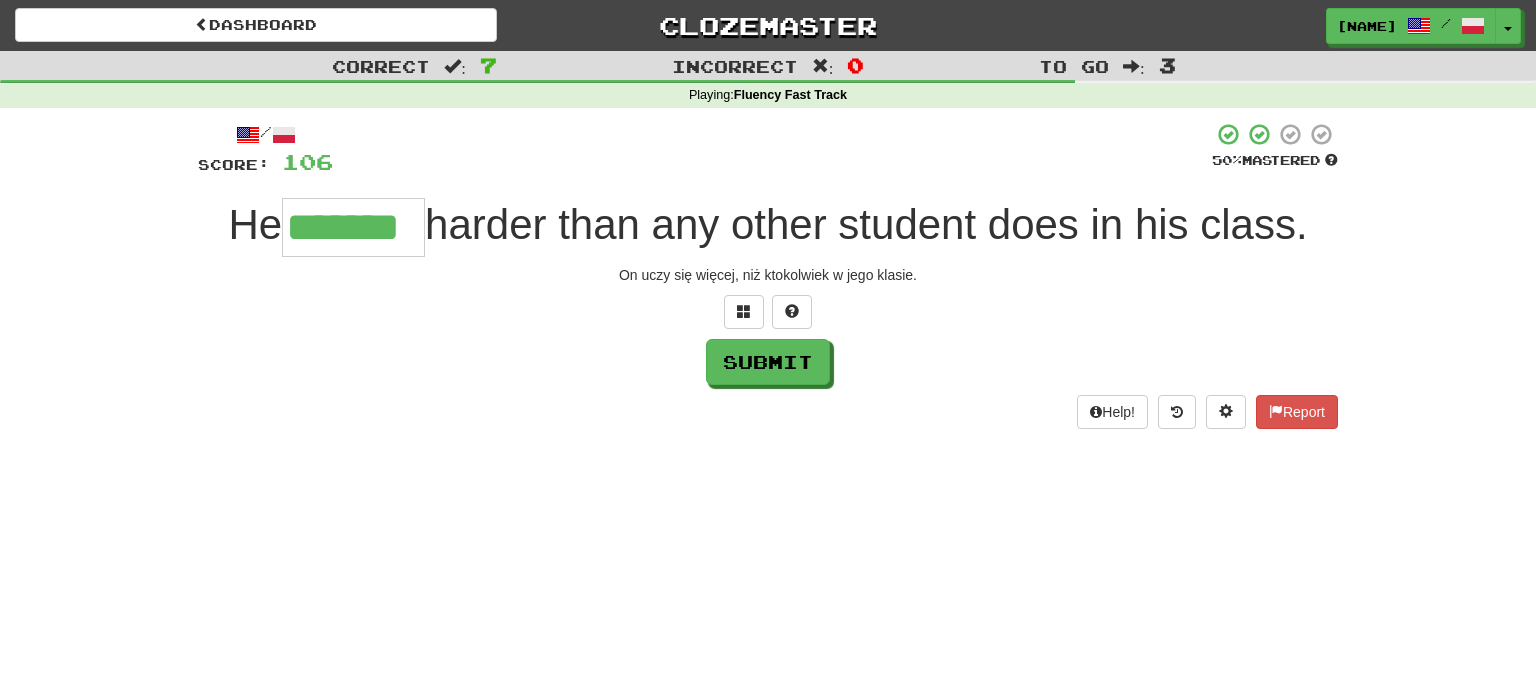 type on "*******" 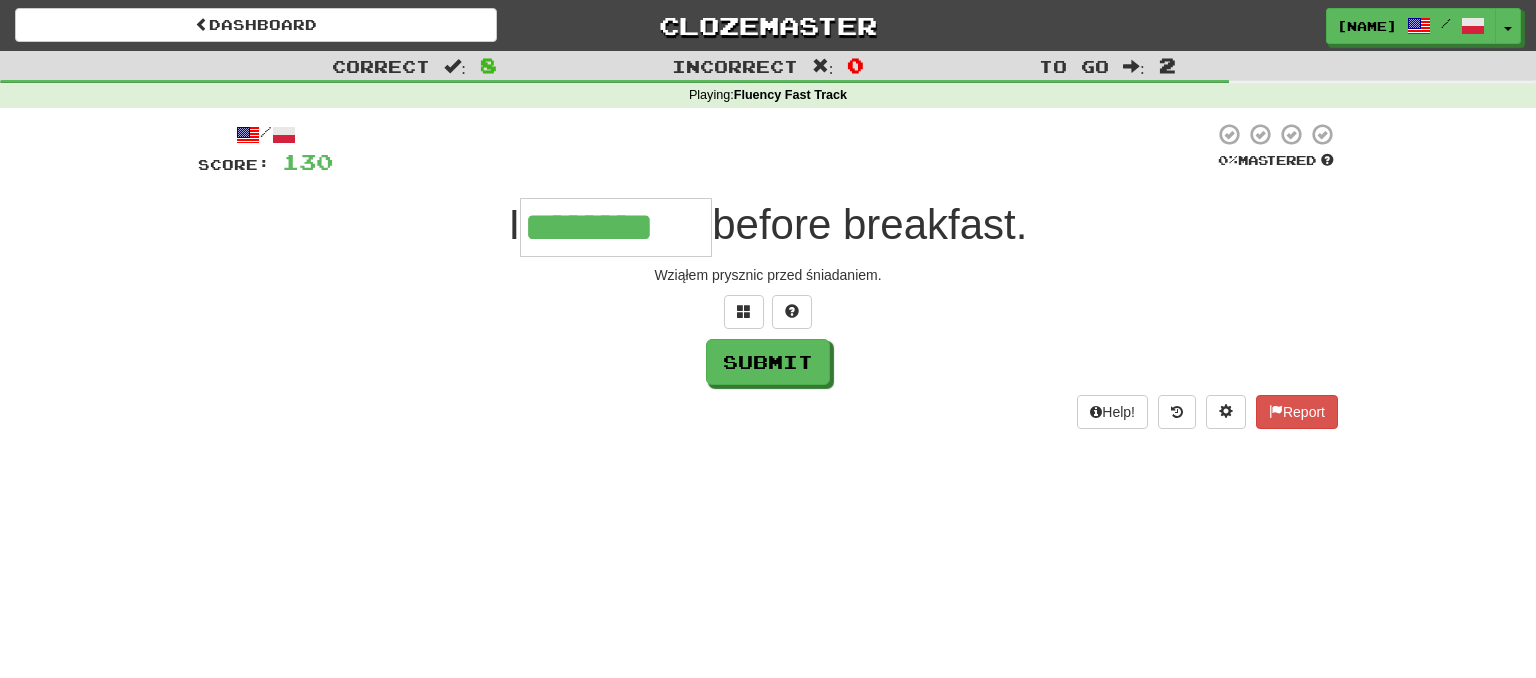 type on "********" 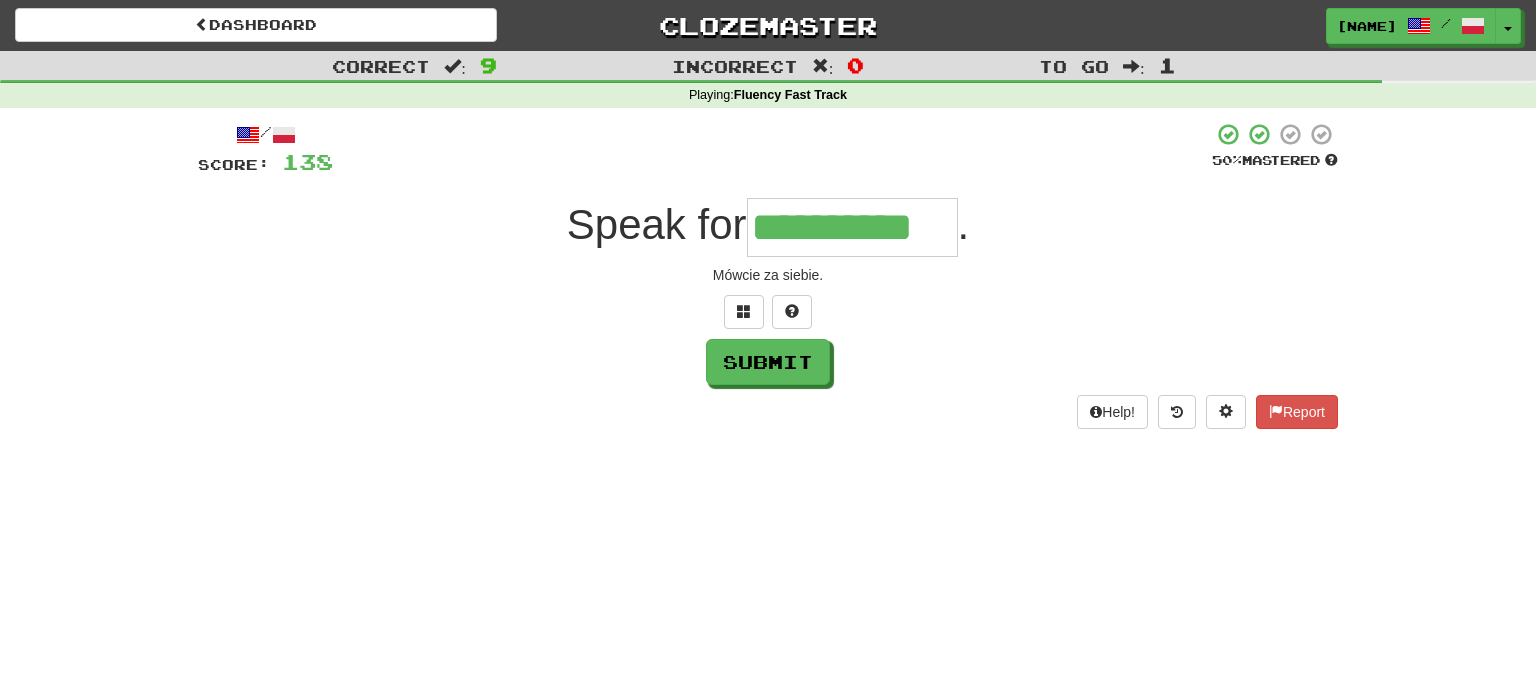 type on "**********" 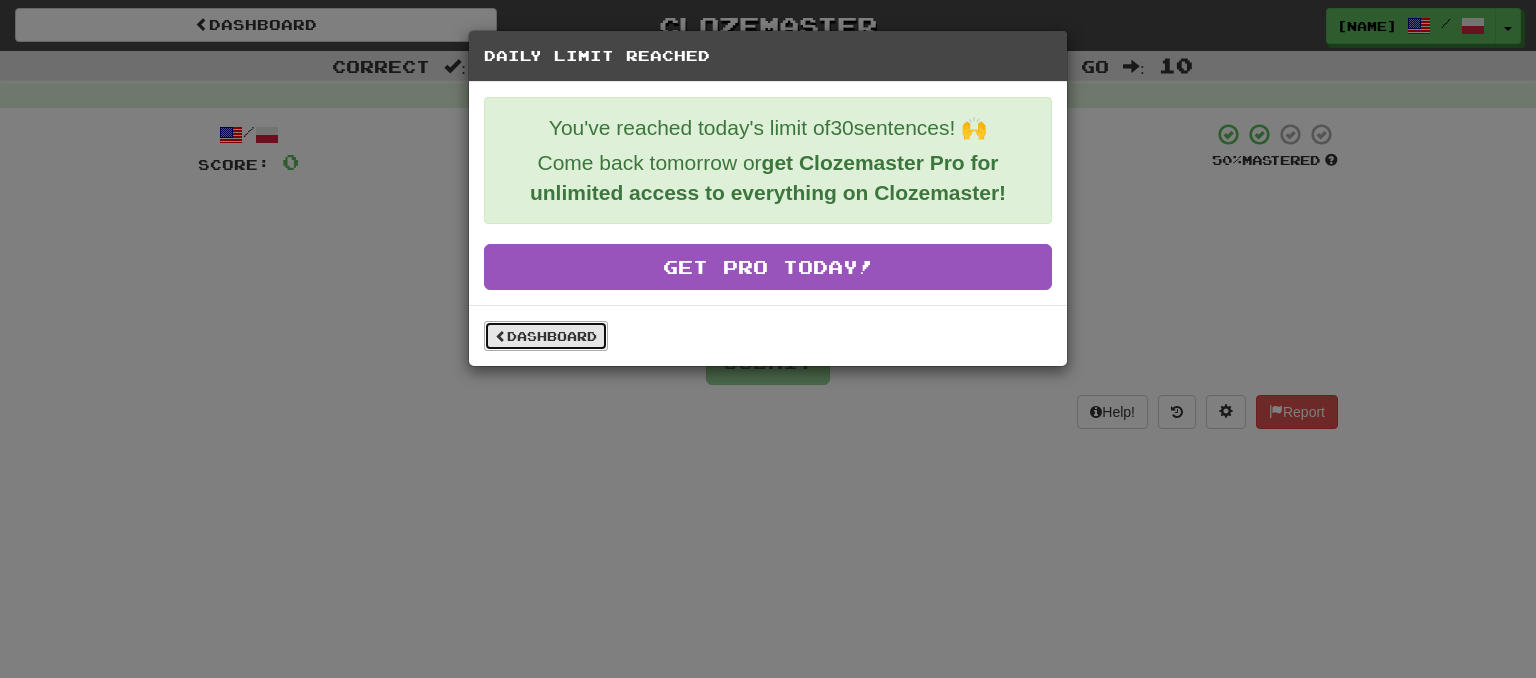 click on "Dashboard" at bounding box center (546, 336) 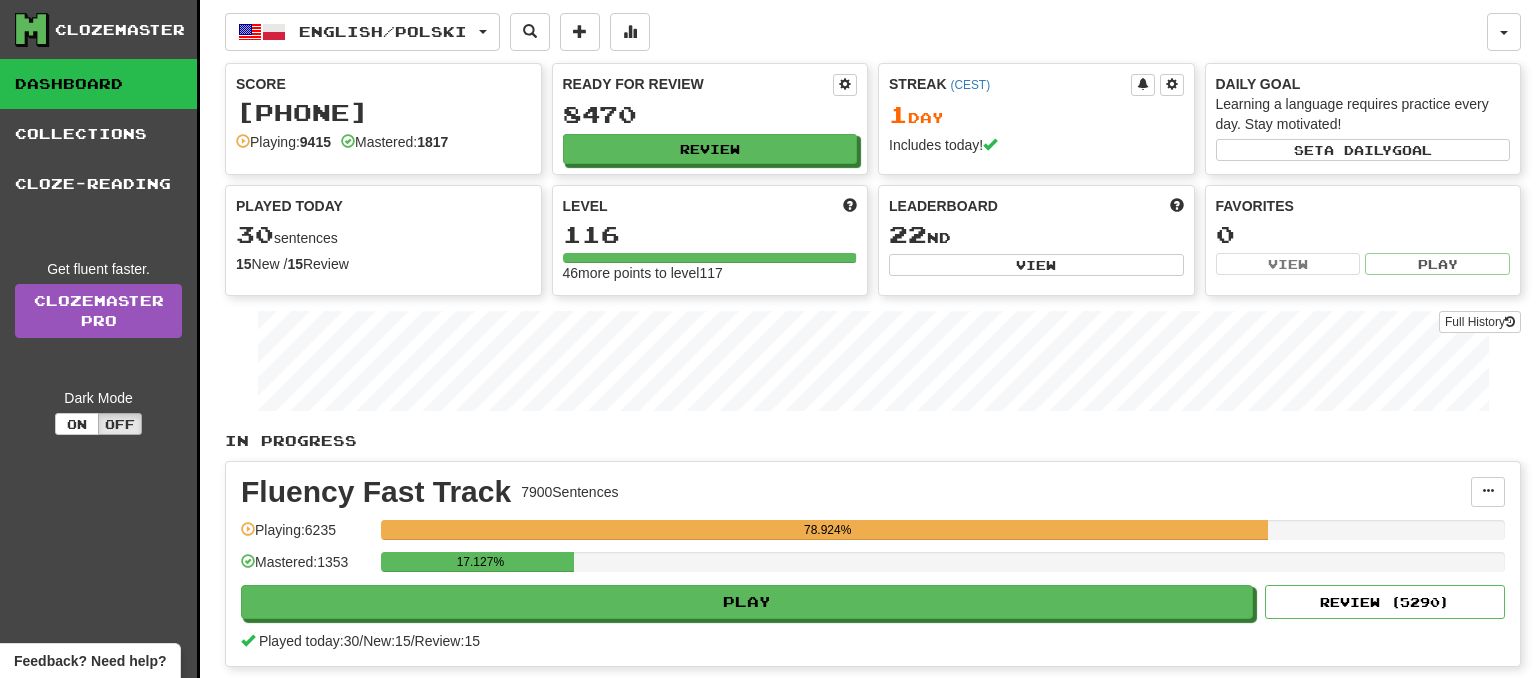 scroll, scrollTop: 0, scrollLeft: 0, axis: both 